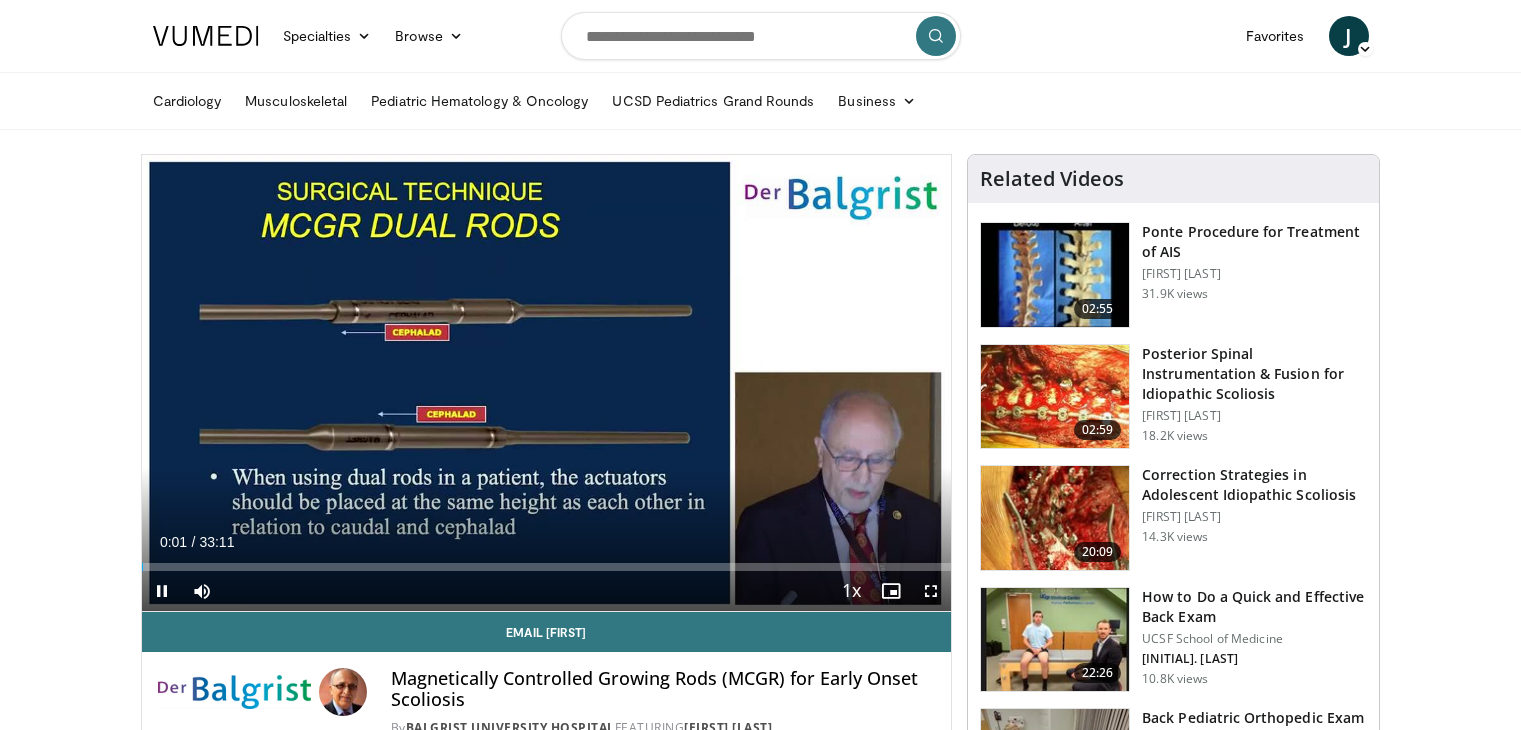 scroll, scrollTop: 0, scrollLeft: 0, axis: both 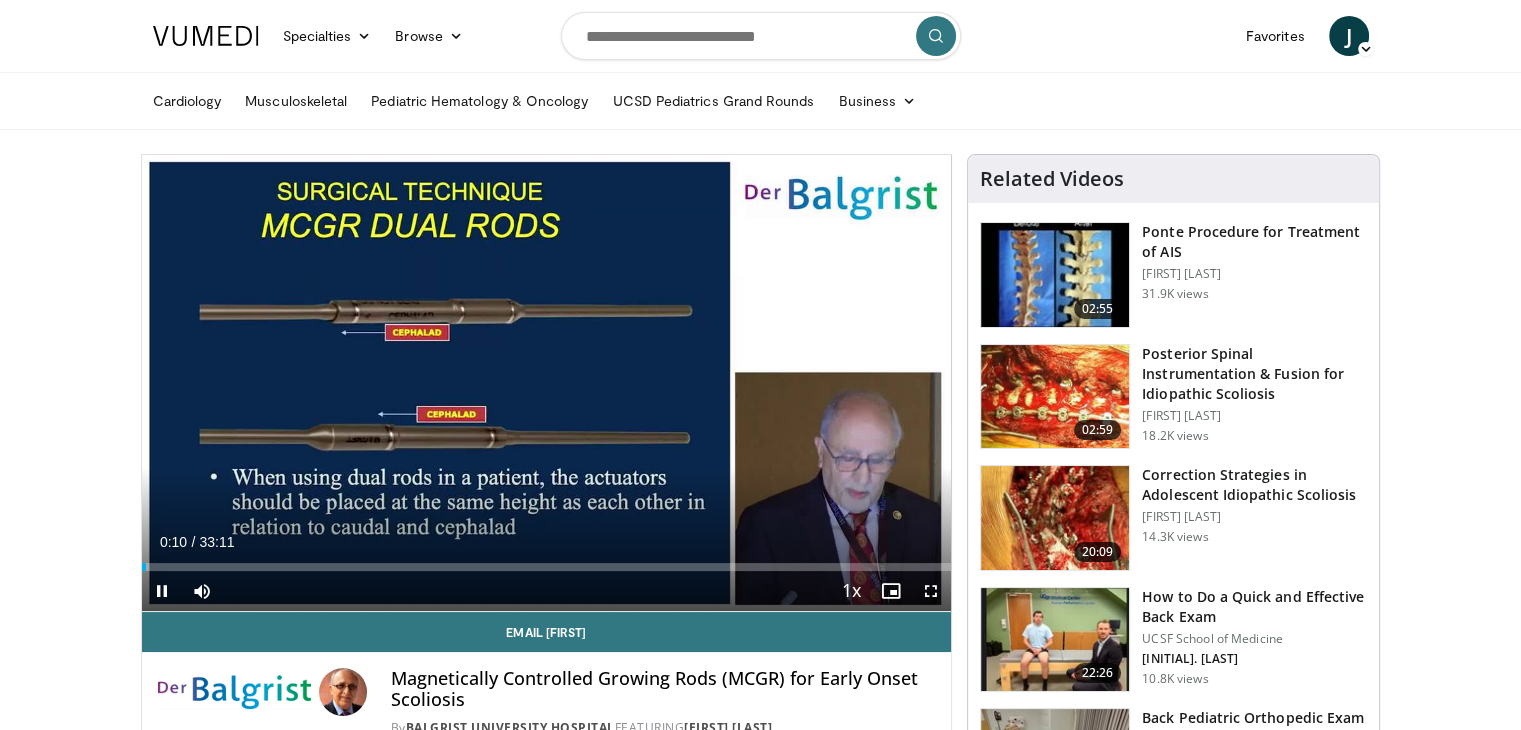 click on "Current Time  0:10 / Duration  33:11 Pause Skip Backward Skip Forward Mute Loaded :  0.50% 00:10 17:56 Stream Type  LIVE Seek to live, currently behind live LIVE   1x Playback Rate 0.5x 0.75x 1x , selected 1.25x 1.5x 1.75x 2x Chapters Chapters Descriptions descriptions off , selected Captions captions settings , opens captions settings dialog captions off , selected Audio Track en (Main) , selected Fullscreen Enable picture-in-picture mode" at bounding box center [547, 591] 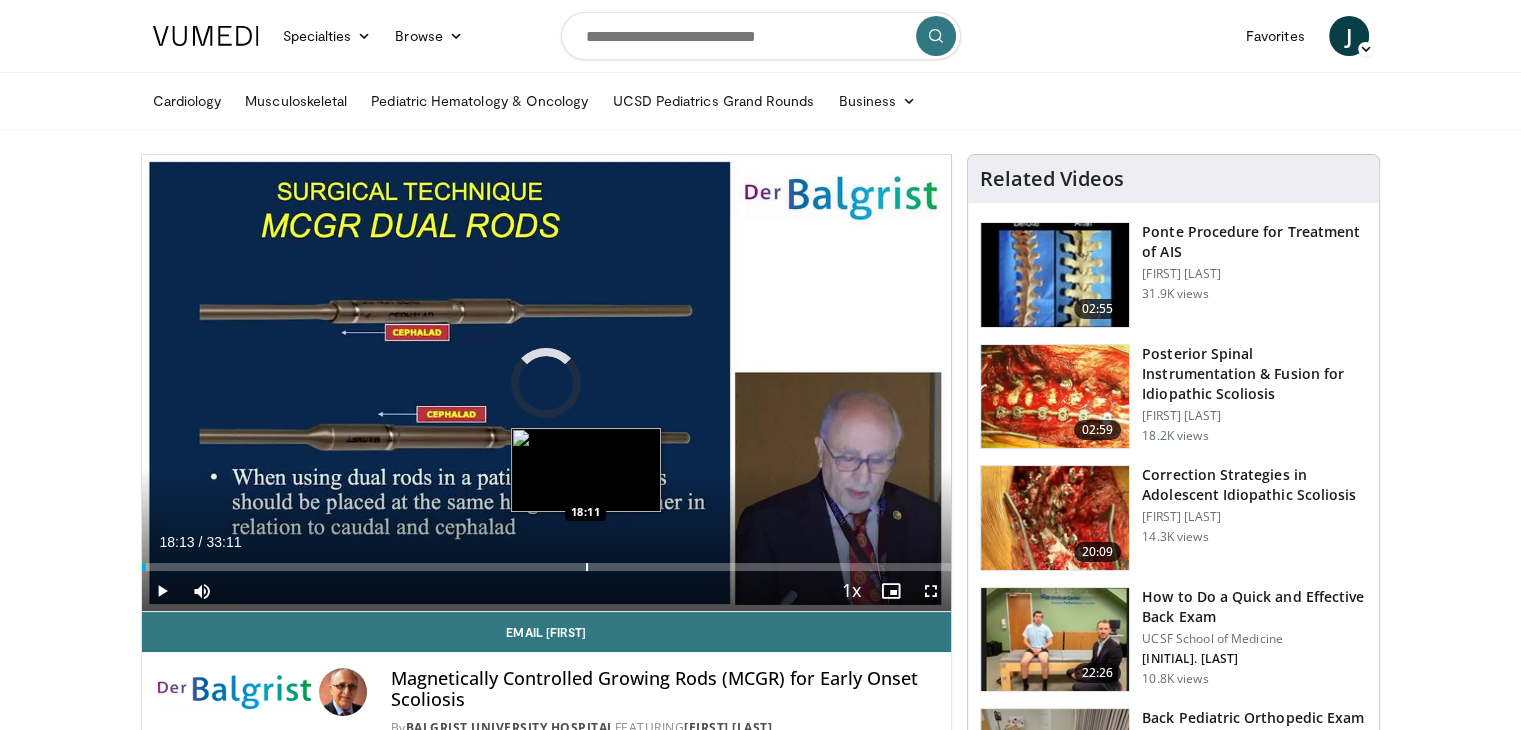 click on "Loaded :  0.50% 18:13 18:11" at bounding box center (547, 561) 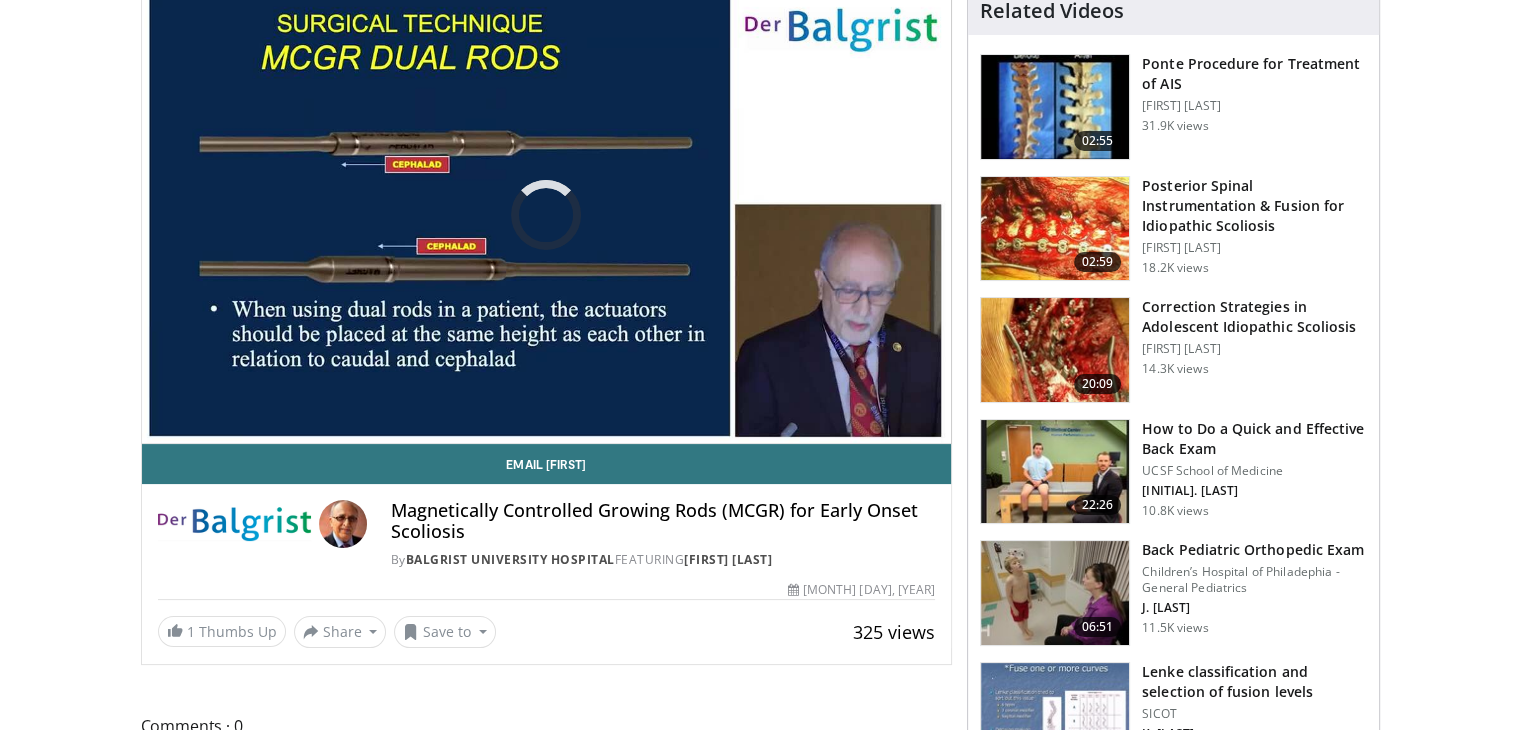 scroll, scrollTop: 200, scrollLeft: 0, axis: vertical 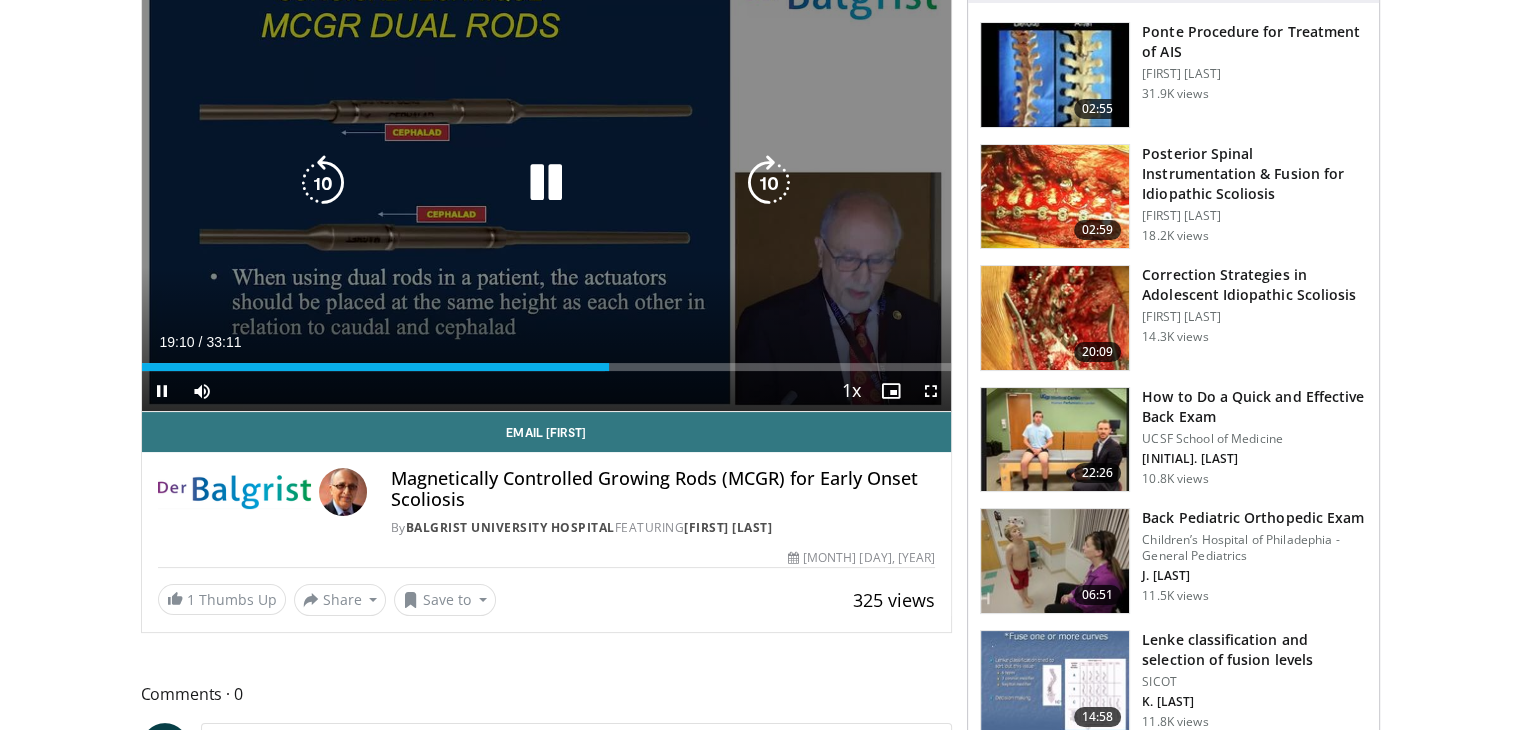 click on "10 seconds
Tap to unmute" at bounding box center [547, 183] 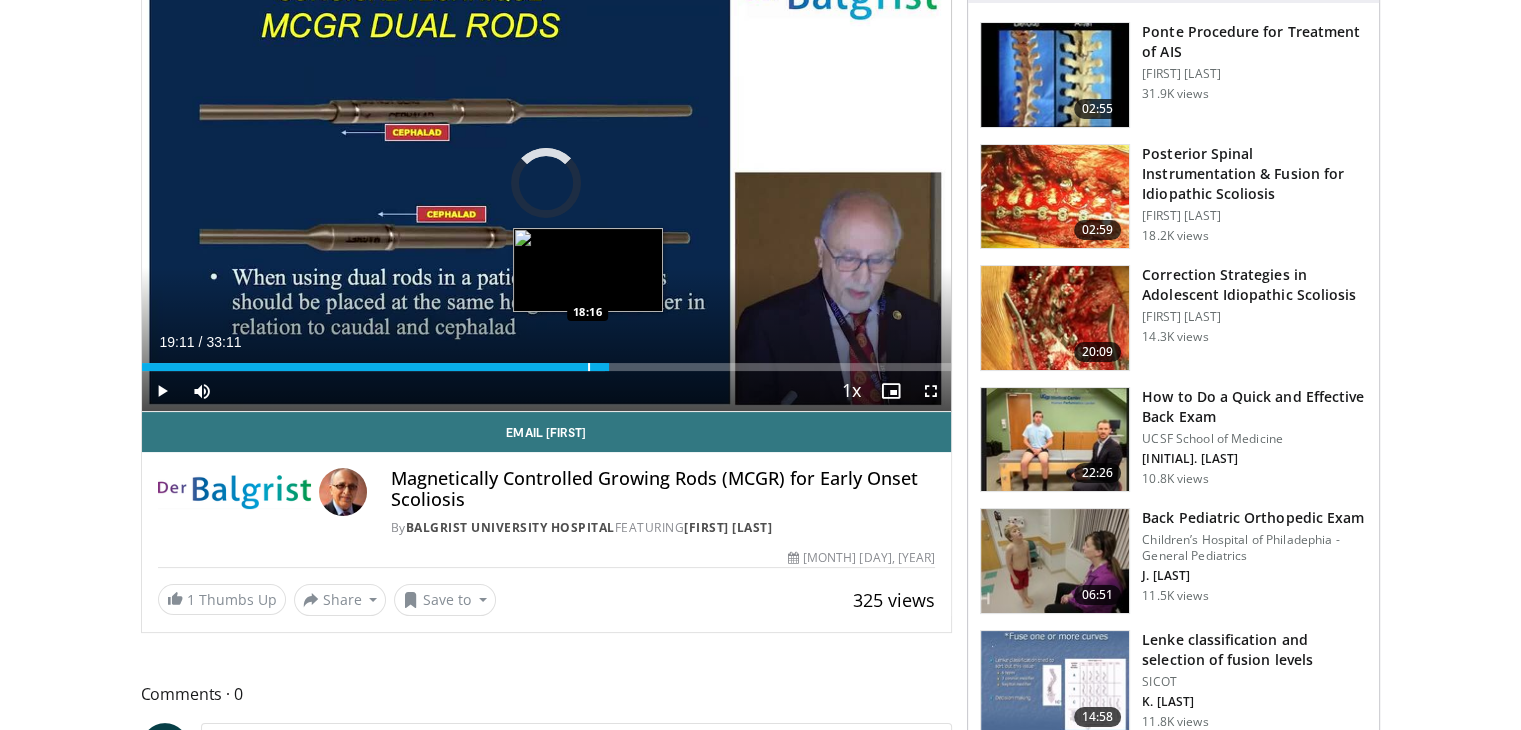click at bounding box center (589, 367) 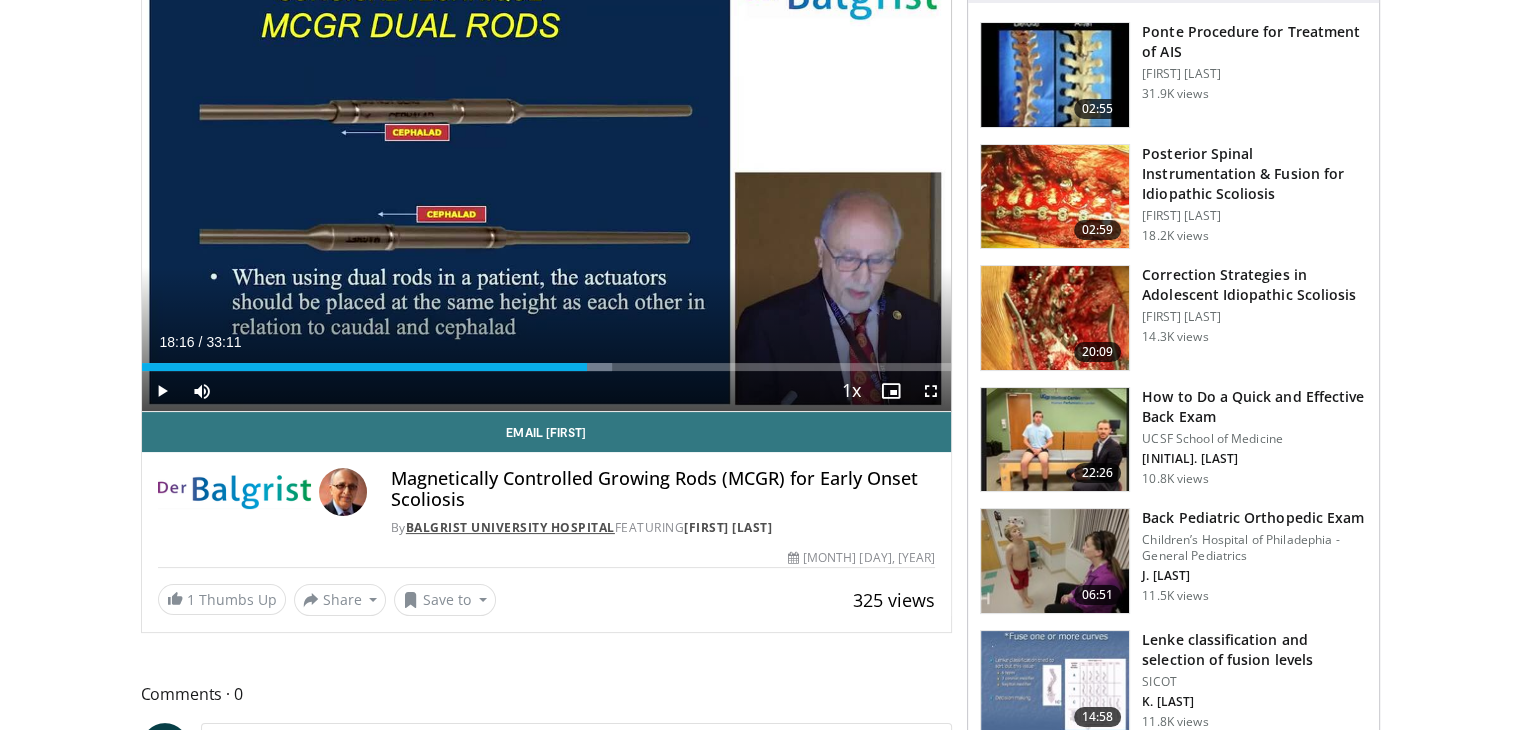 click on "Balgrist University Hospital" at bounding box center [510, 527] 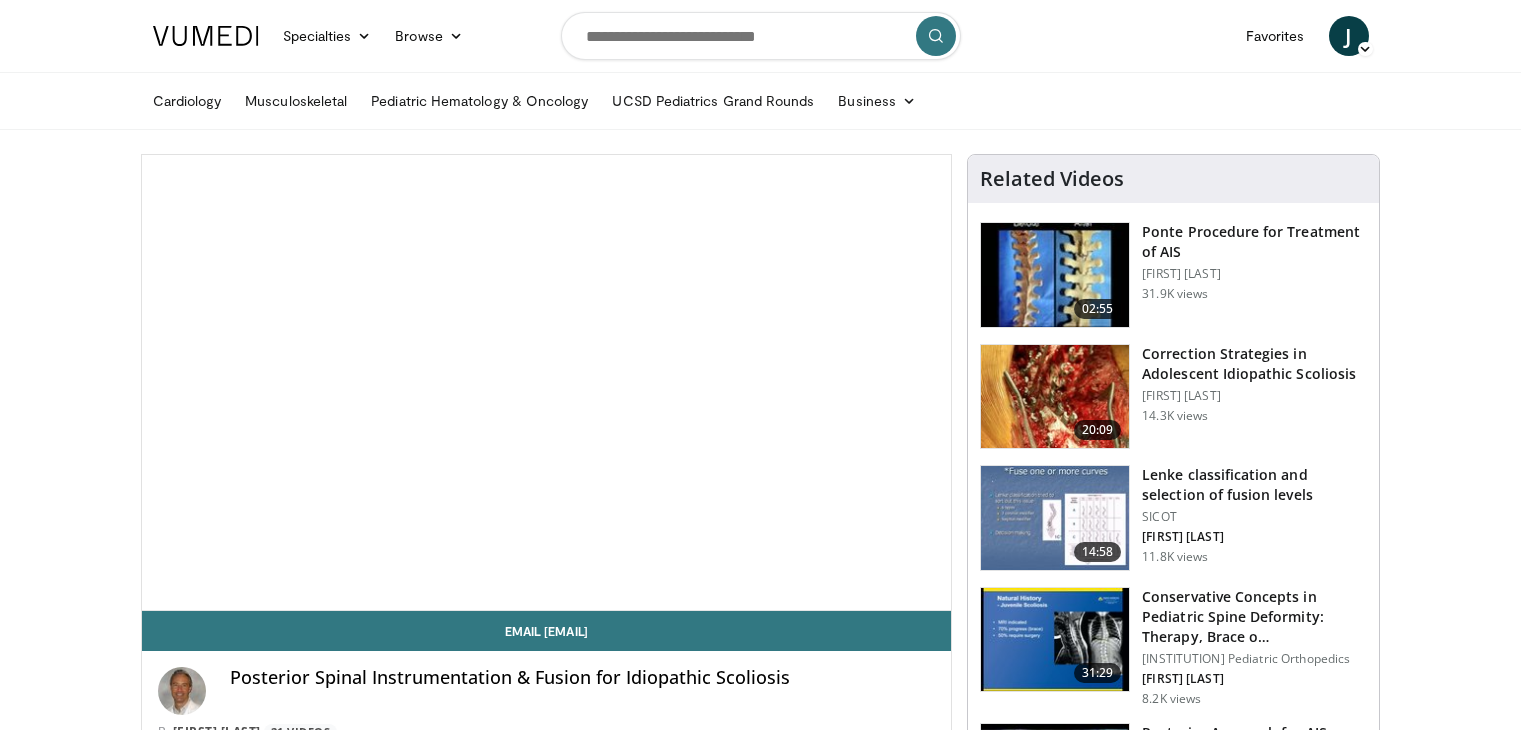 scroll, scrollTop: 0, scrollLeft: 0, axis: both 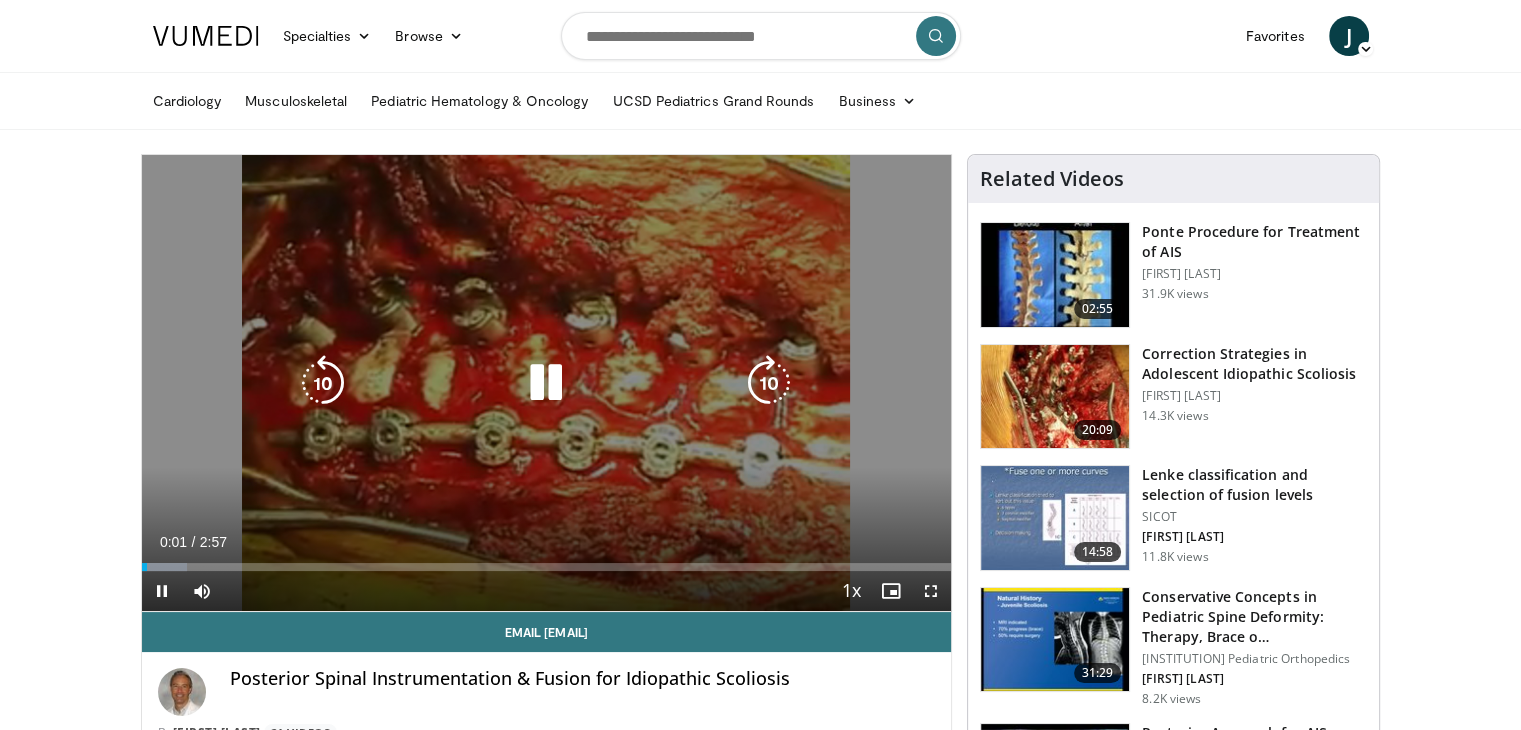 click on "10 seconds
Tap to unmute" at bounding box center (547, 383) 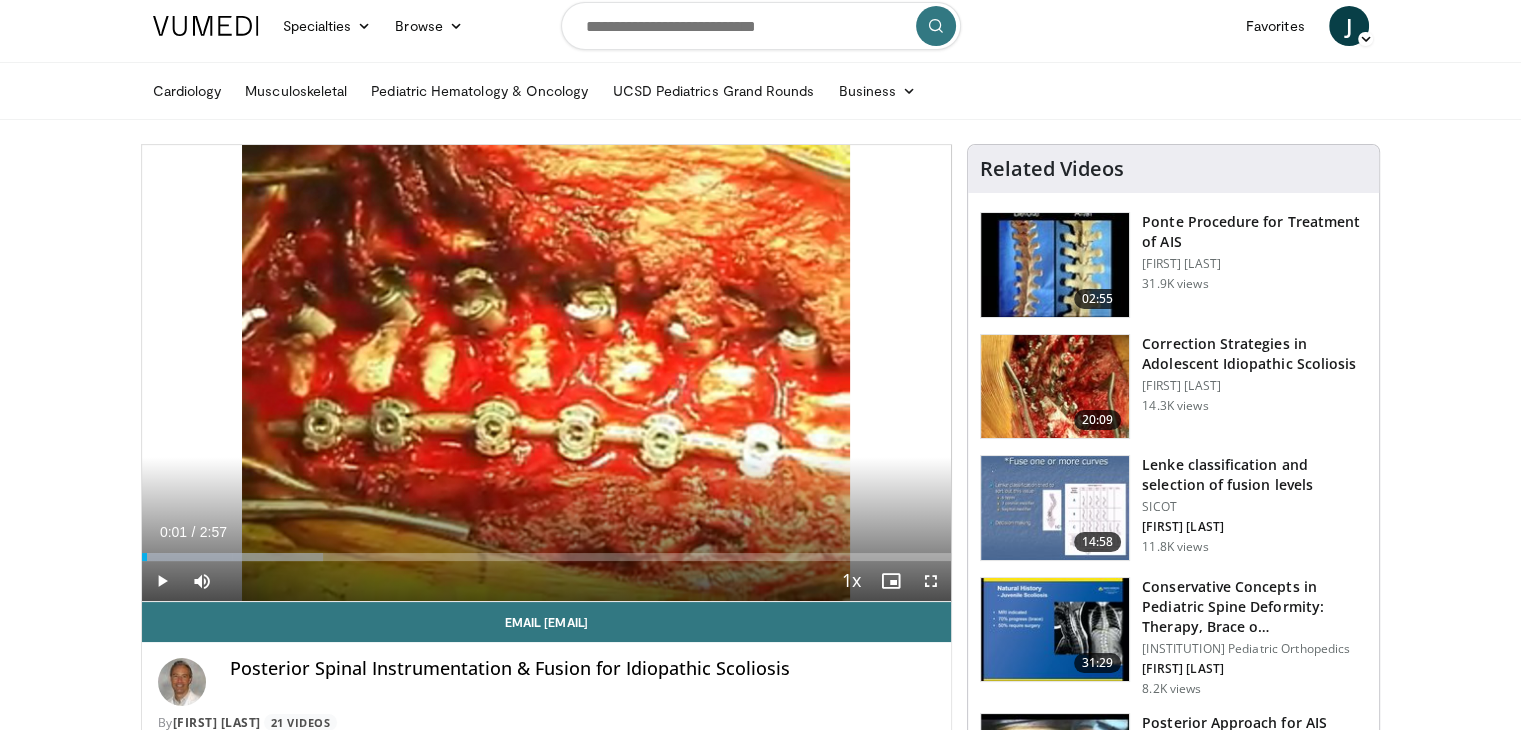 scroll, scrollTop: 0, scrollLeft: 0, axis: both 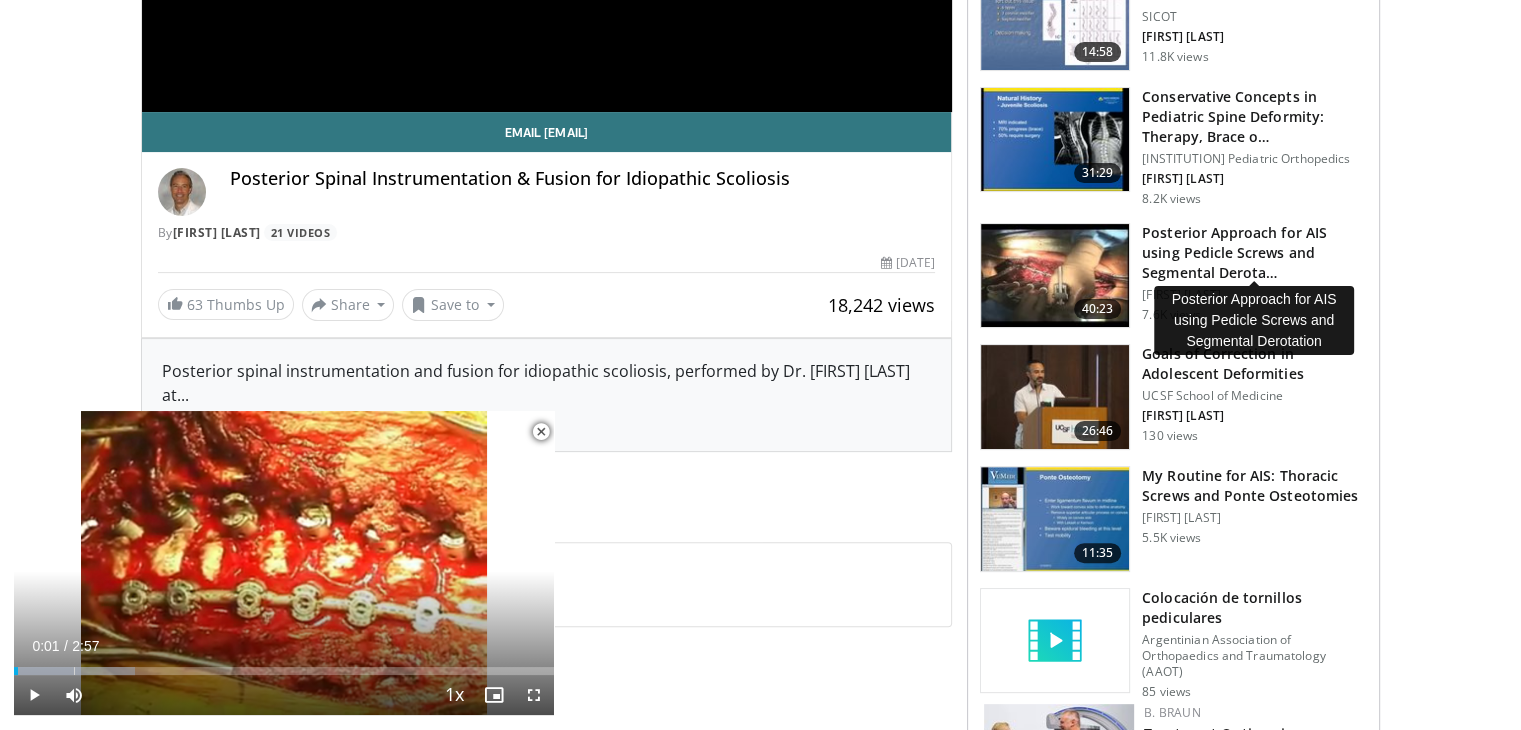 click on "Posterior Approach for AIS using Pedicle Screws and Segmental Derota…" at bounding box center [1254, 253] 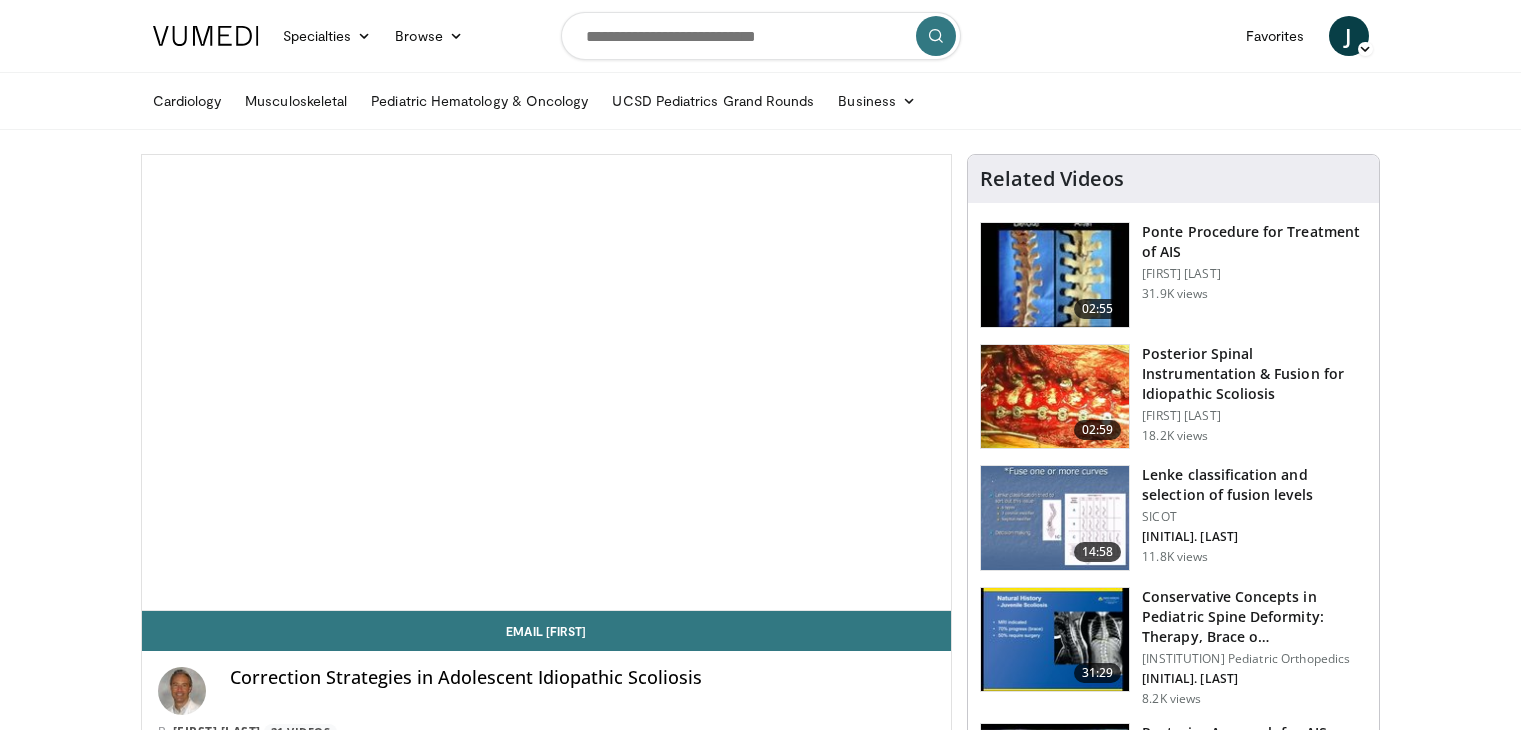 scroll, scrollTop: 0, scrollLeft: 0, axis: both 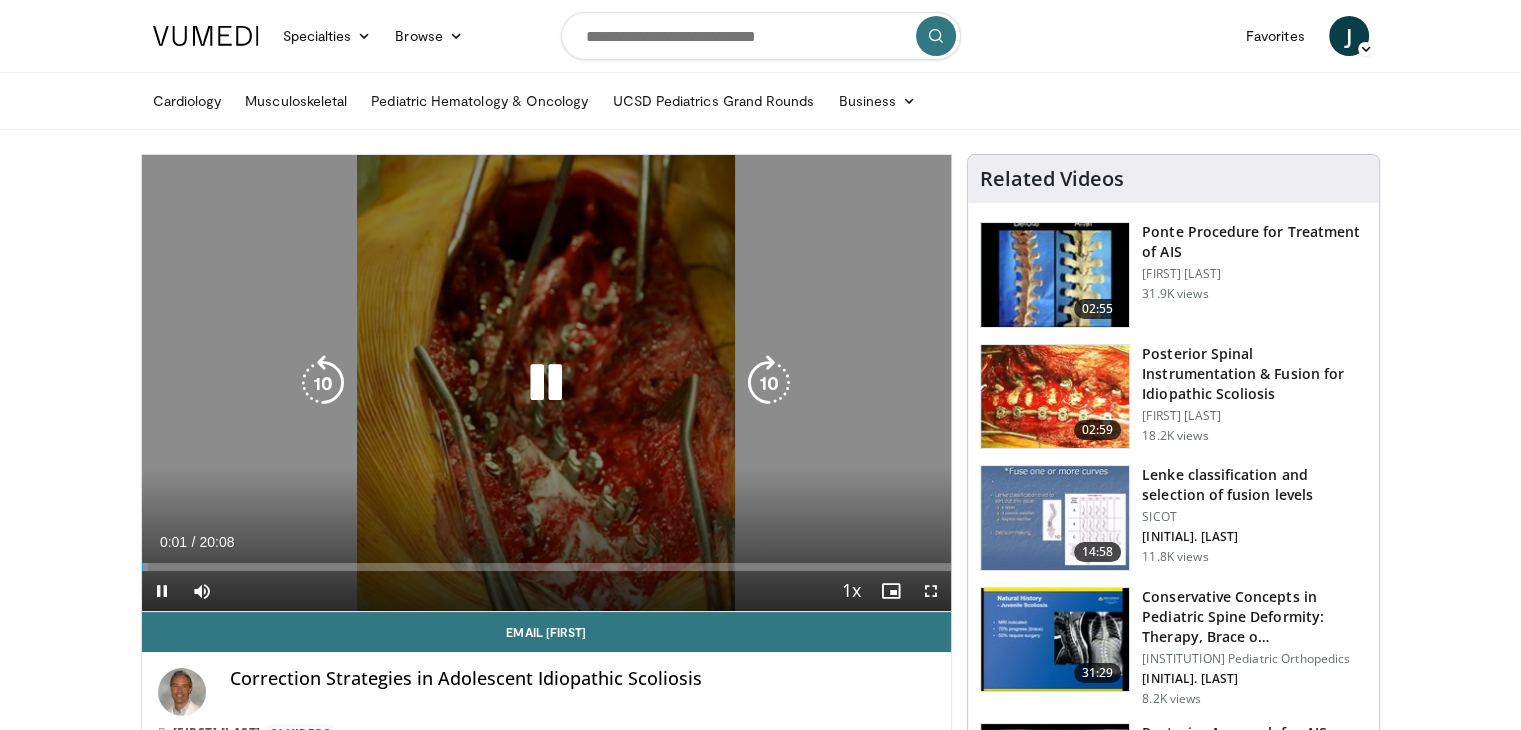 click on "10 seconds
Tap to unmute" at bounding box center (547, 383) 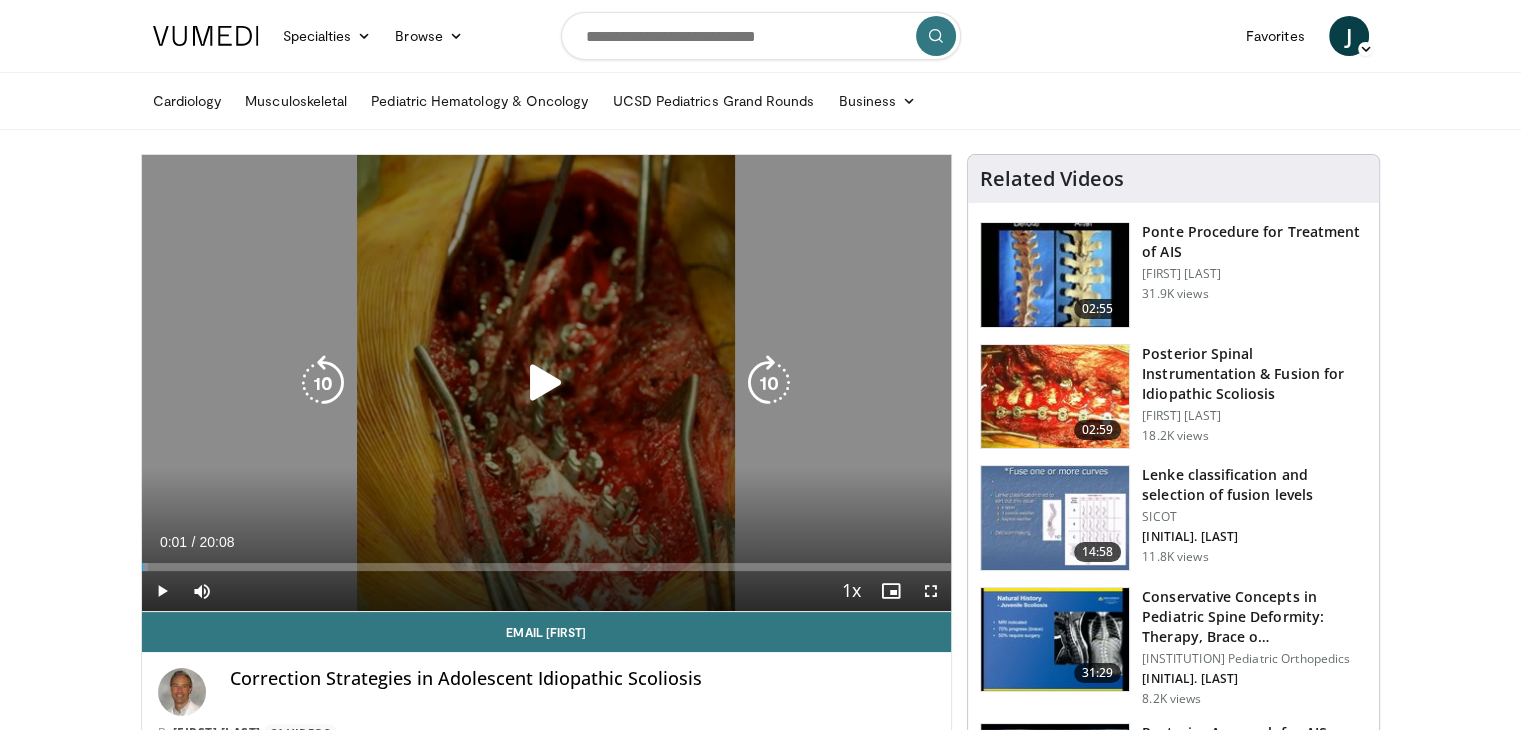 click on "10 seconds
Tap to unmute" at bounding box center (547, 383) 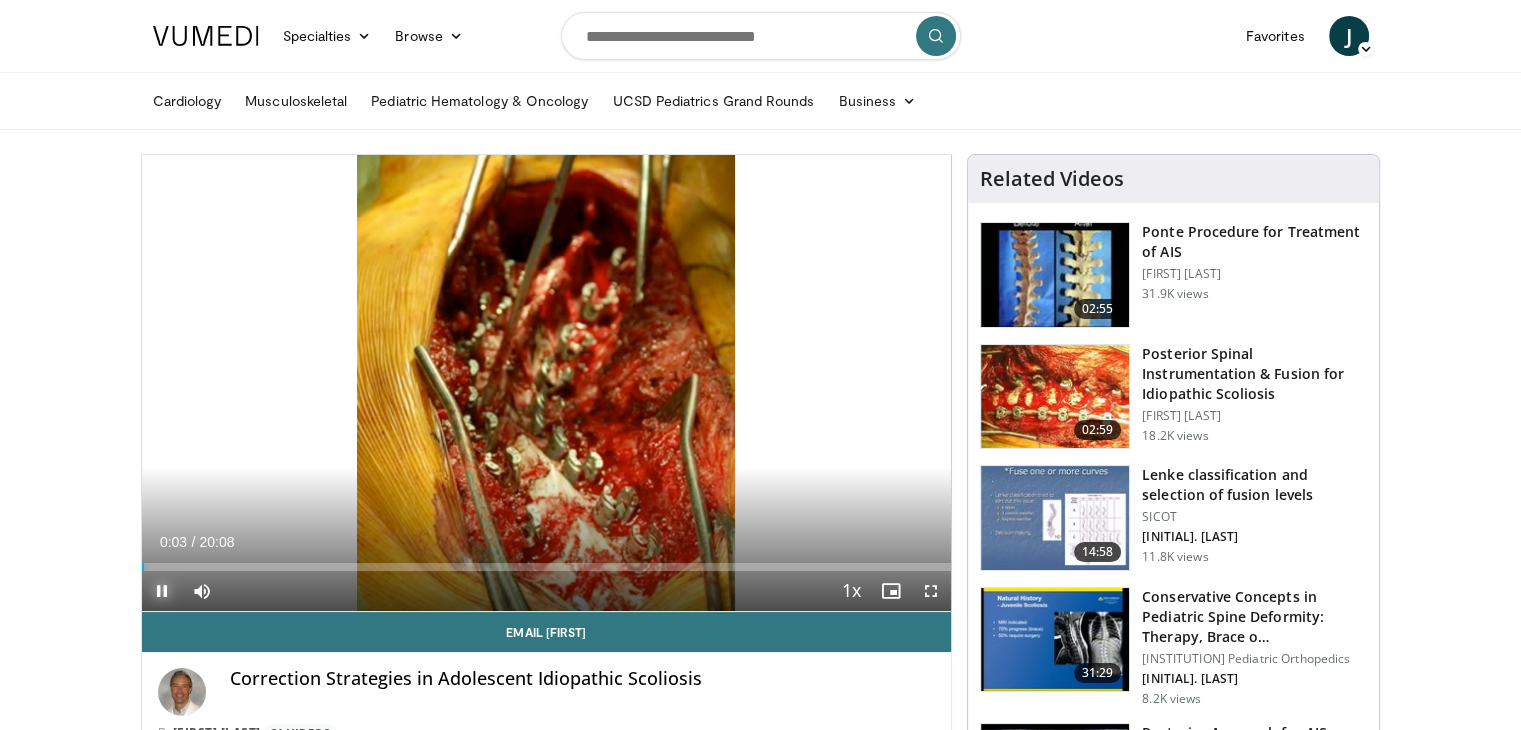 click at bounding box center (162, 591) 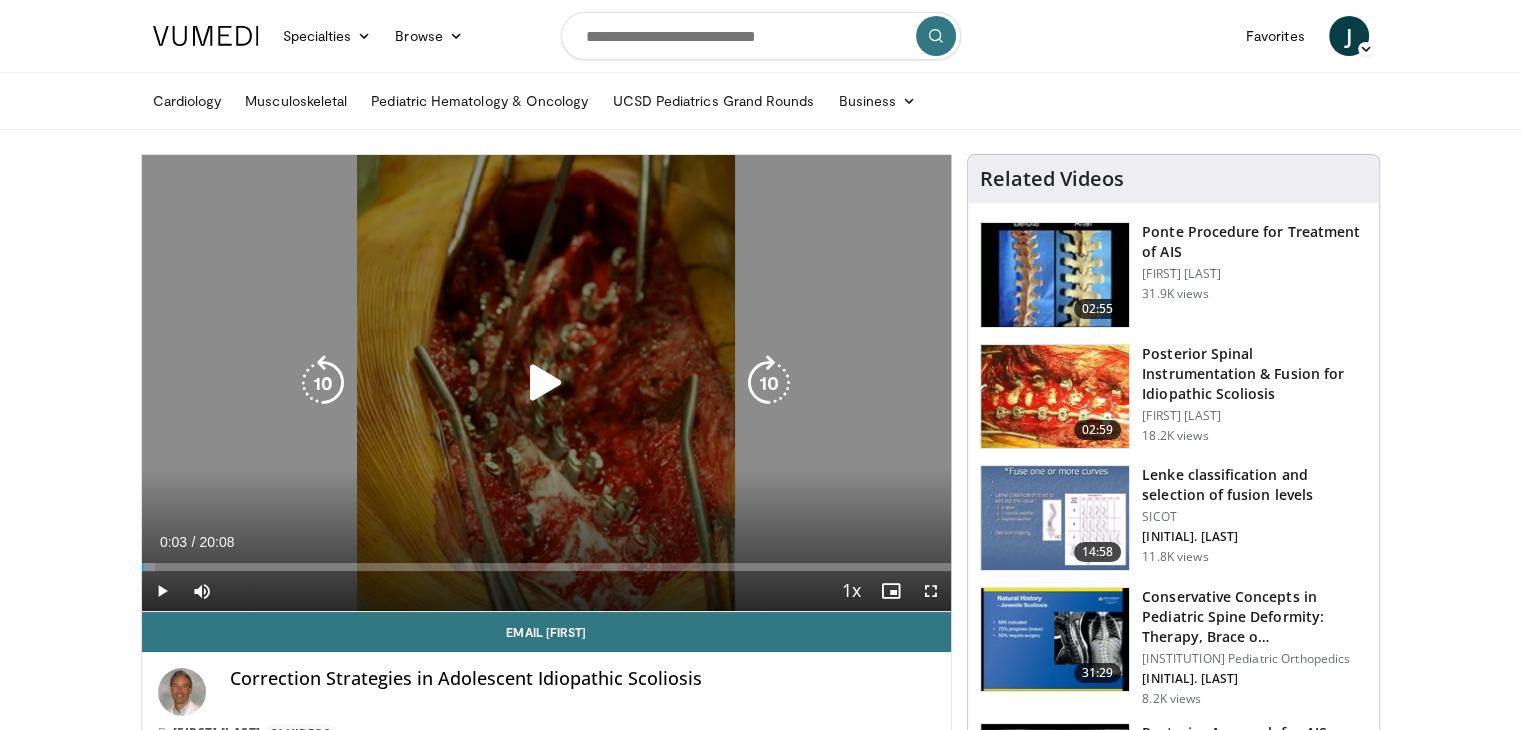 click on "10 seconds
Tap to unmute" at bounding box center (547, 383) 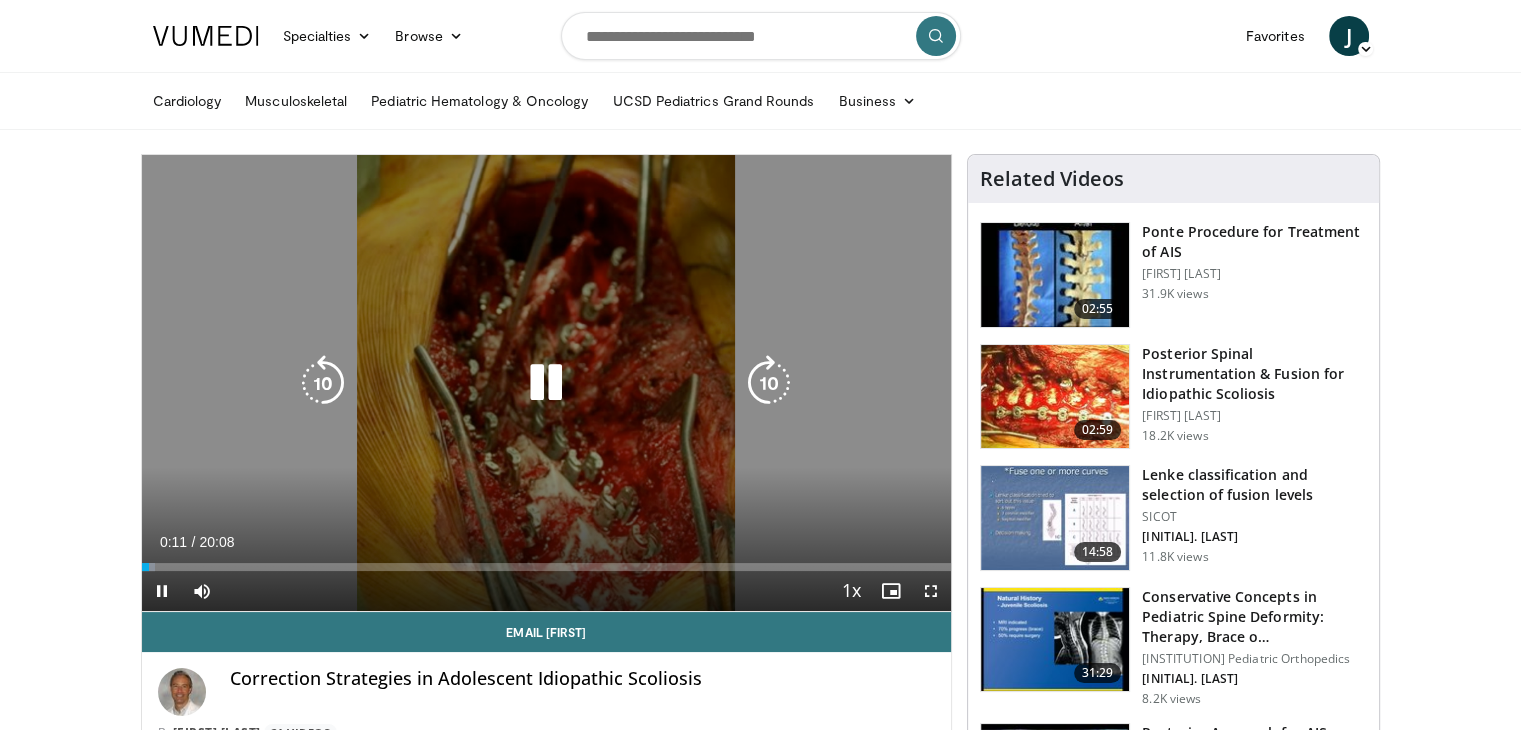 click on "10 seconds
Tap to unmute" at bounding box center (547, 383) 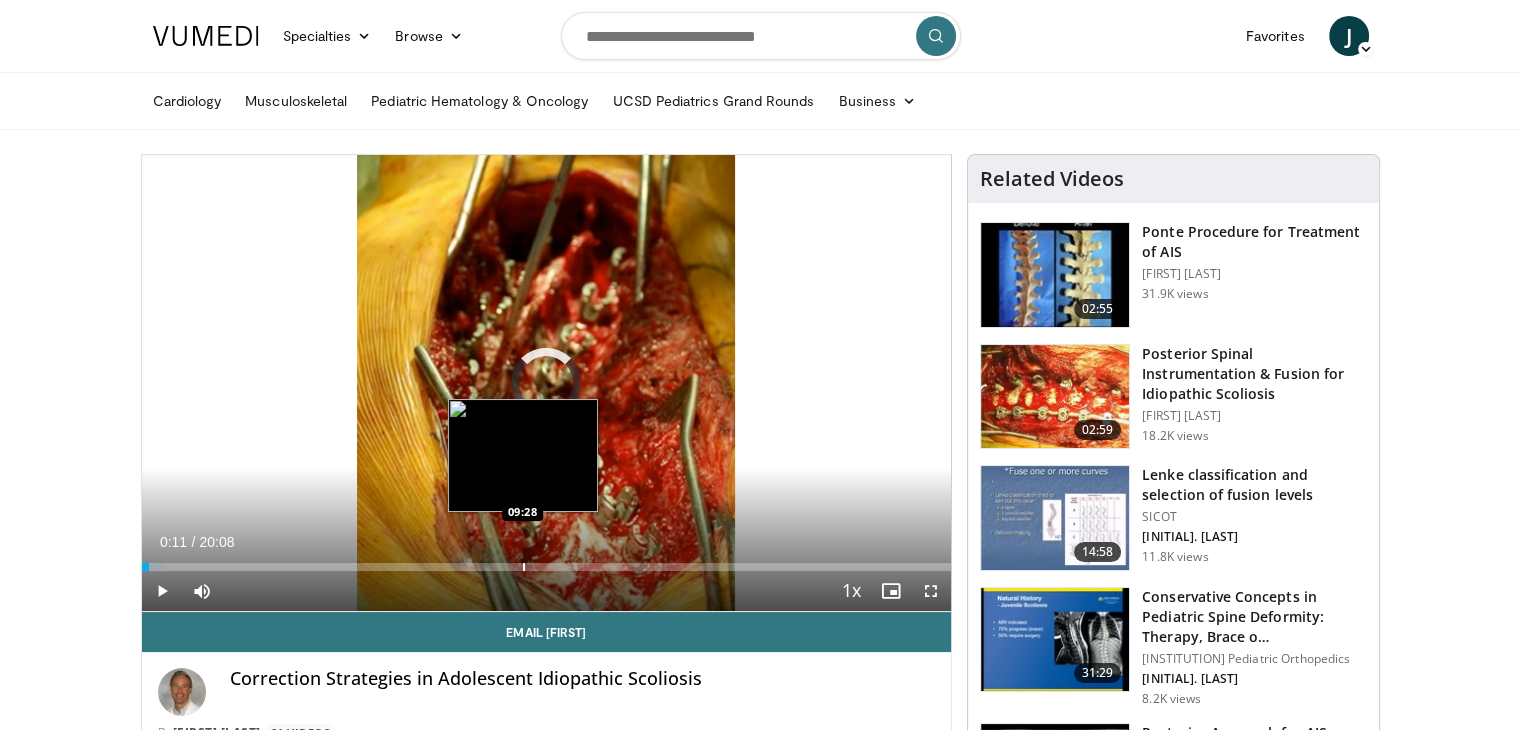 click on "Loaded :  2.48% 00:11 09:28" at bounding box center [547, 567] 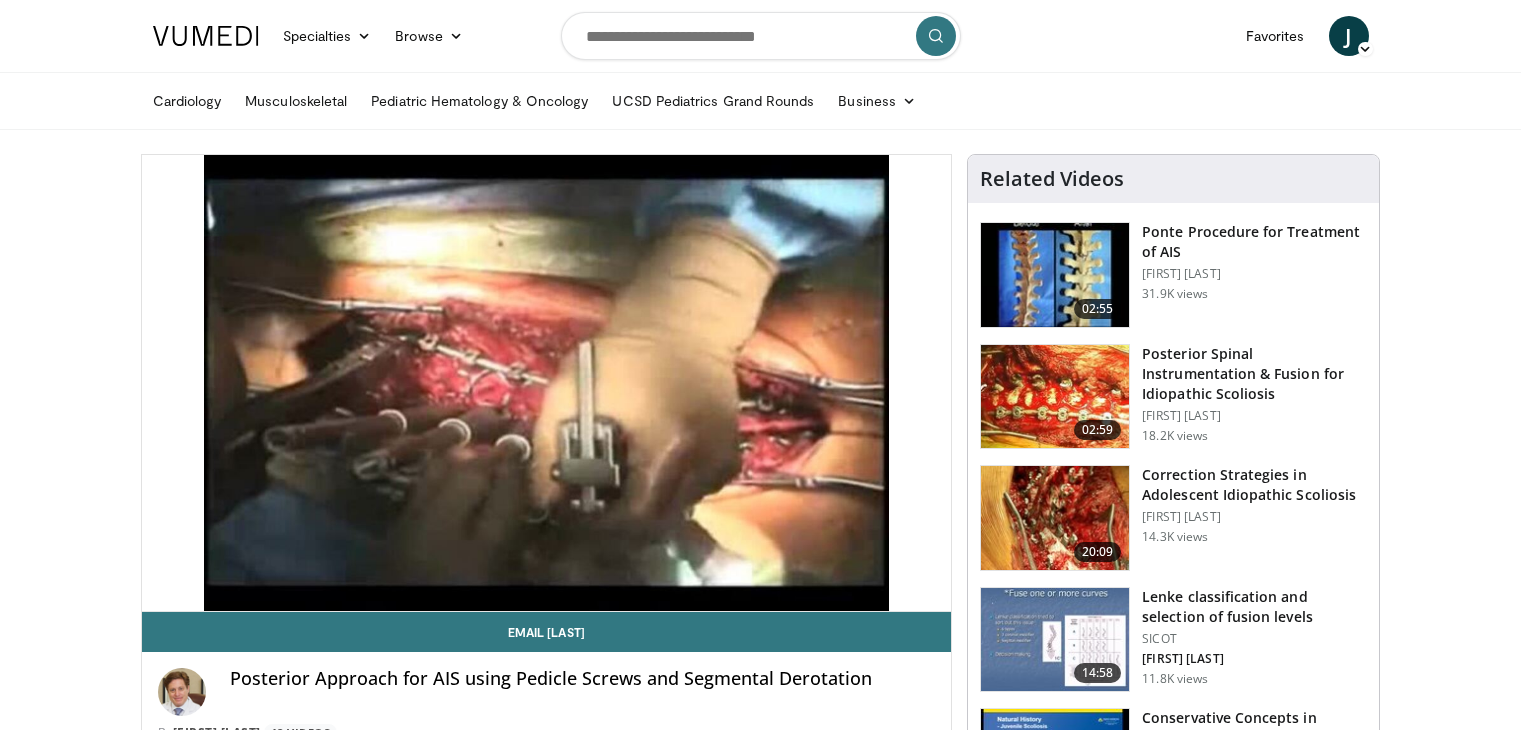 scroll, scrollTop: 0, scrollLeft: 0, axis: both 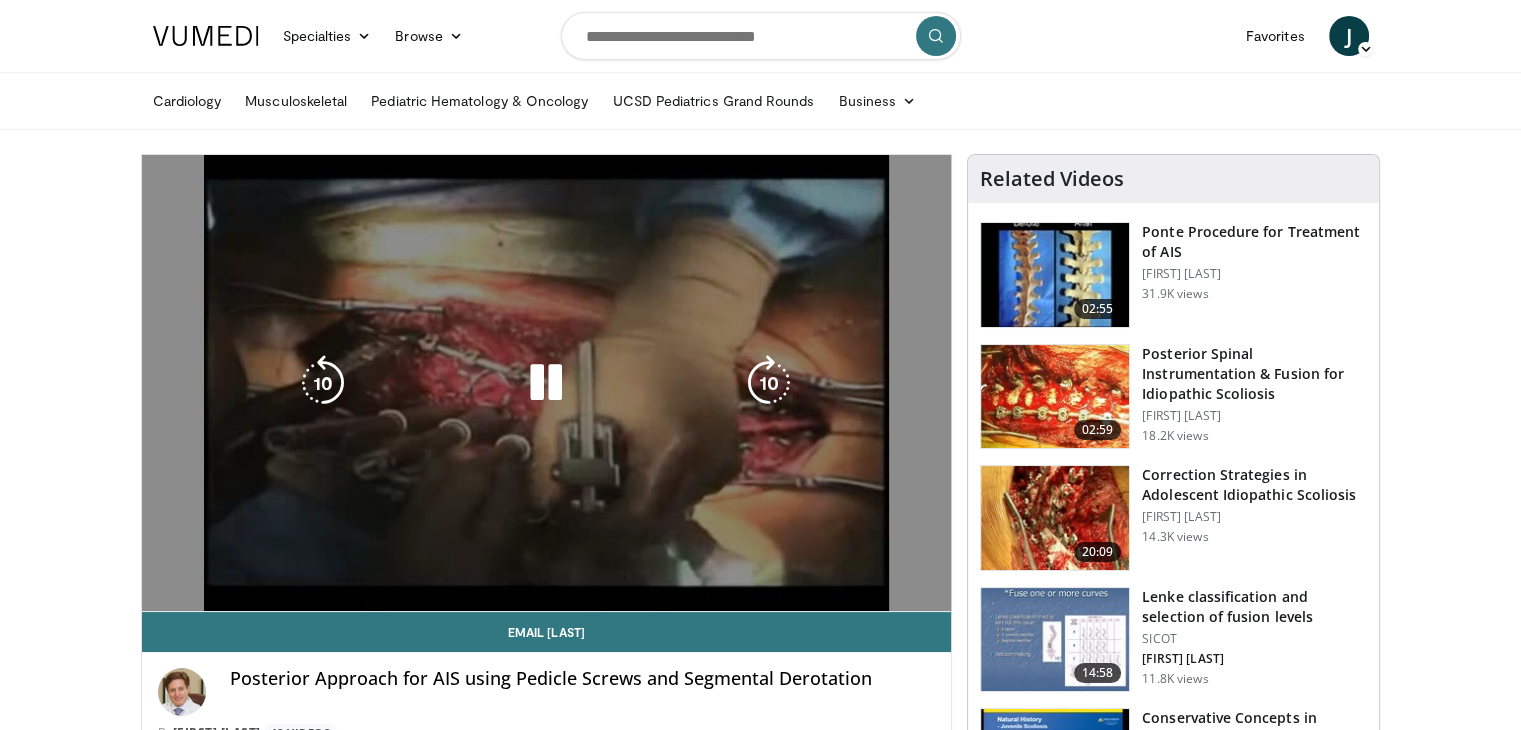 click on "10 seconds
Tap to unmute" at bounding box center (547, 383) 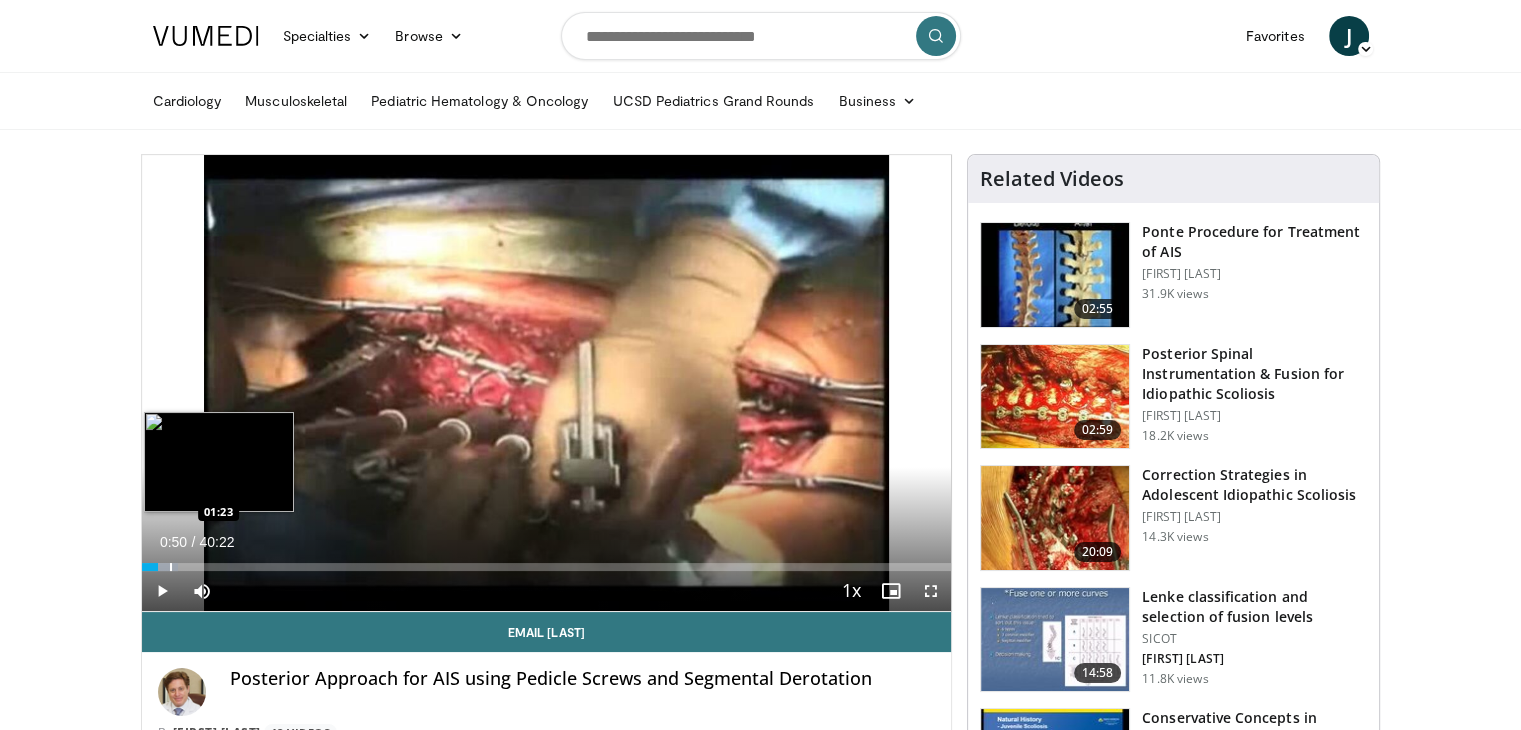 click at bounding box center [171, 567] 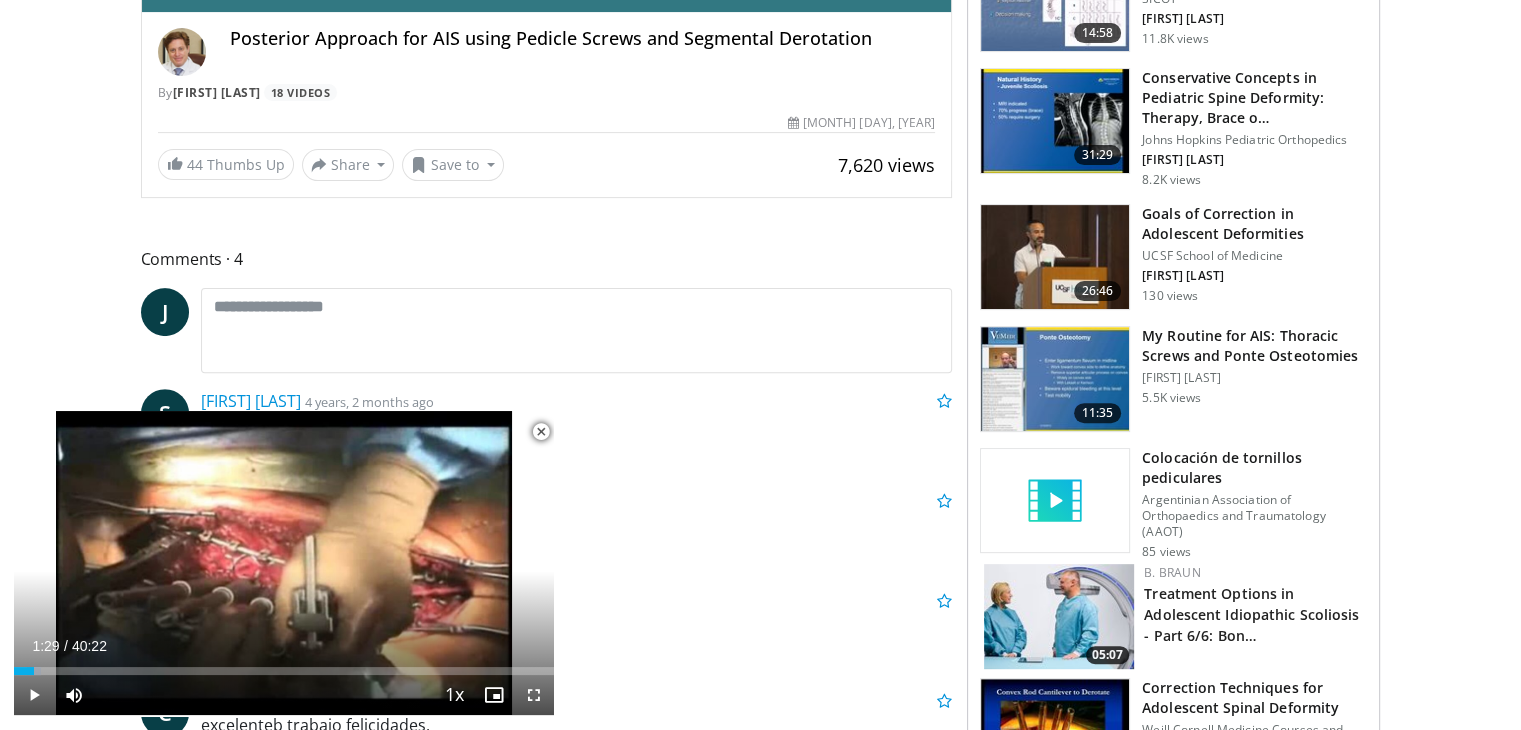 scroll, scrollTop: 900, scrollLeft: 0, axis: vertical 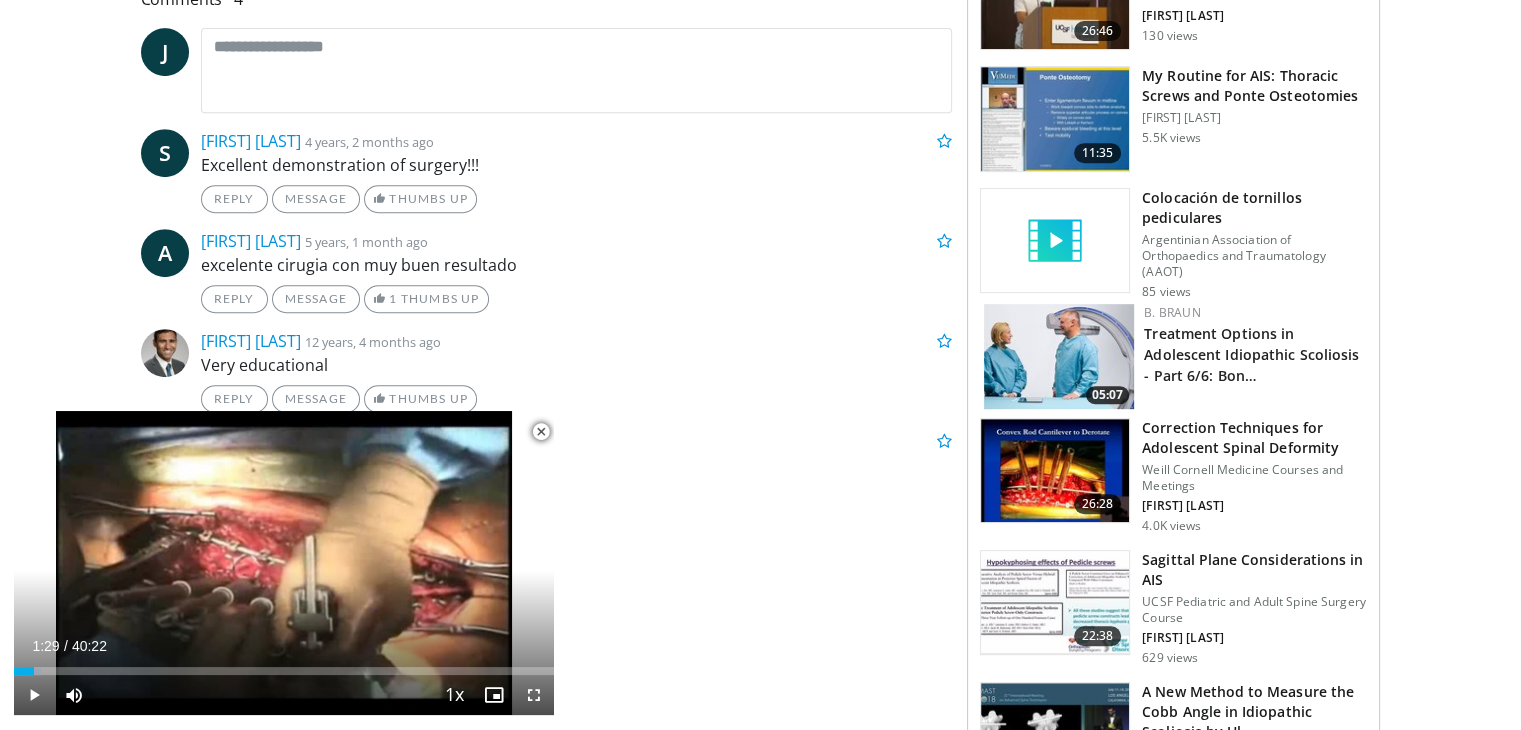 click on "Colocación de tornillos pediculares" at bounding box center (1254, 208) 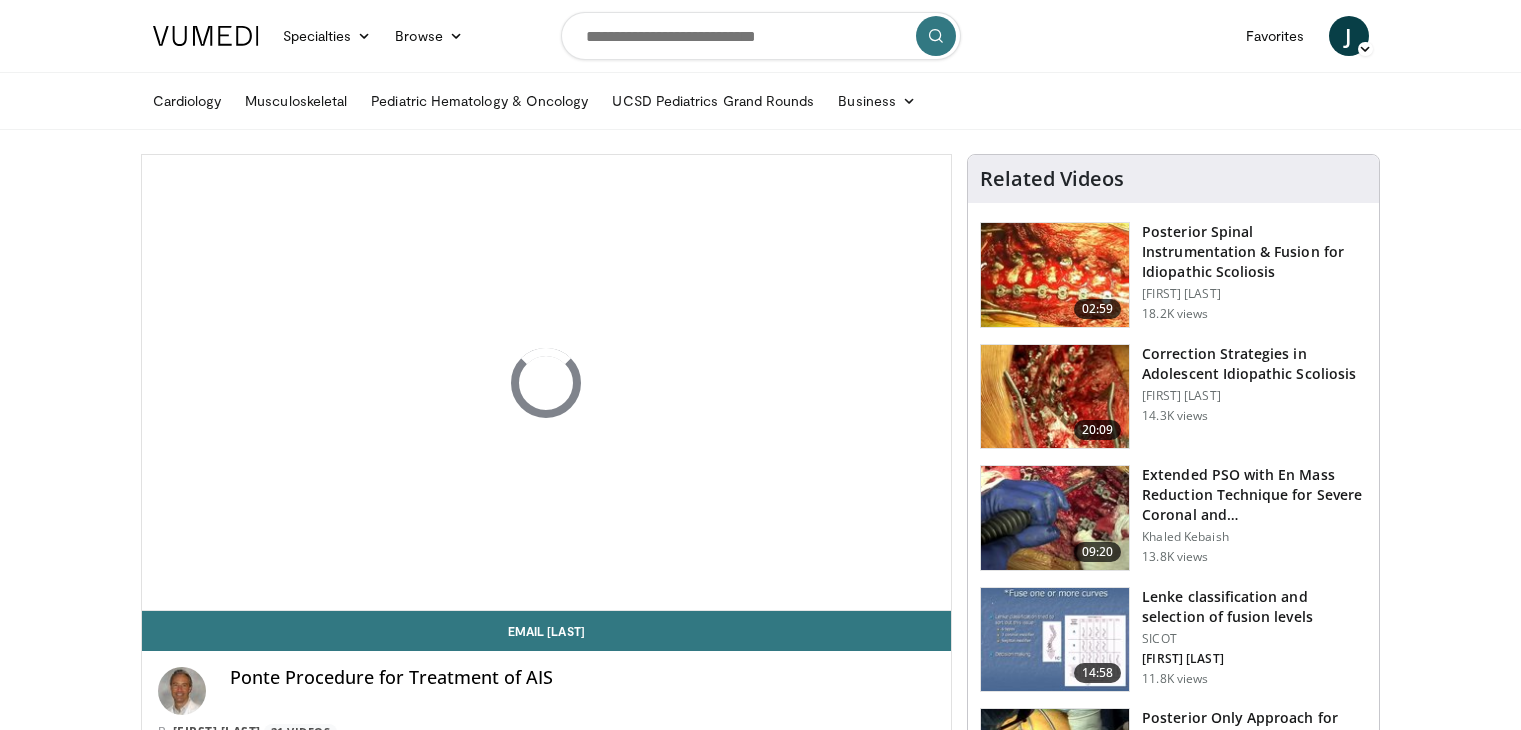 scroll, scrollTop: 0, scrollLeft: 0, axis: both 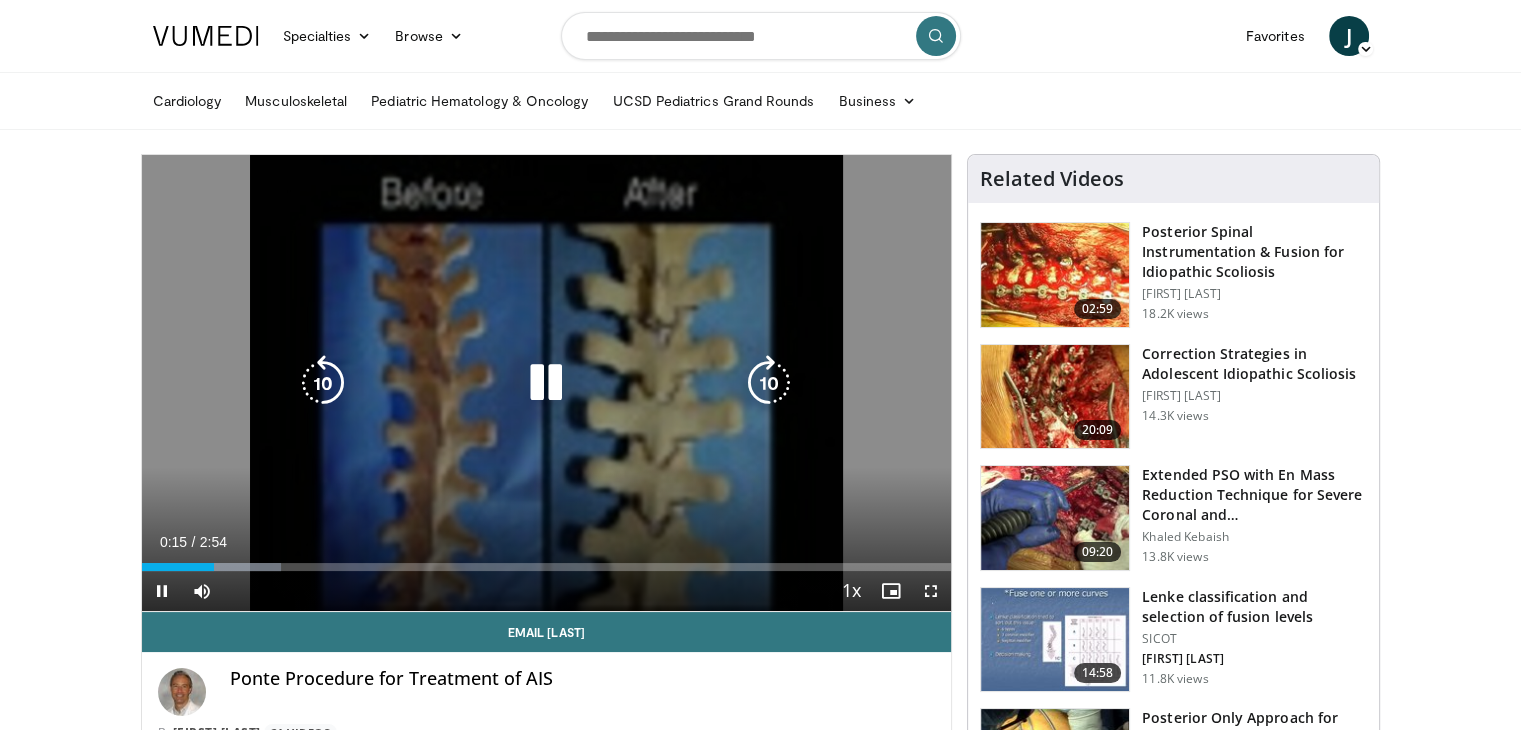 click on "10 seconds
Tap to unmute" at bounding box center [547, 383] 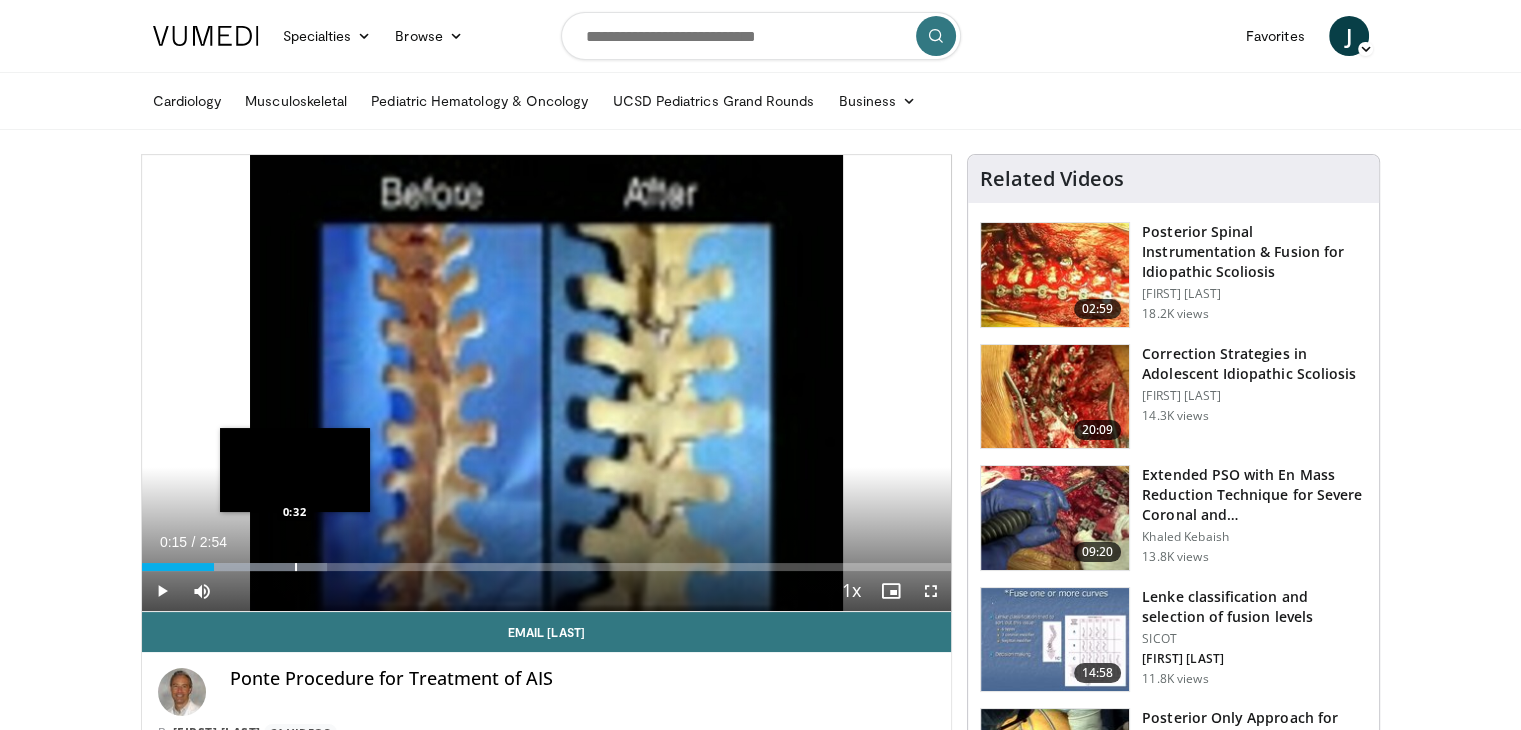 click at bounding box center (296, 567) 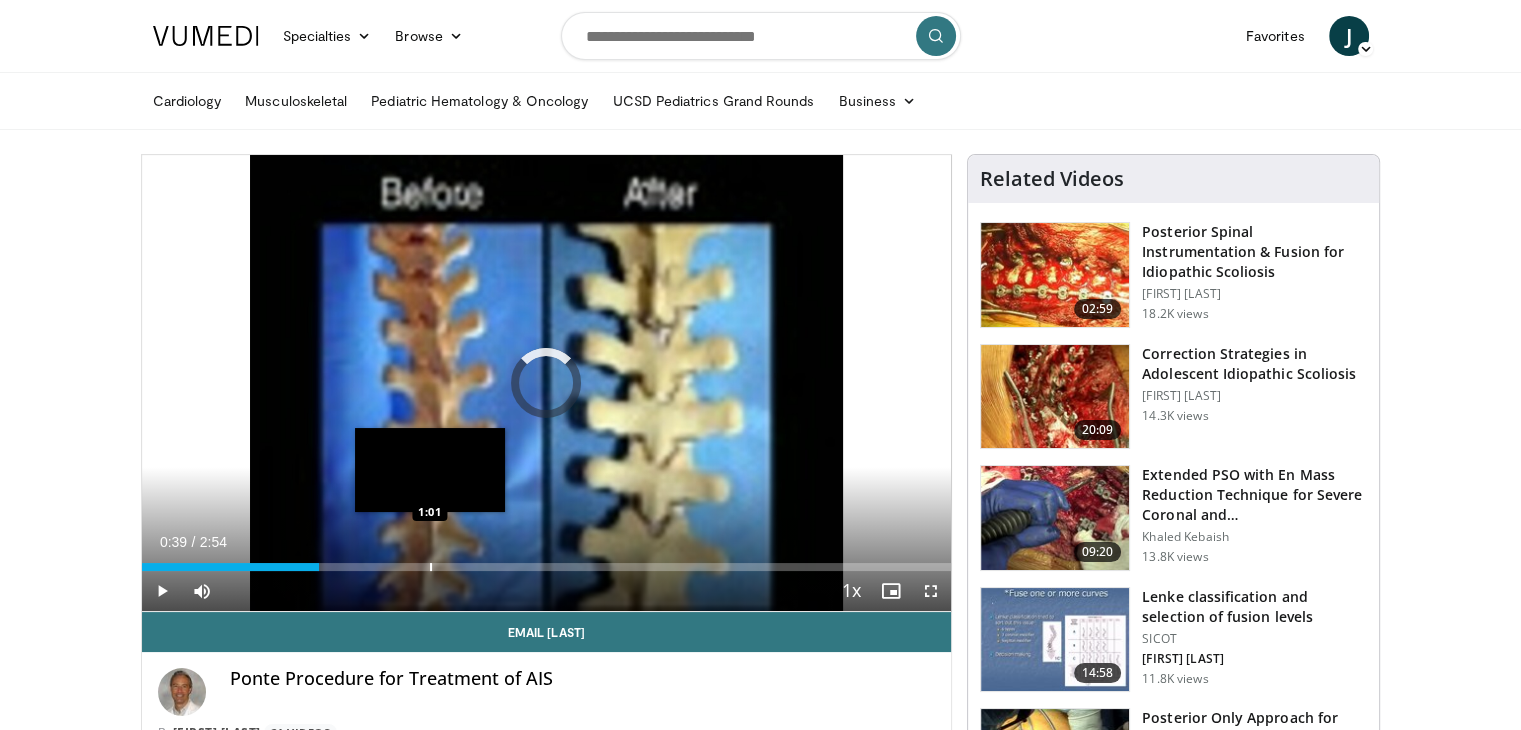drag, startPoint x: 281, startPoint y: 568, endPoint x: 499, endPoint y: 569, distance: 218.00229 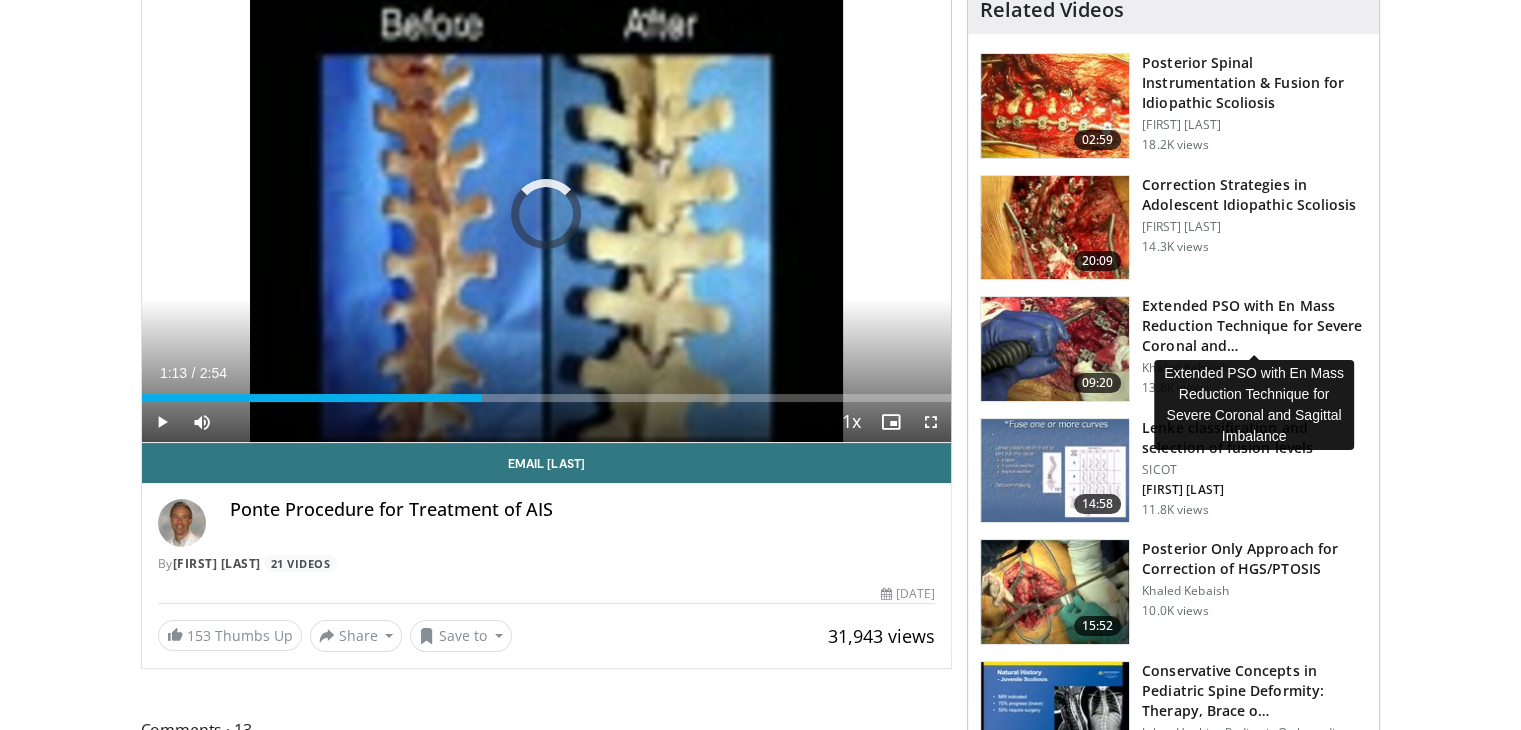 scroll, scrollTop: 200, scrollLeft: 0, axis: vertical 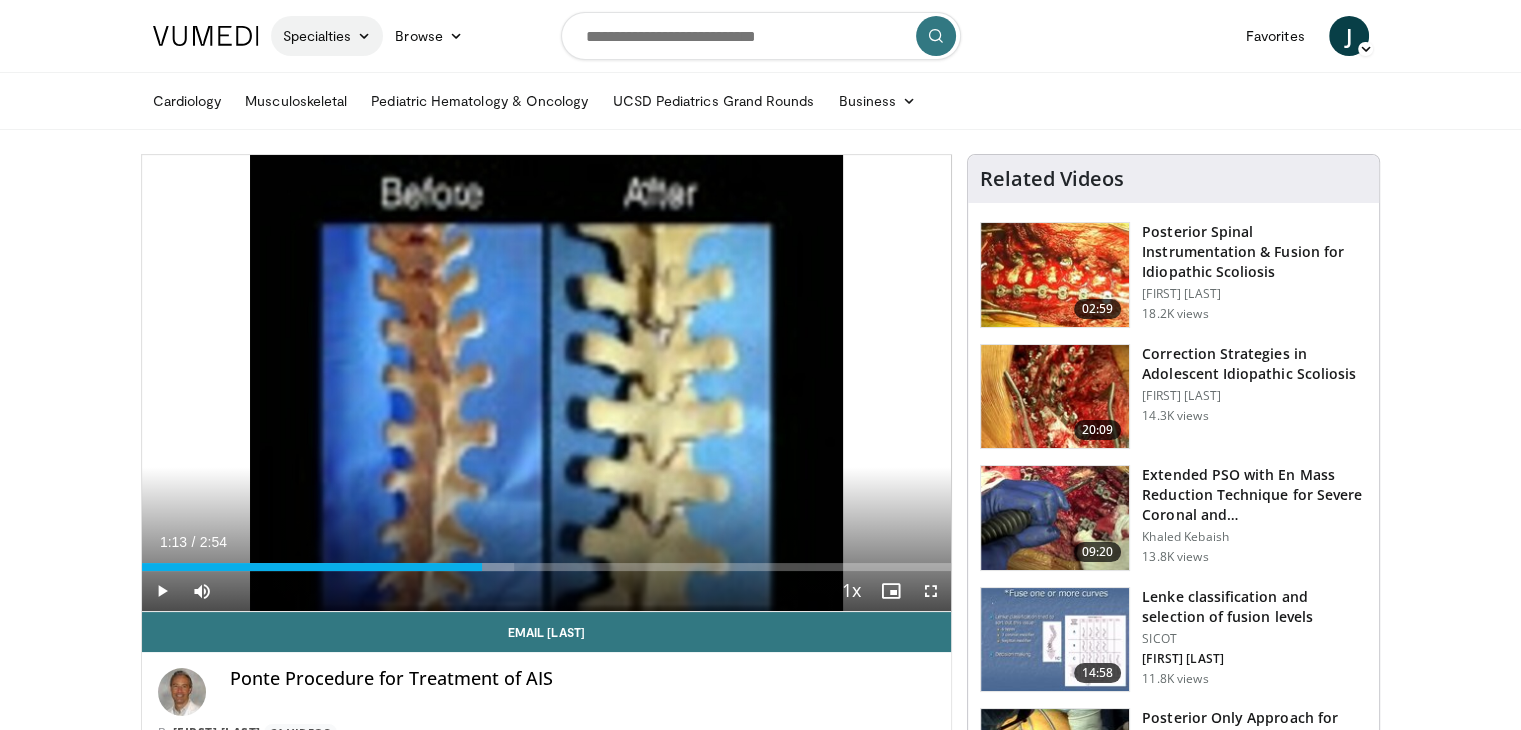 click on "Specialties" at bounding box center [327, 36] 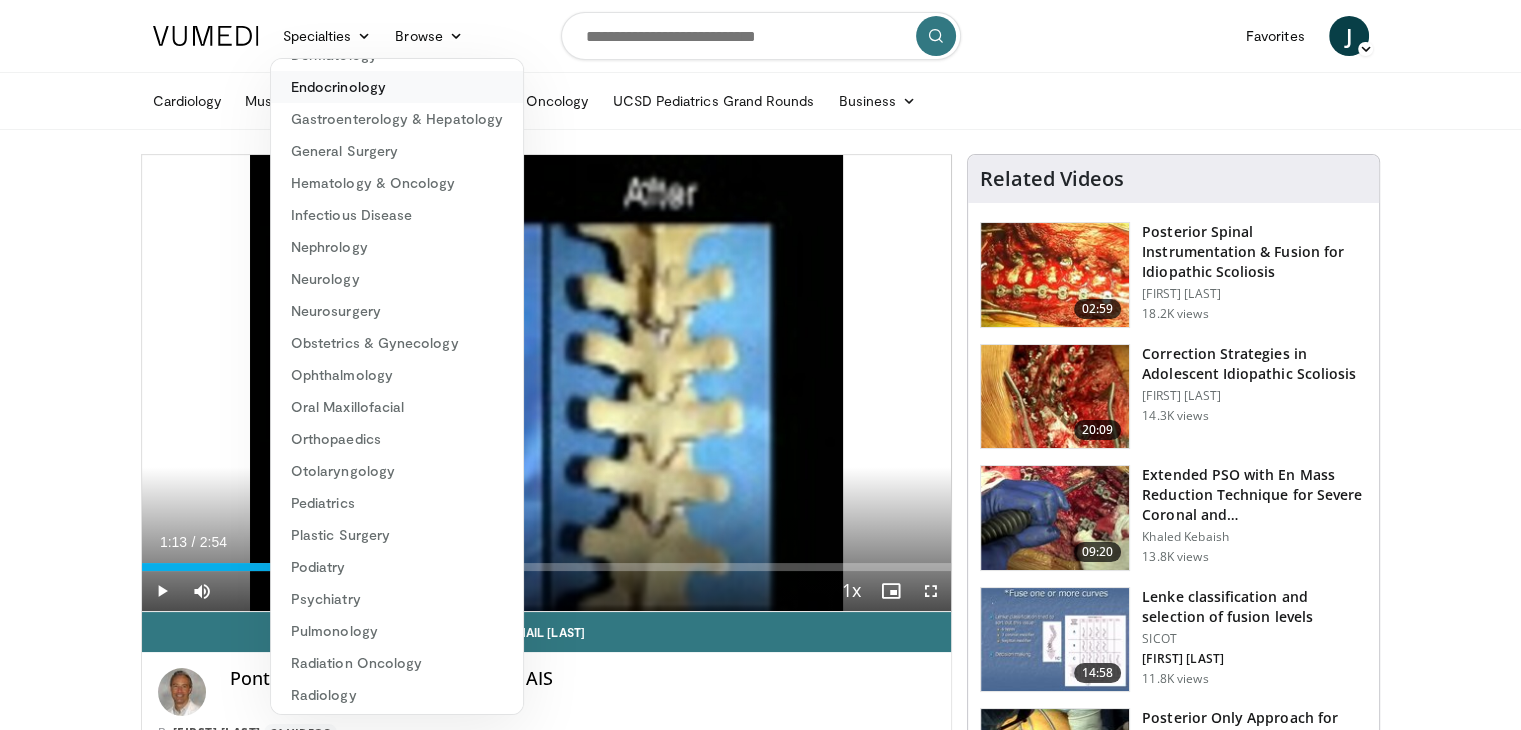 scroll, scrollTop: 200, scrollLeft: 0, axis: vertical 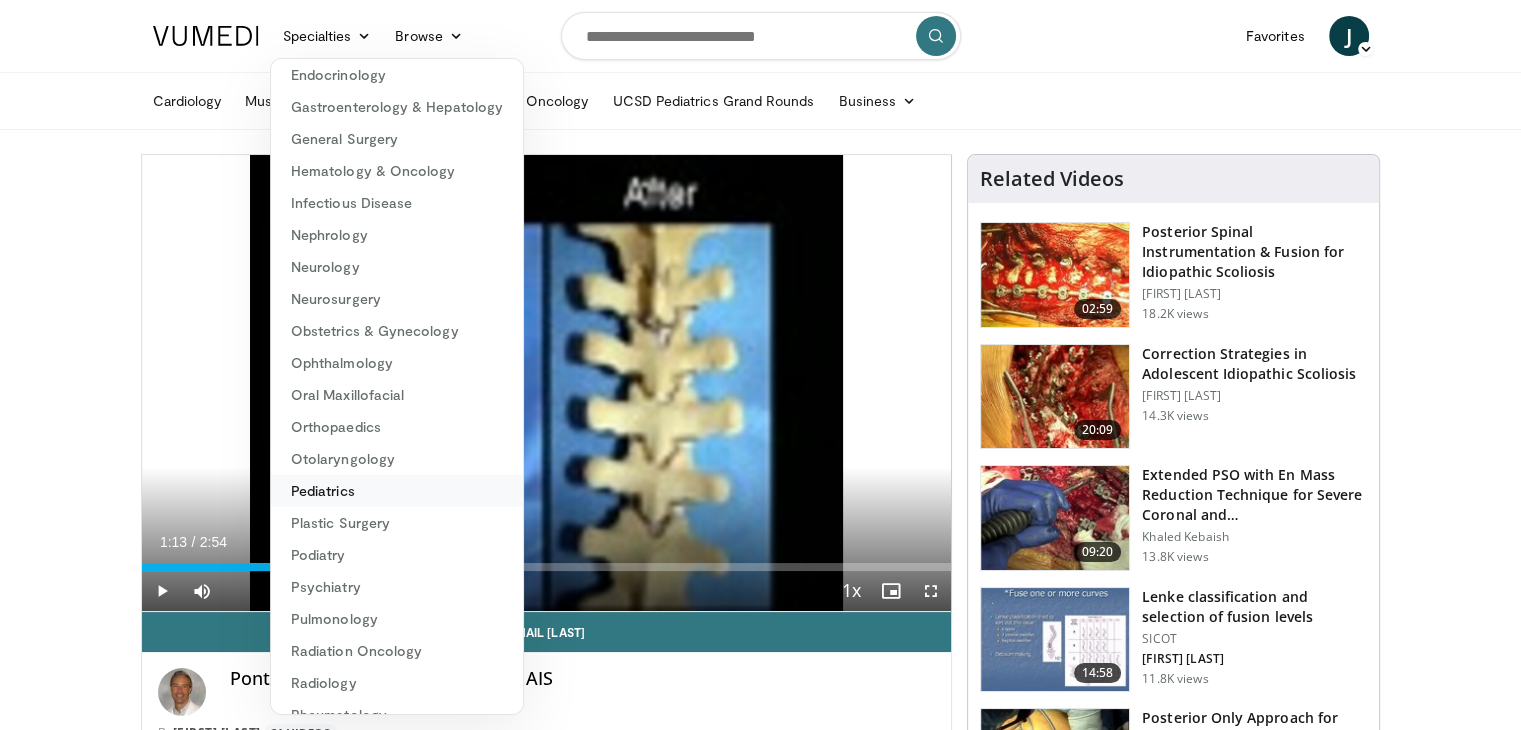 click on "Pediatrics" at bounding box center [397, 491] 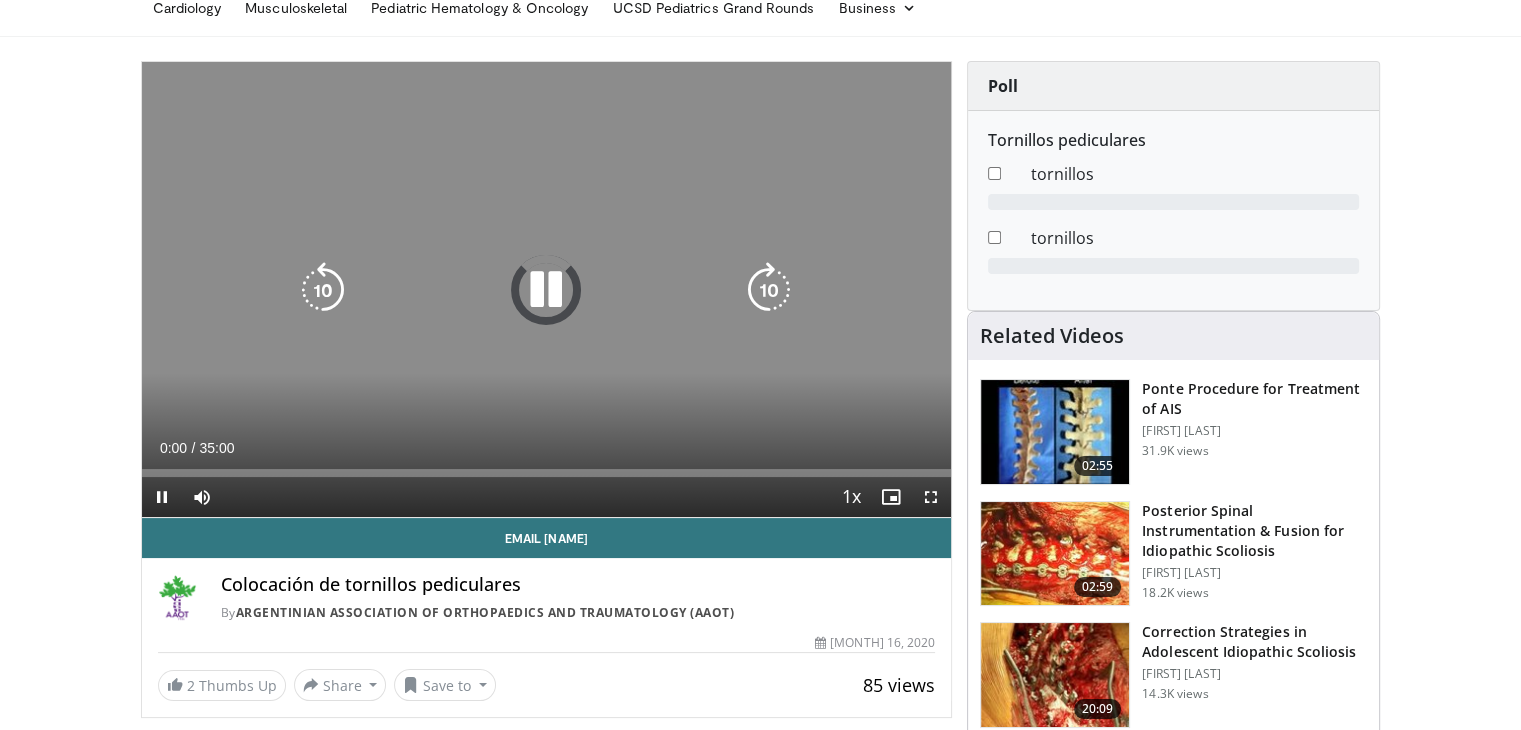 scroll, scrollTop: 100, scrollLeft: 0, axis: vertical 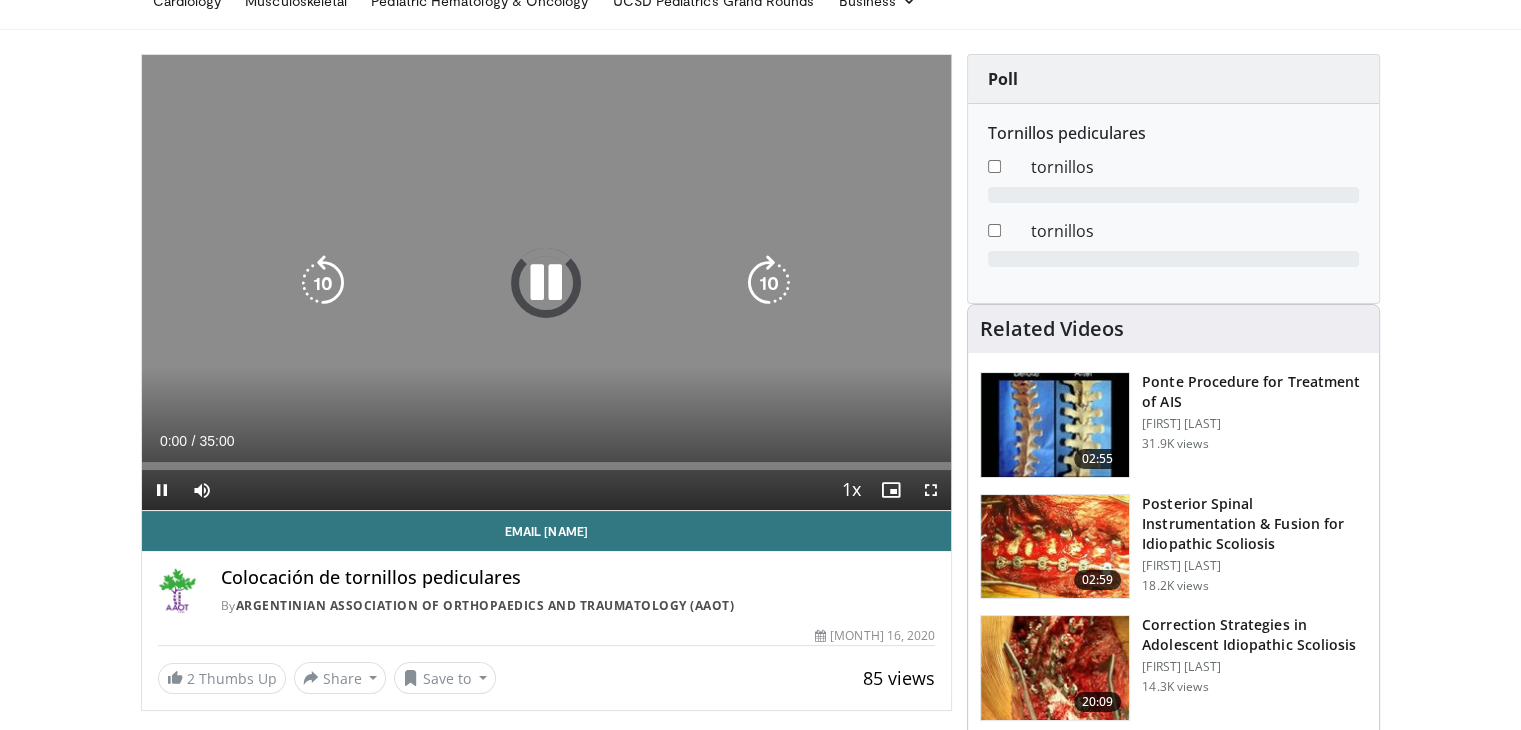 click at bounding box center [546, 283] 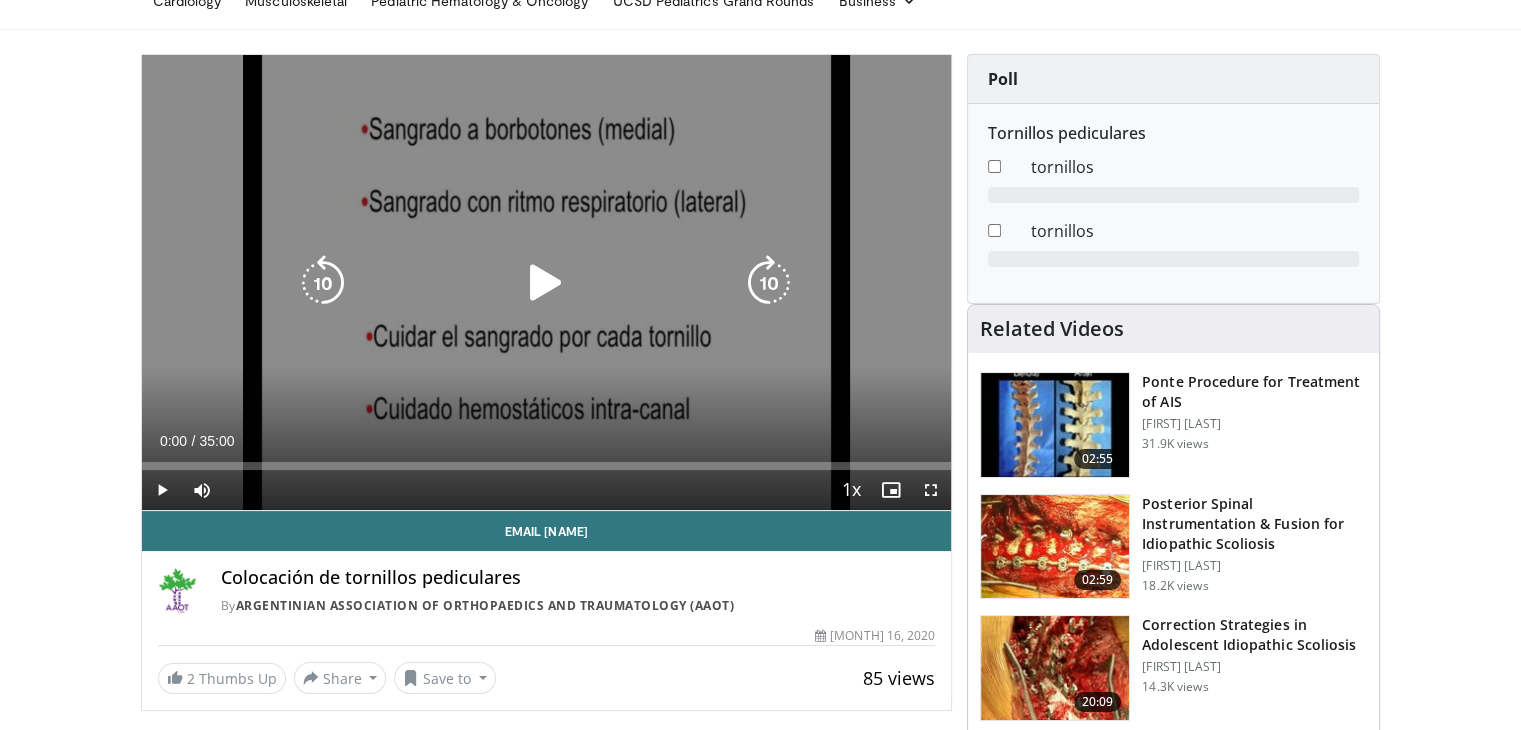 click at bounding box center [546, 283] 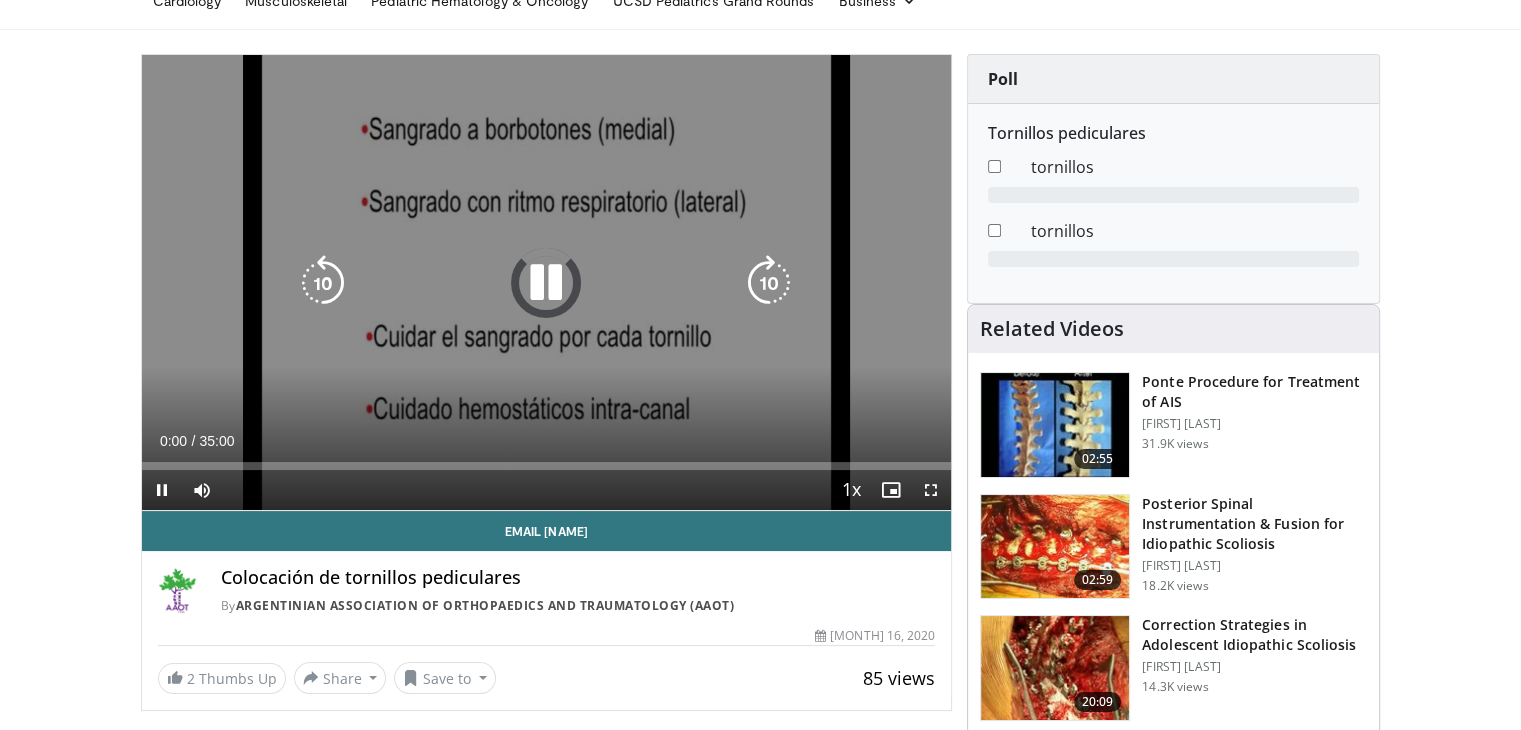 click at bounding box center [546, 283] 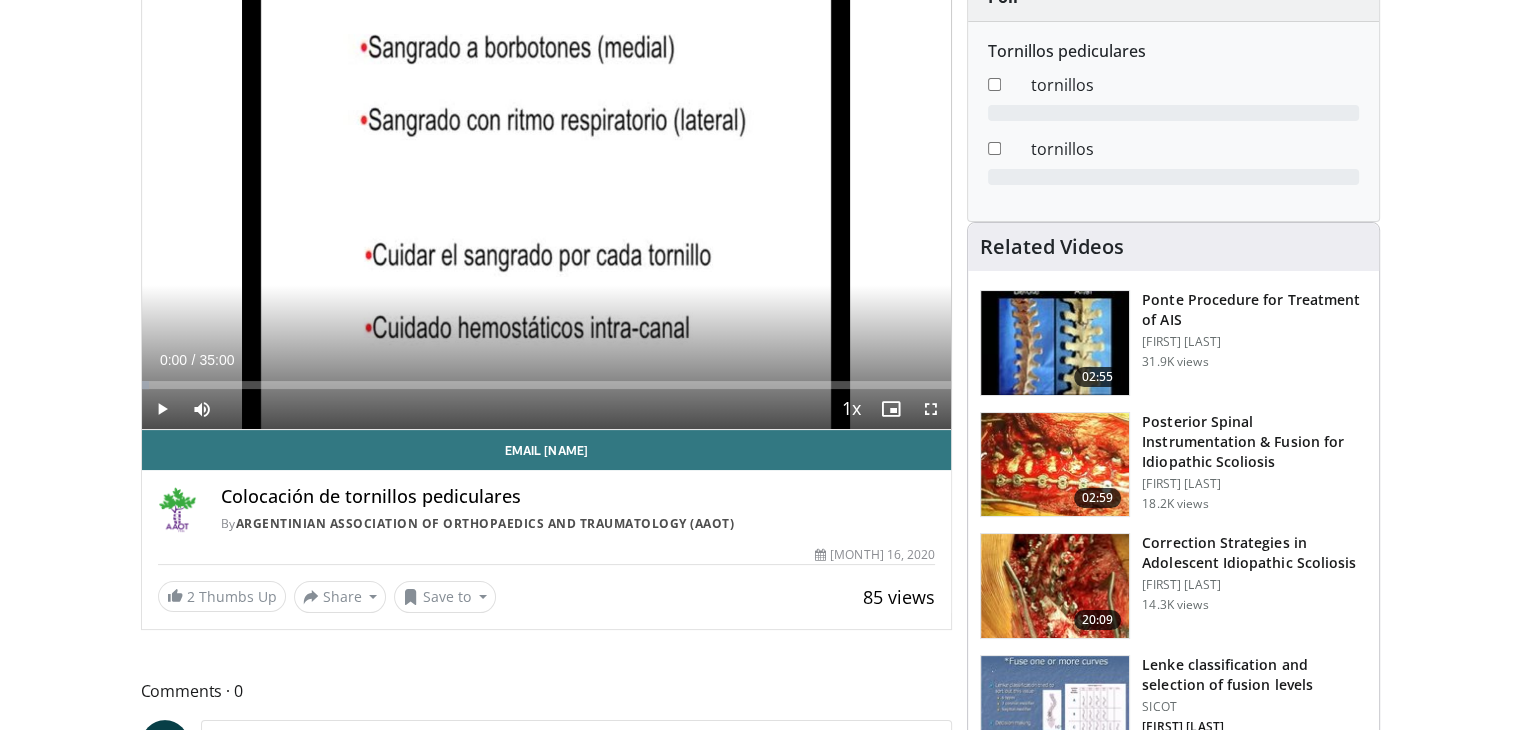 scroll, scrollTop: 200, scrollLeft: 0, axis: vertical 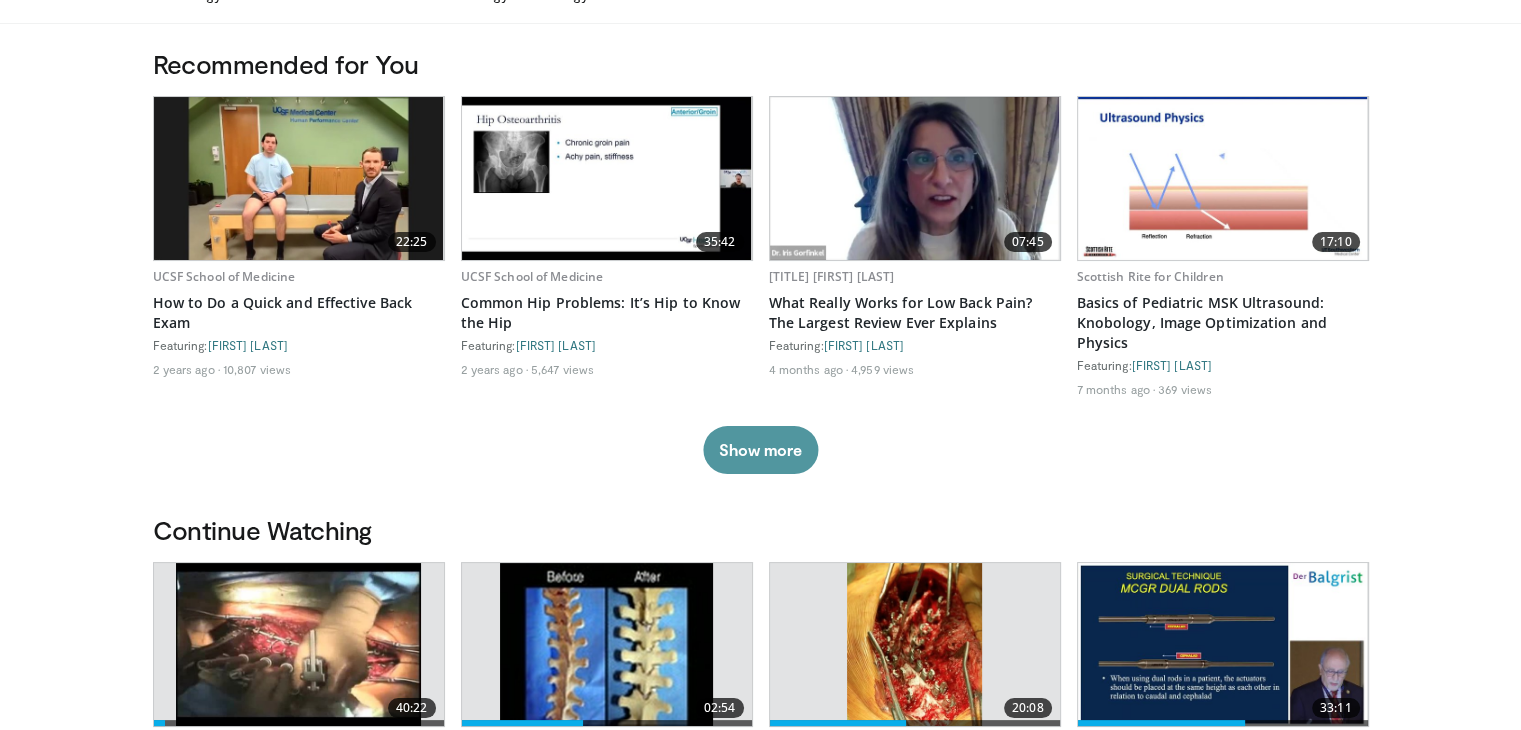 click on "Show more" at bounding box center [760, 450] 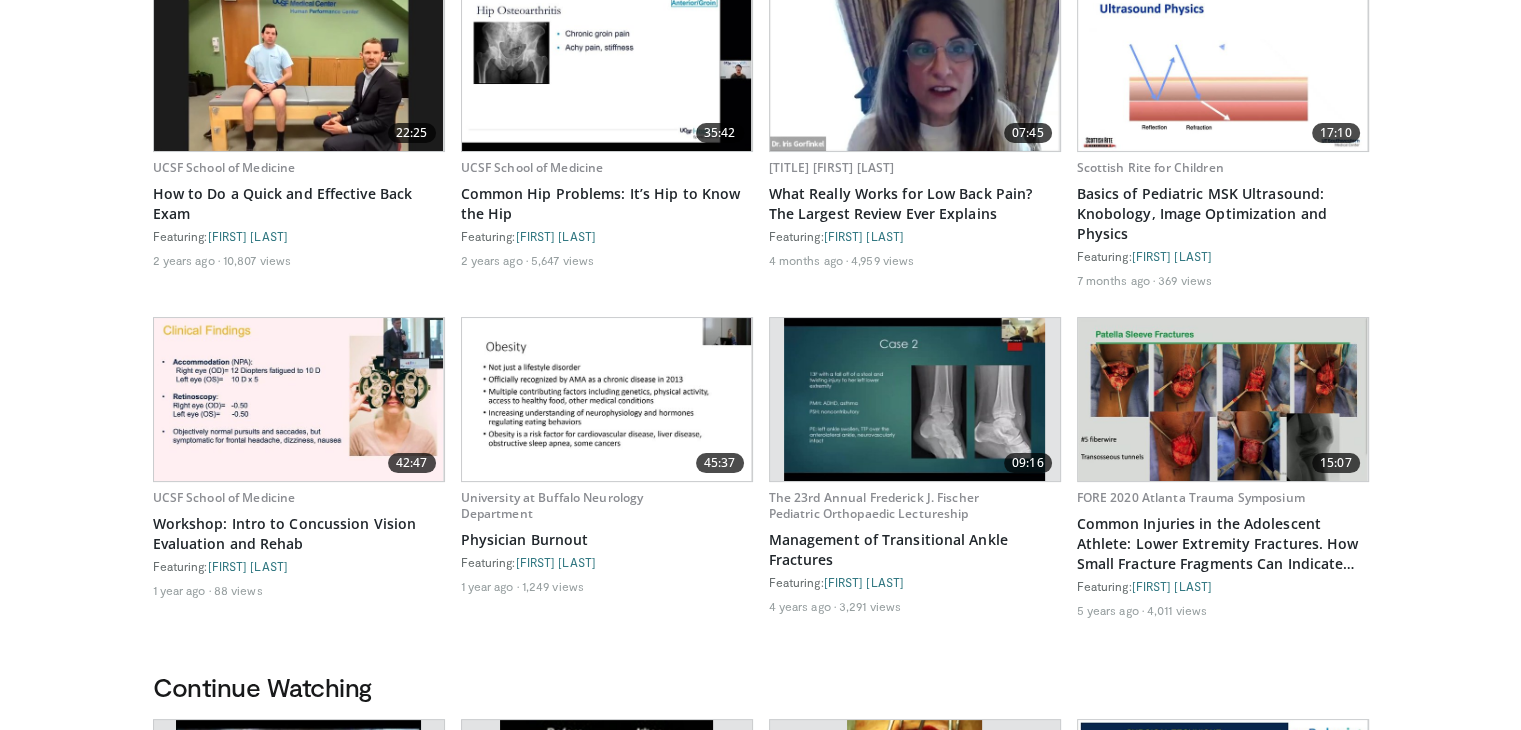 scroll, scrollTop: 206, scrollLeft: 0, axis: vertical 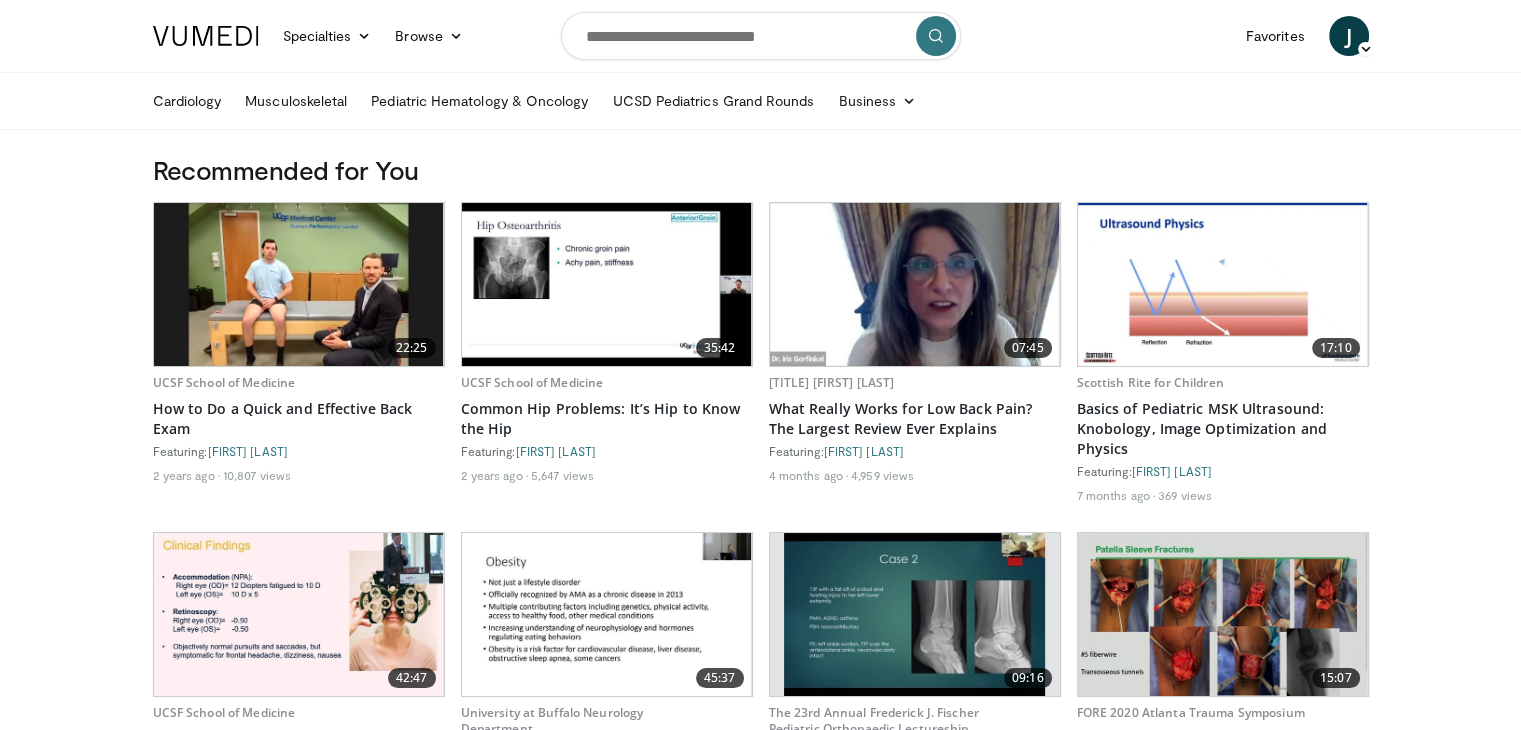 click at bounding box center (761, 36) 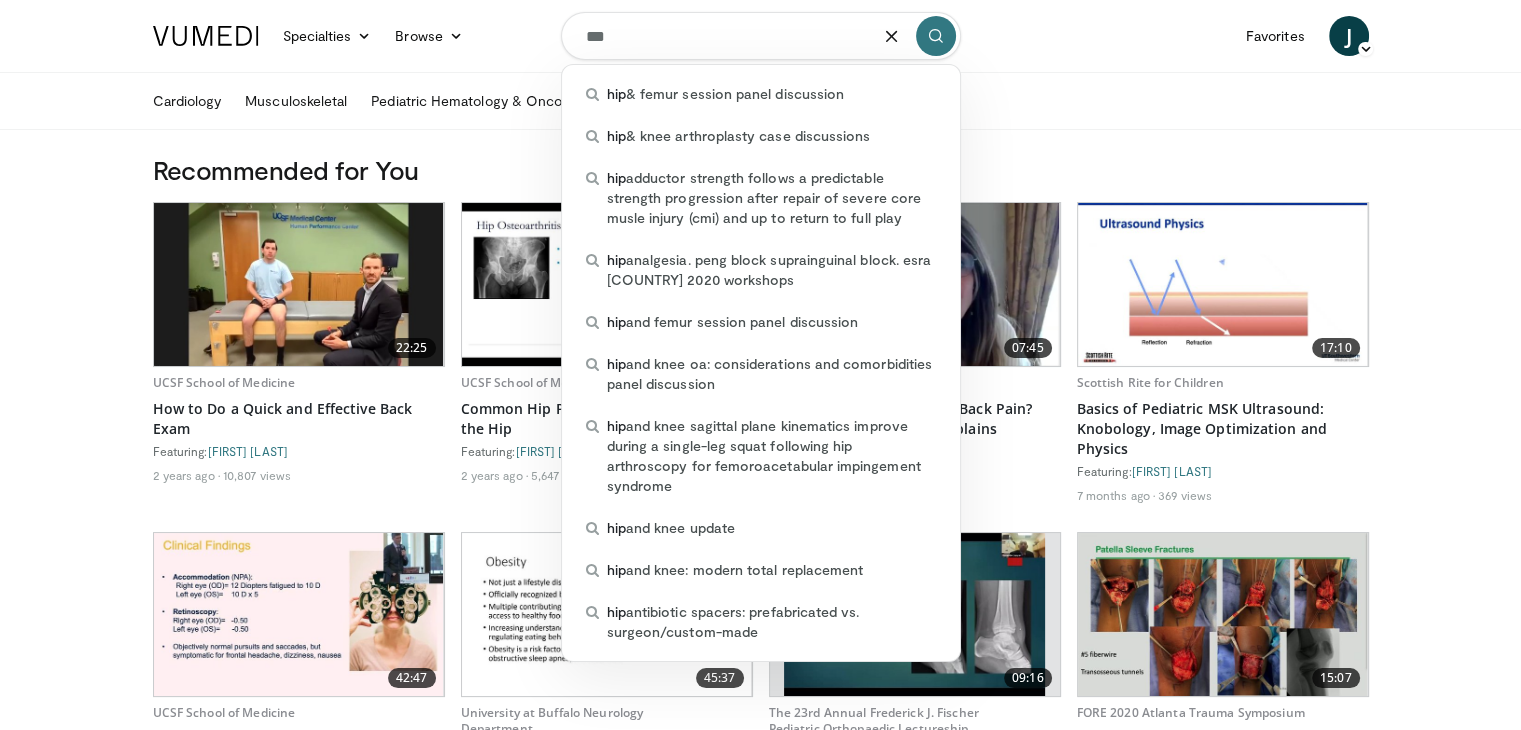 type on "***" 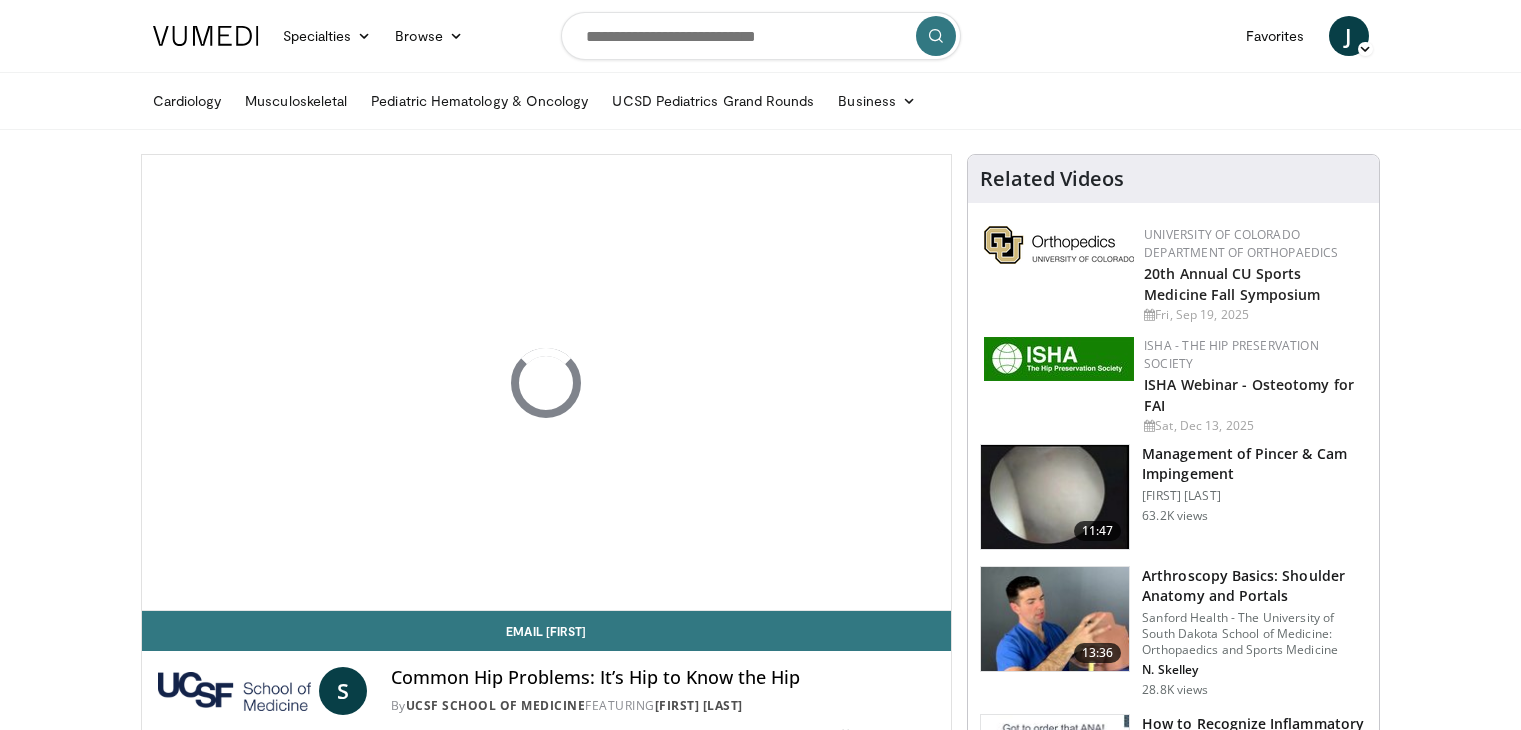 scroll, scrollTop: 0, scrollLeft: 0, axis: both 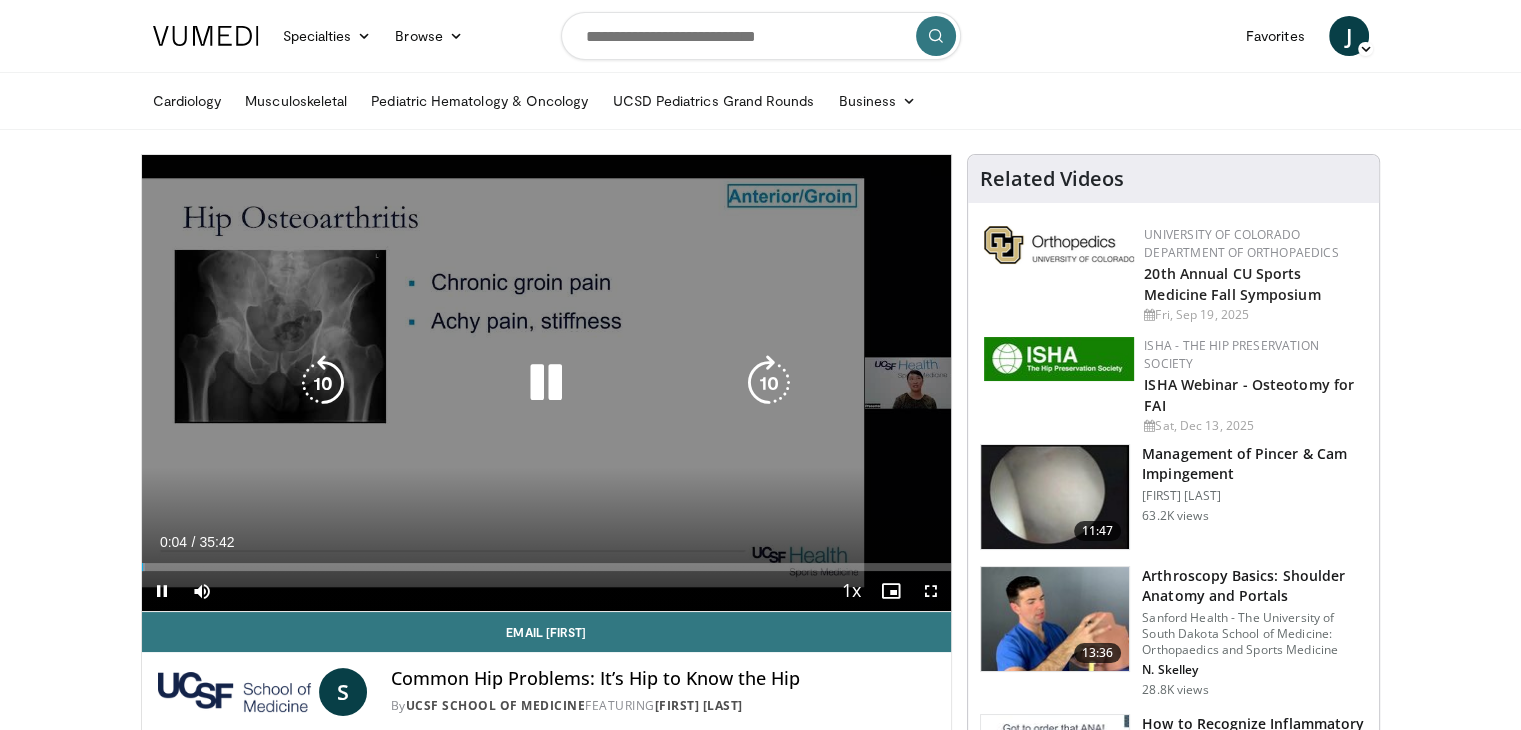 click at bounding box center (546, 383) 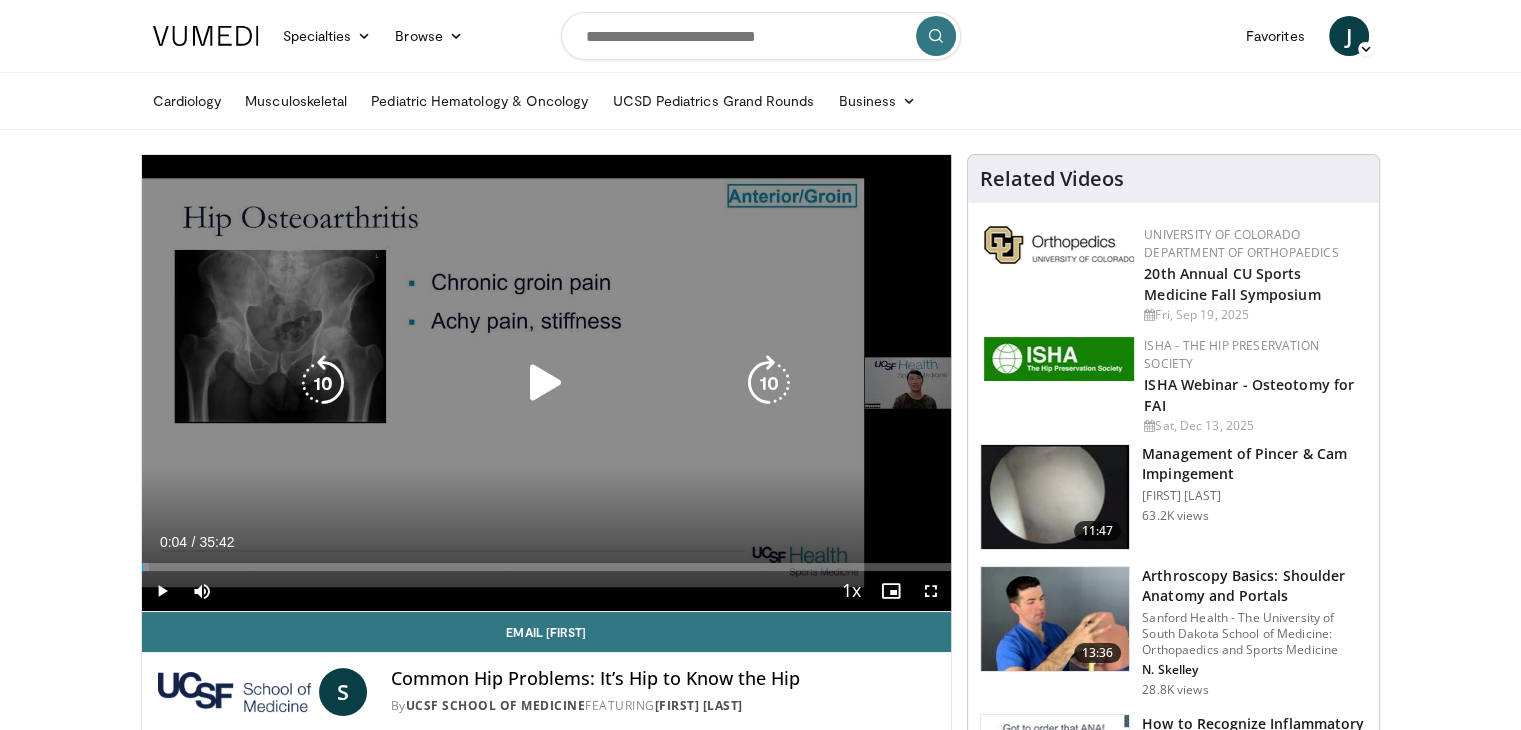 click at bounding box center [546, 383] 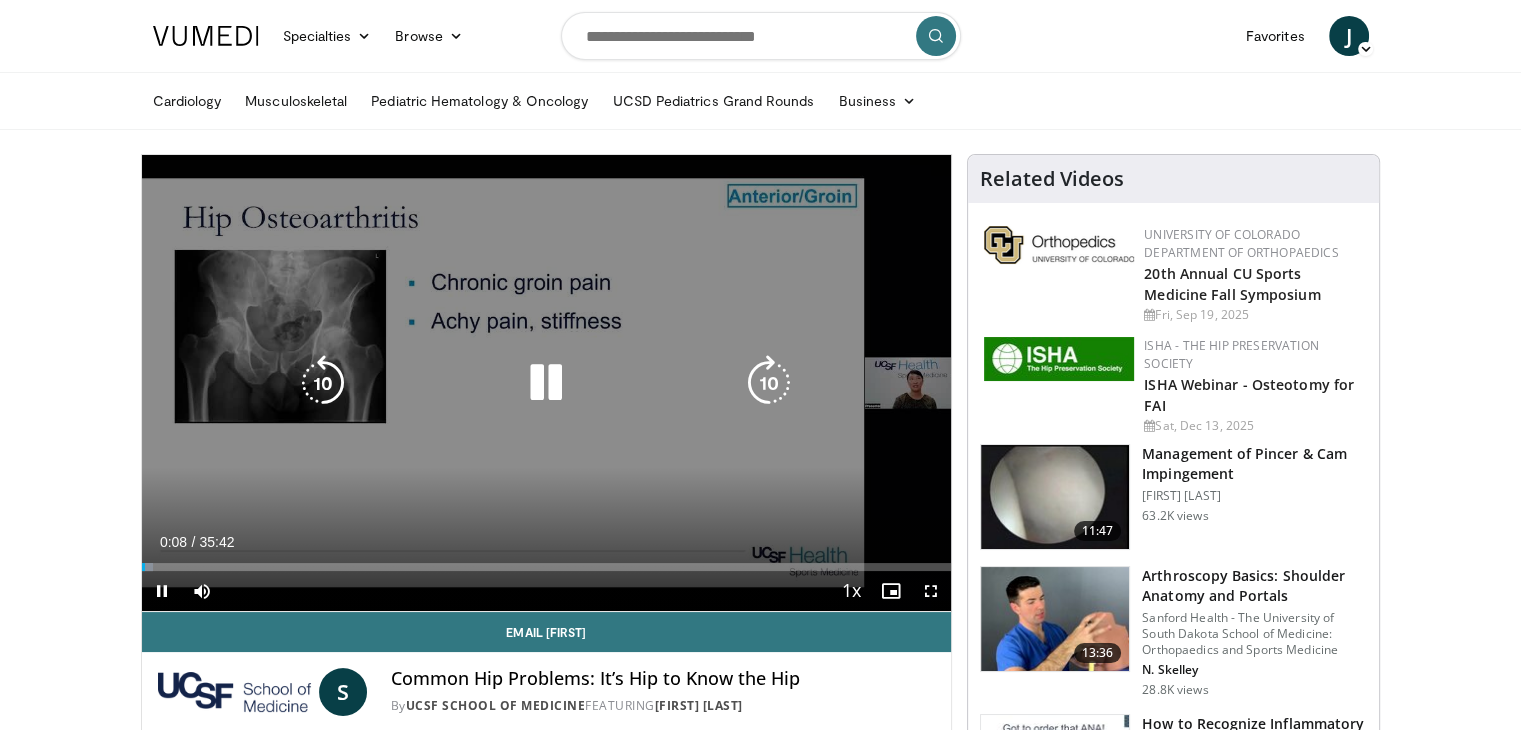 click on "10 seconds
Tap to unmute" at bounding box center (547, 383) 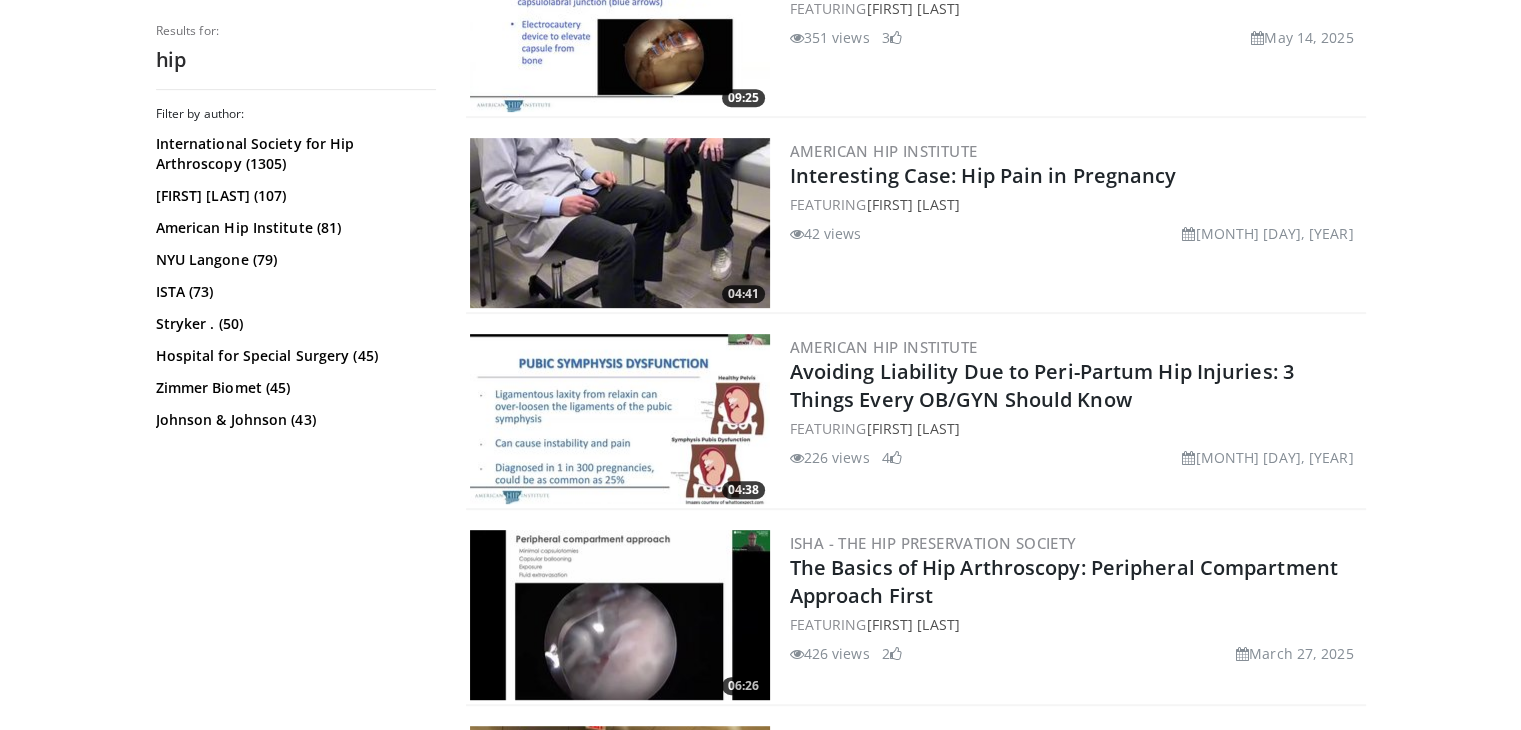 scroll, scrollTop: 0, scrollLeft: 0, axis: both 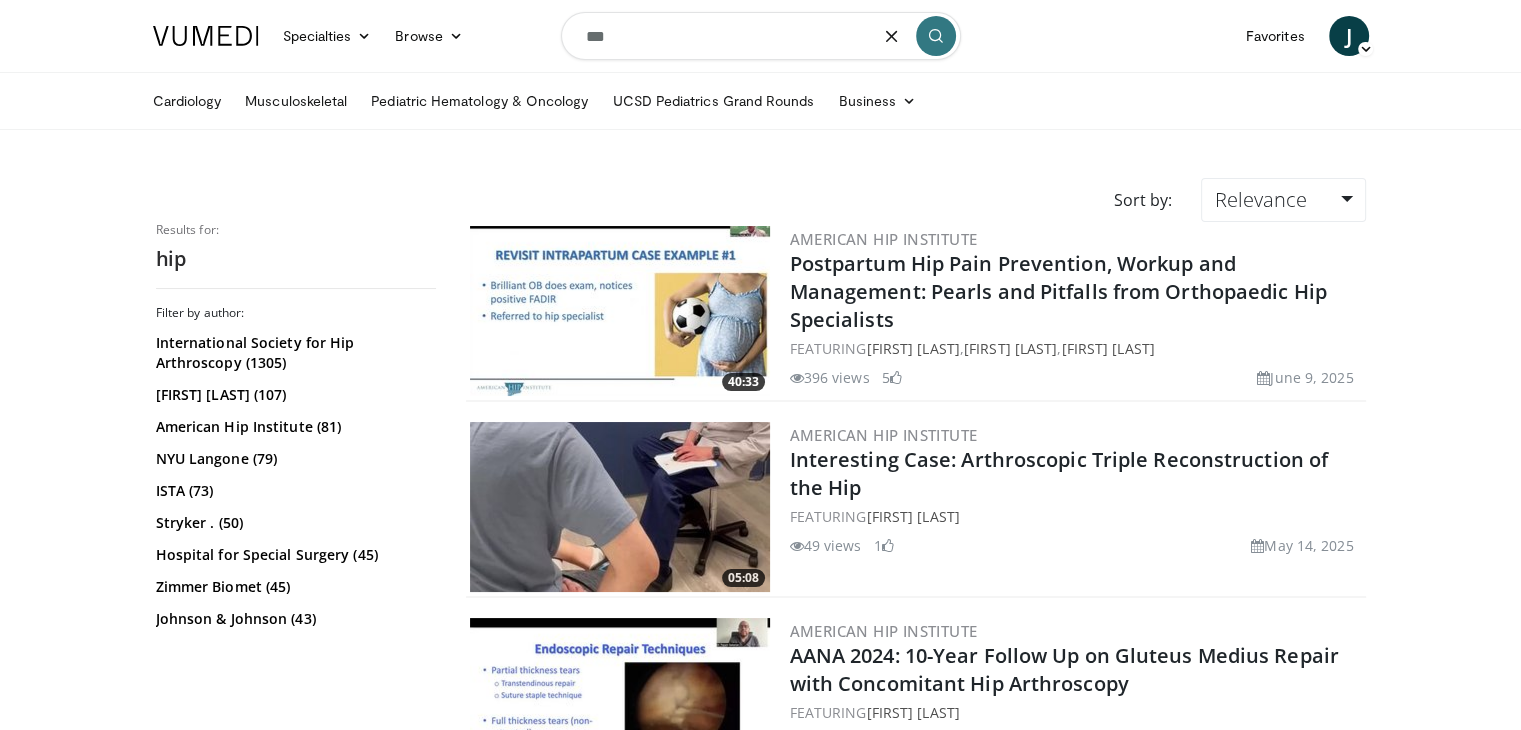 click on "***" at bounding box center [761, 36] 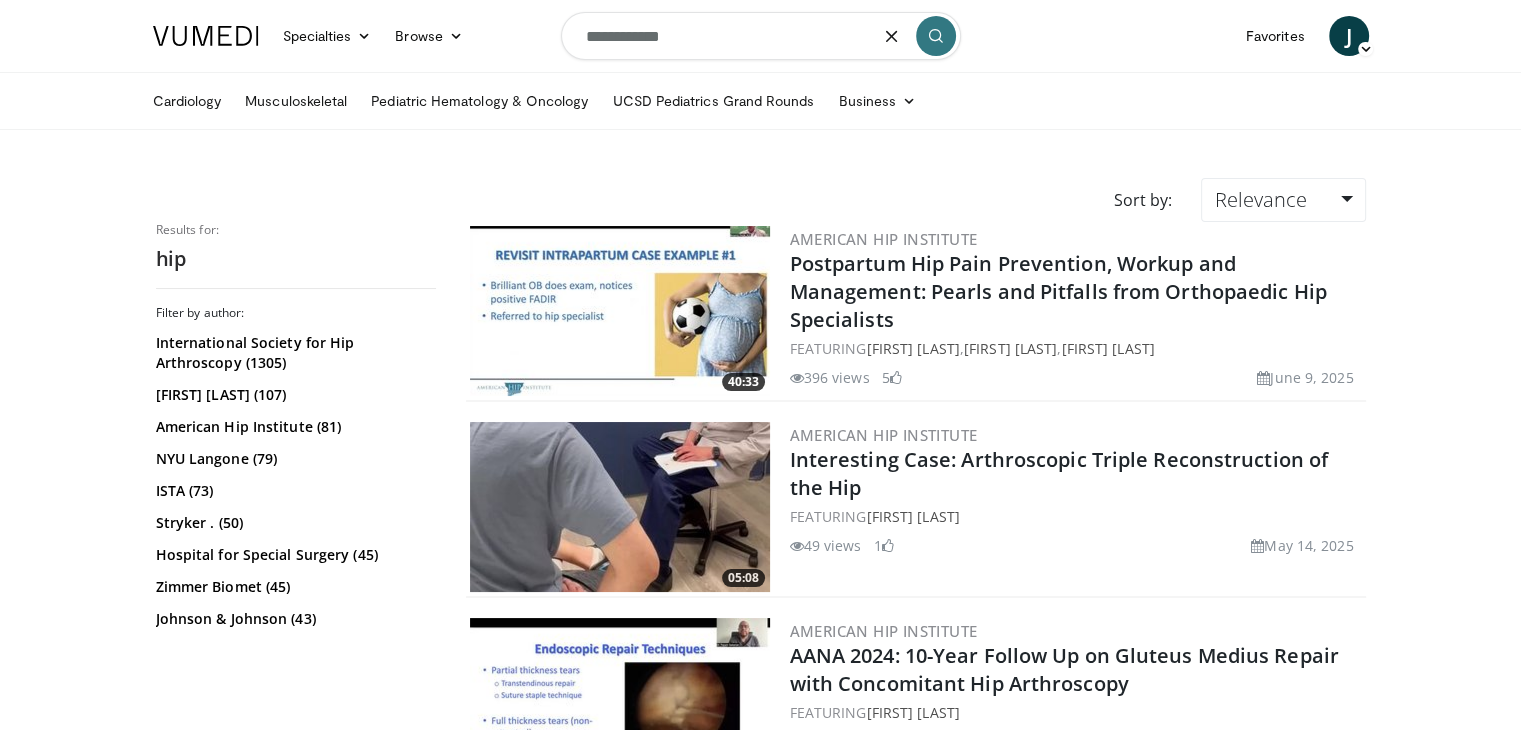 click on "**********" at bounding box center (761, 36) 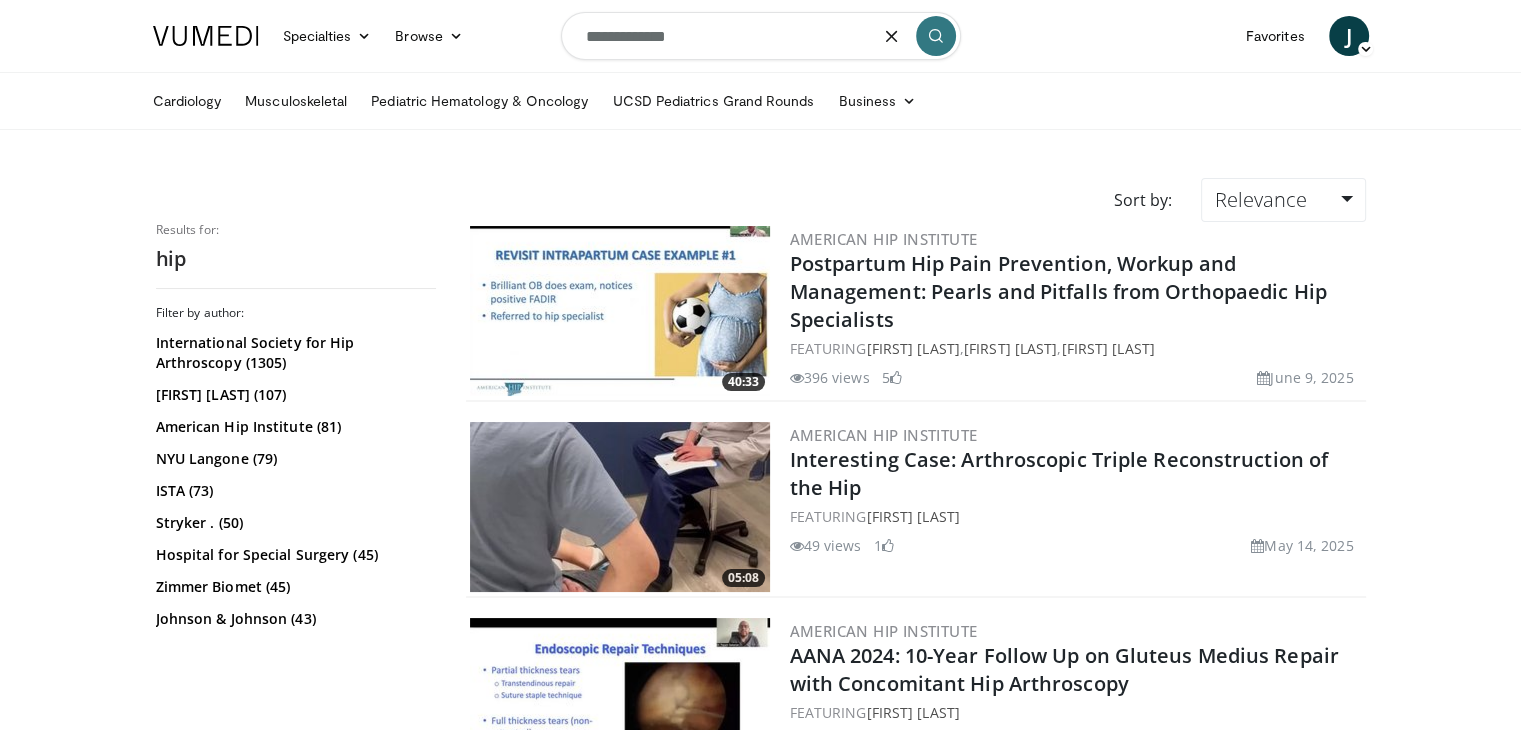 type on "**********" 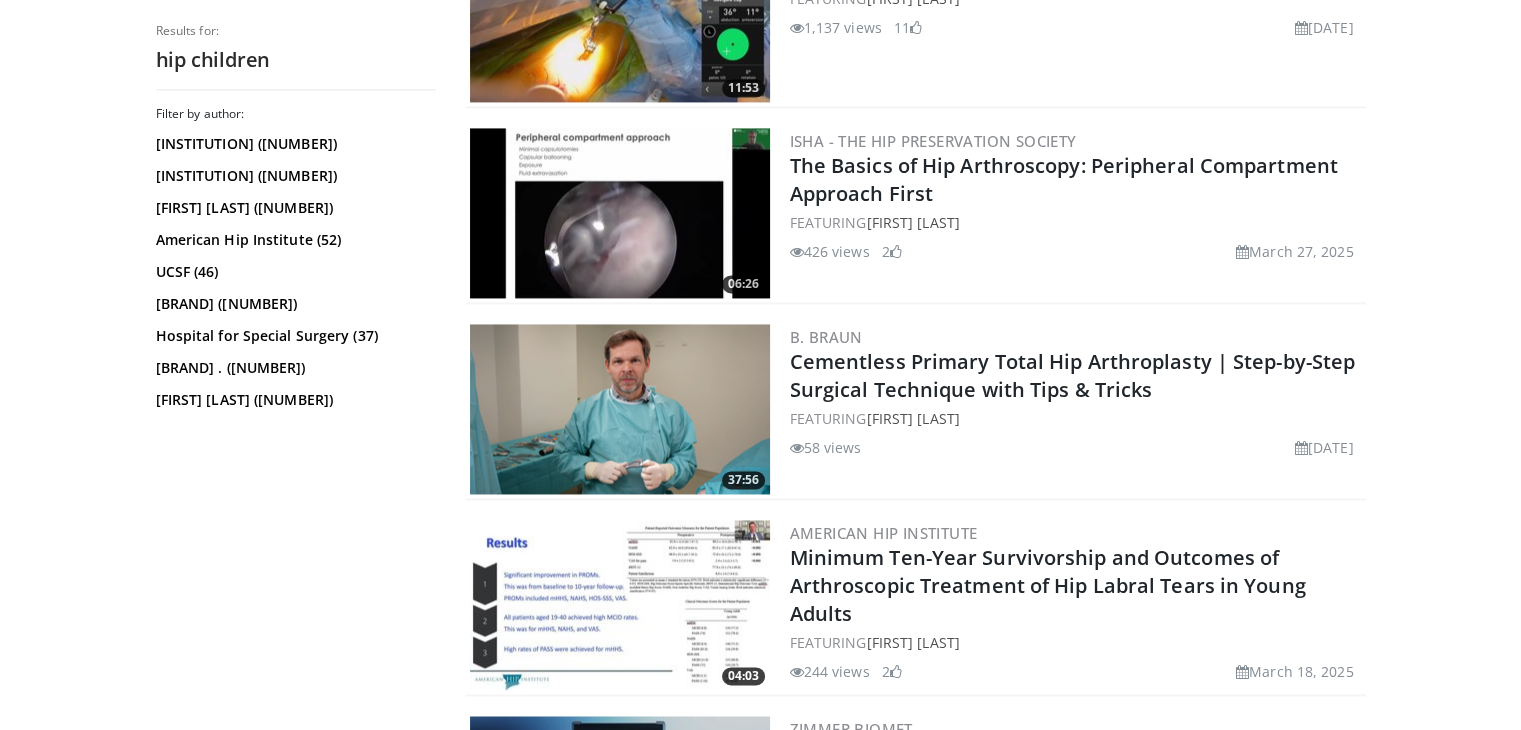 scroll, scrollTop: 3100, scrollLeft: 0, axis: vertical 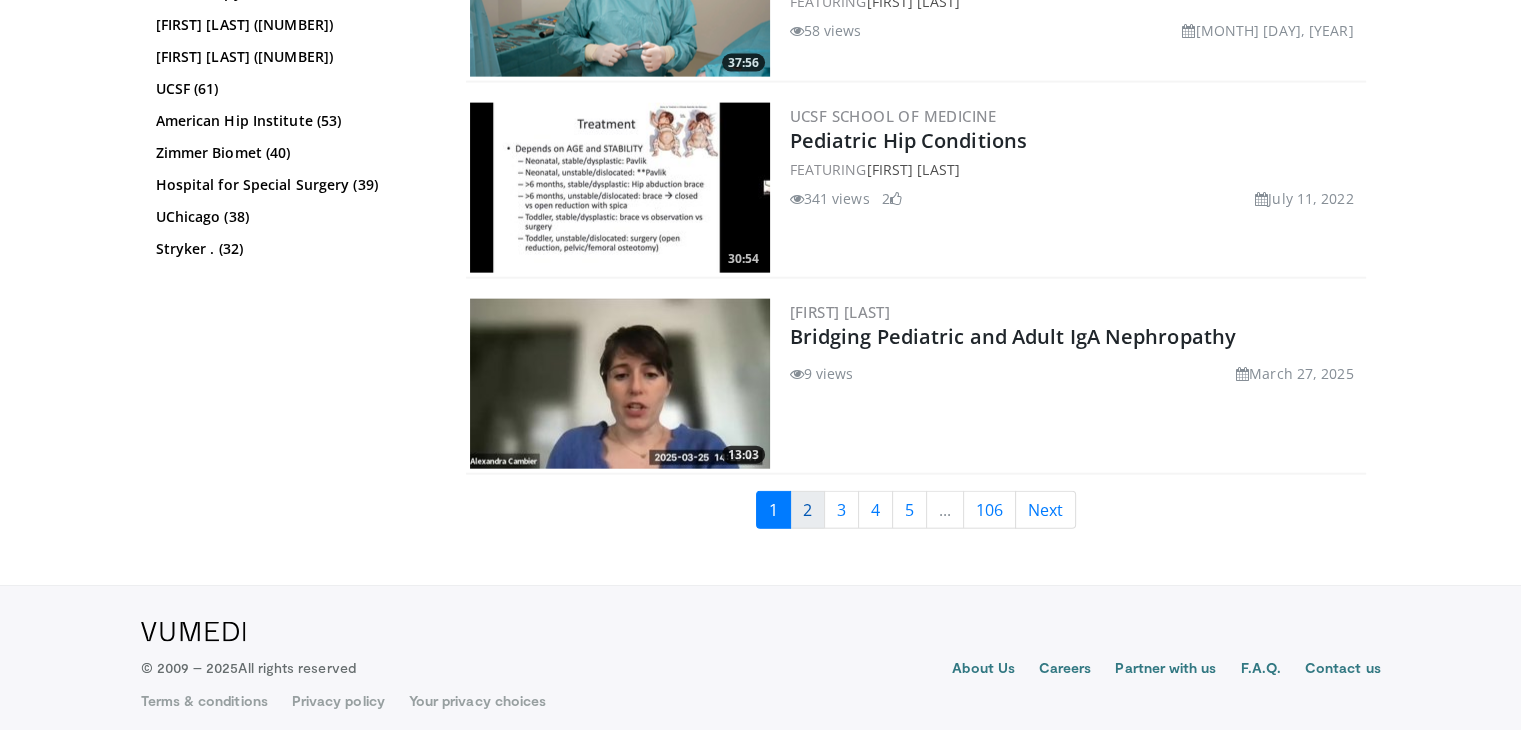 click on "2" at bounding box center [807, 510] 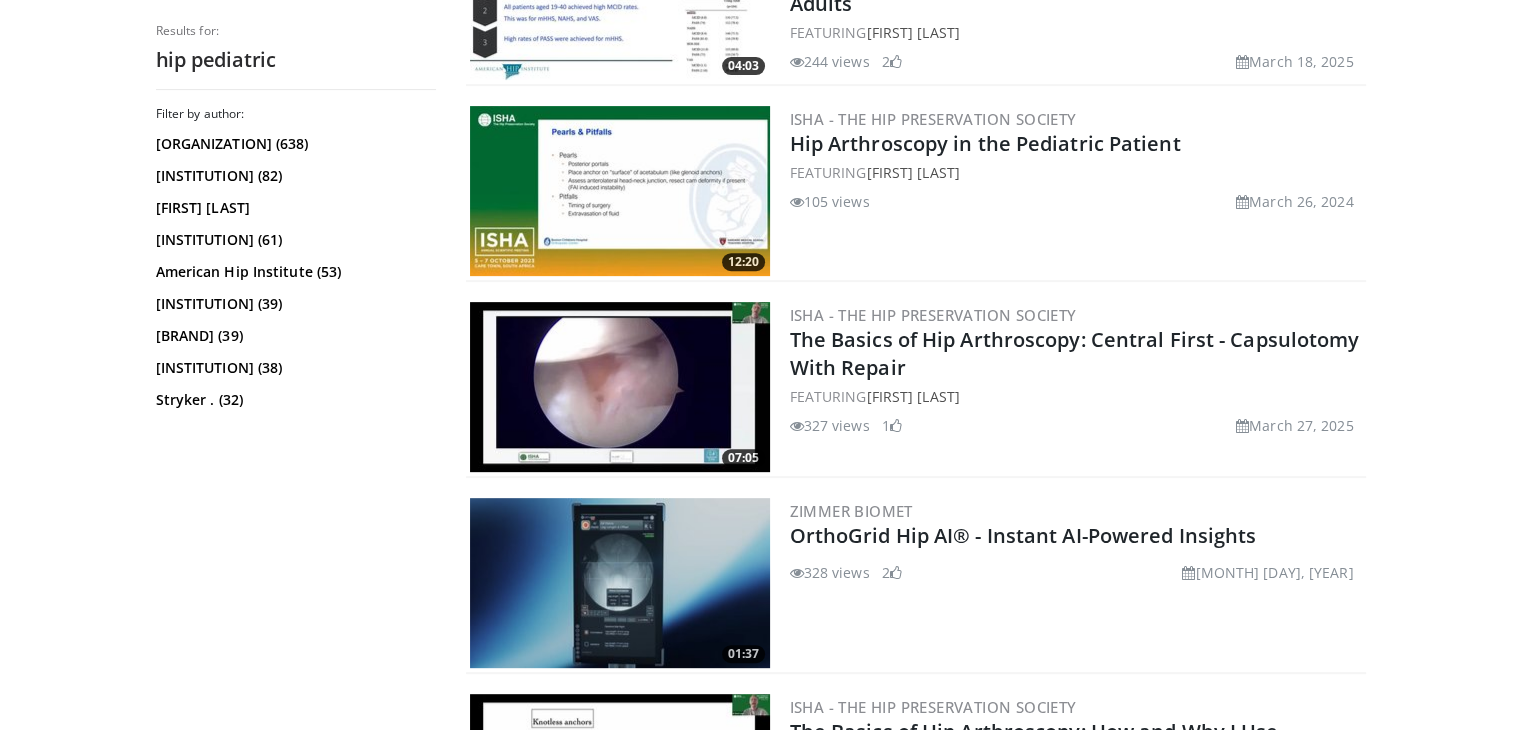 scroll, scrollTop: 700, scrollLeft: 0, axis: vertical 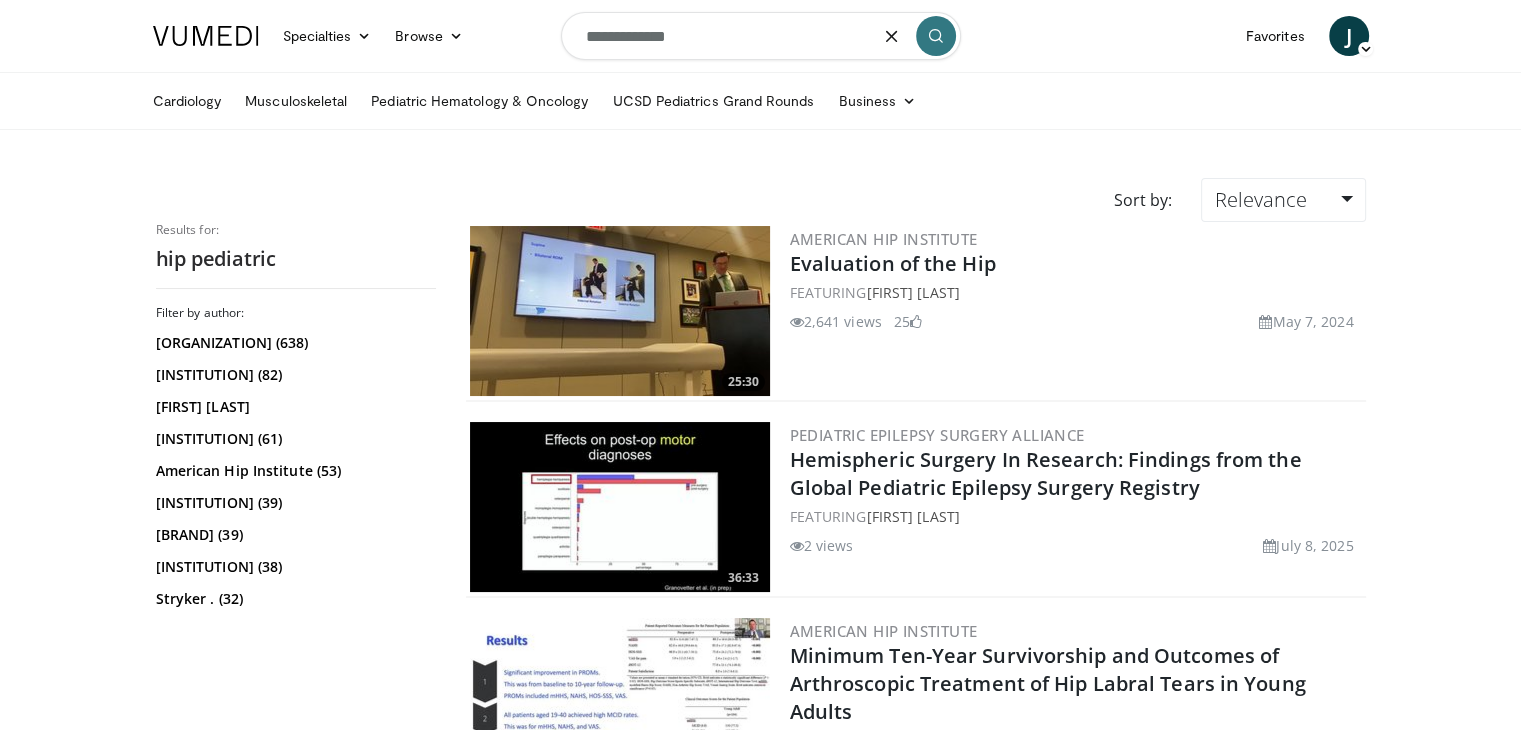drag, startPoint x: 780, startPoint y: 37, endPoint x: 799, endPoint y: 29, distance: 20.615528 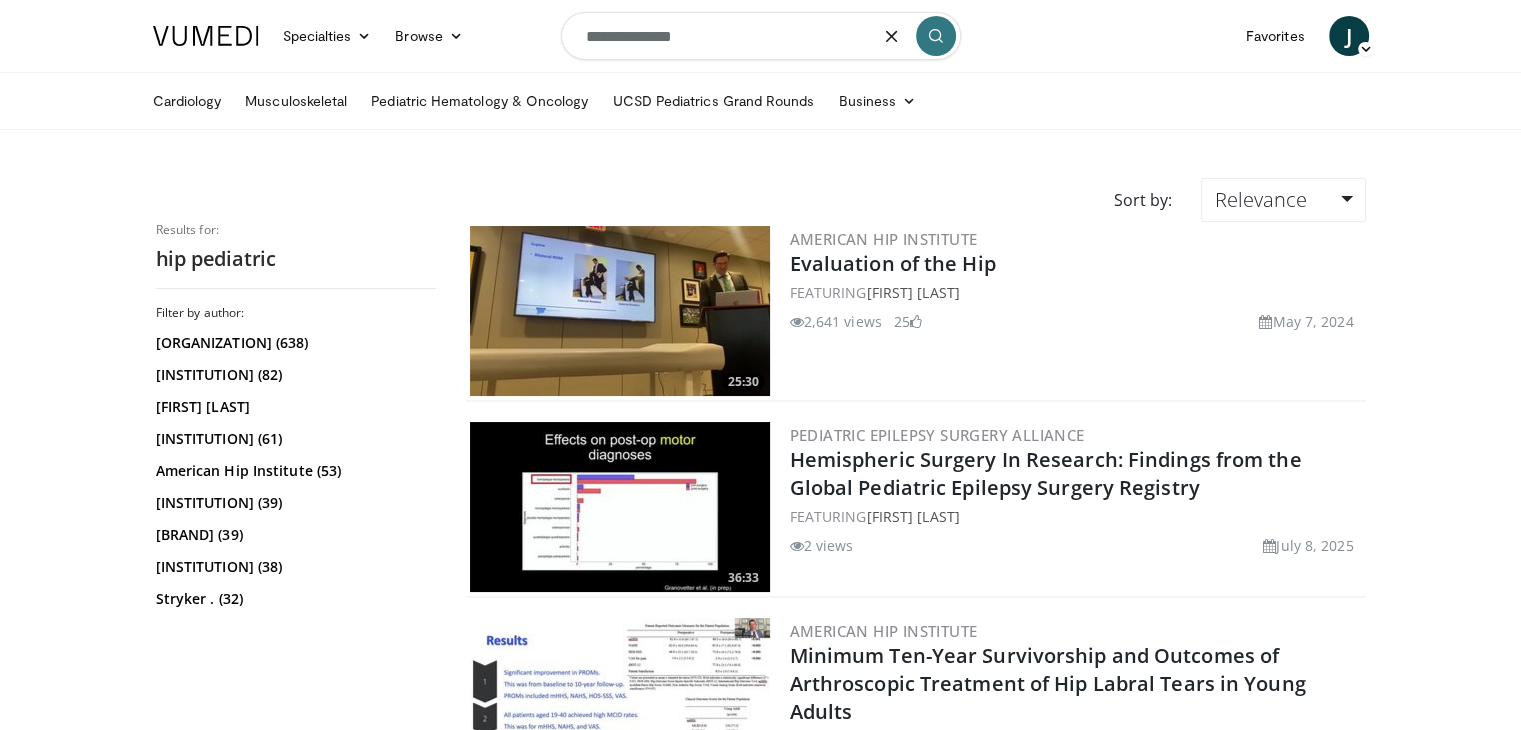 type on "**********" 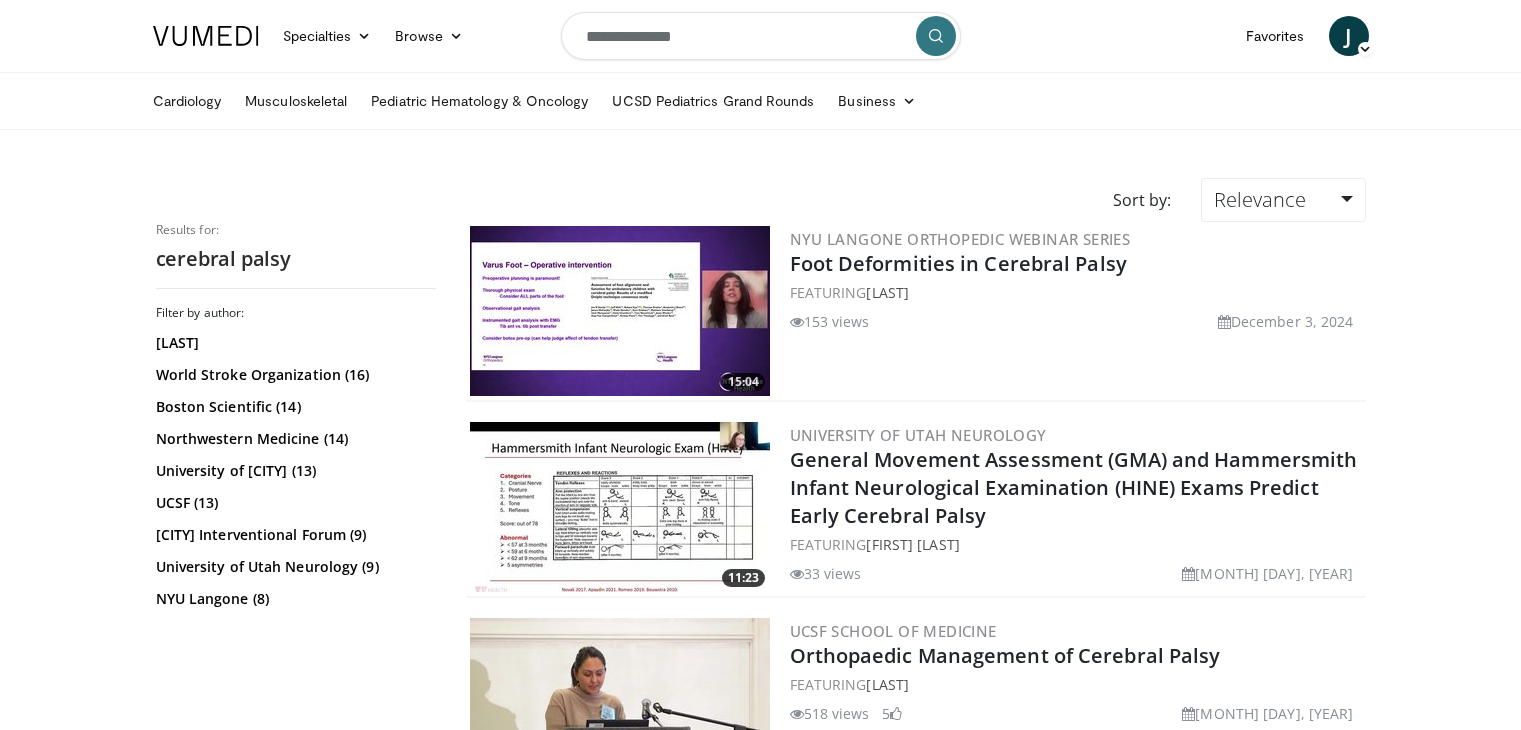 scroll, scrollTop: 0, scrollLeft: 0, axis: both 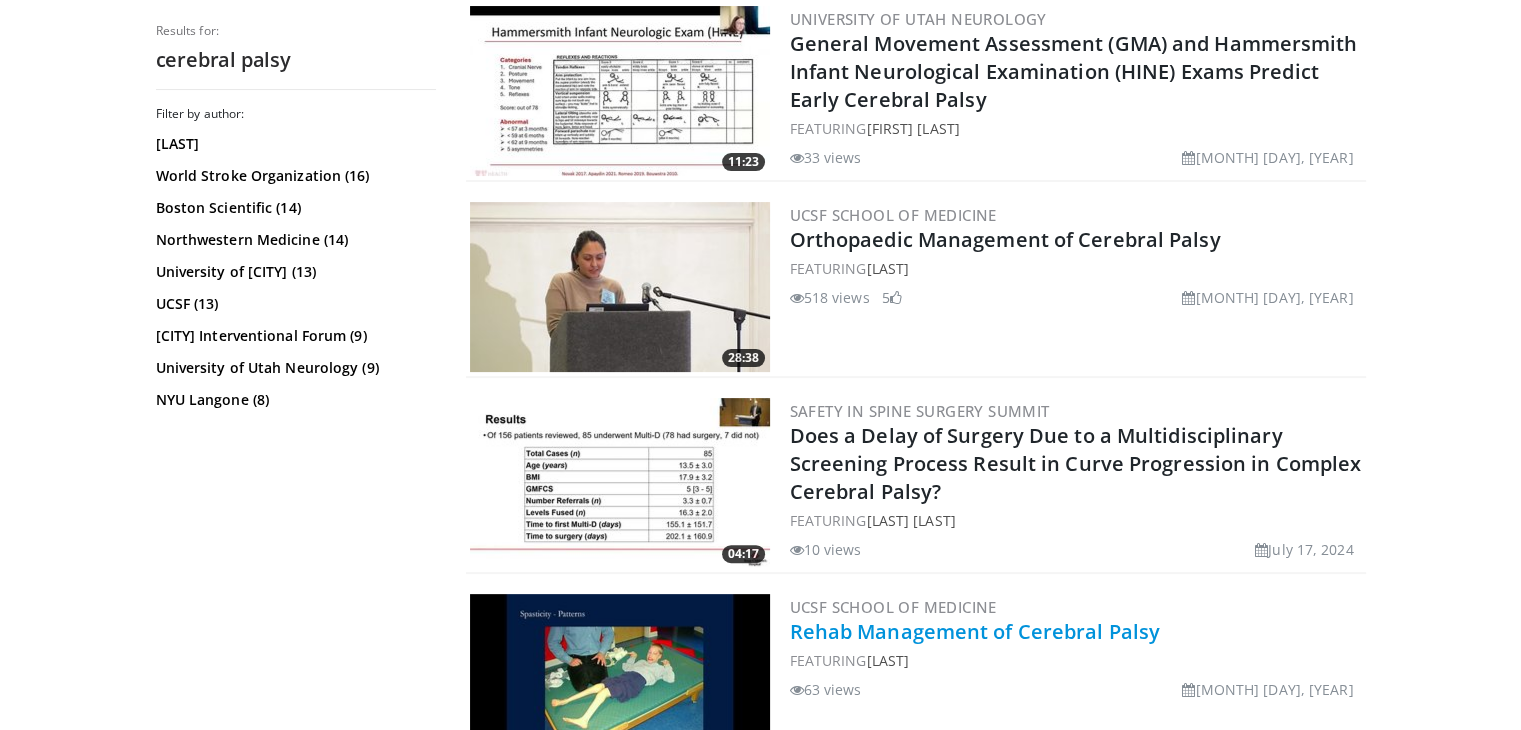 click on "Rehab Management of Cerebral Palsy" at bounding box center [975, 631] 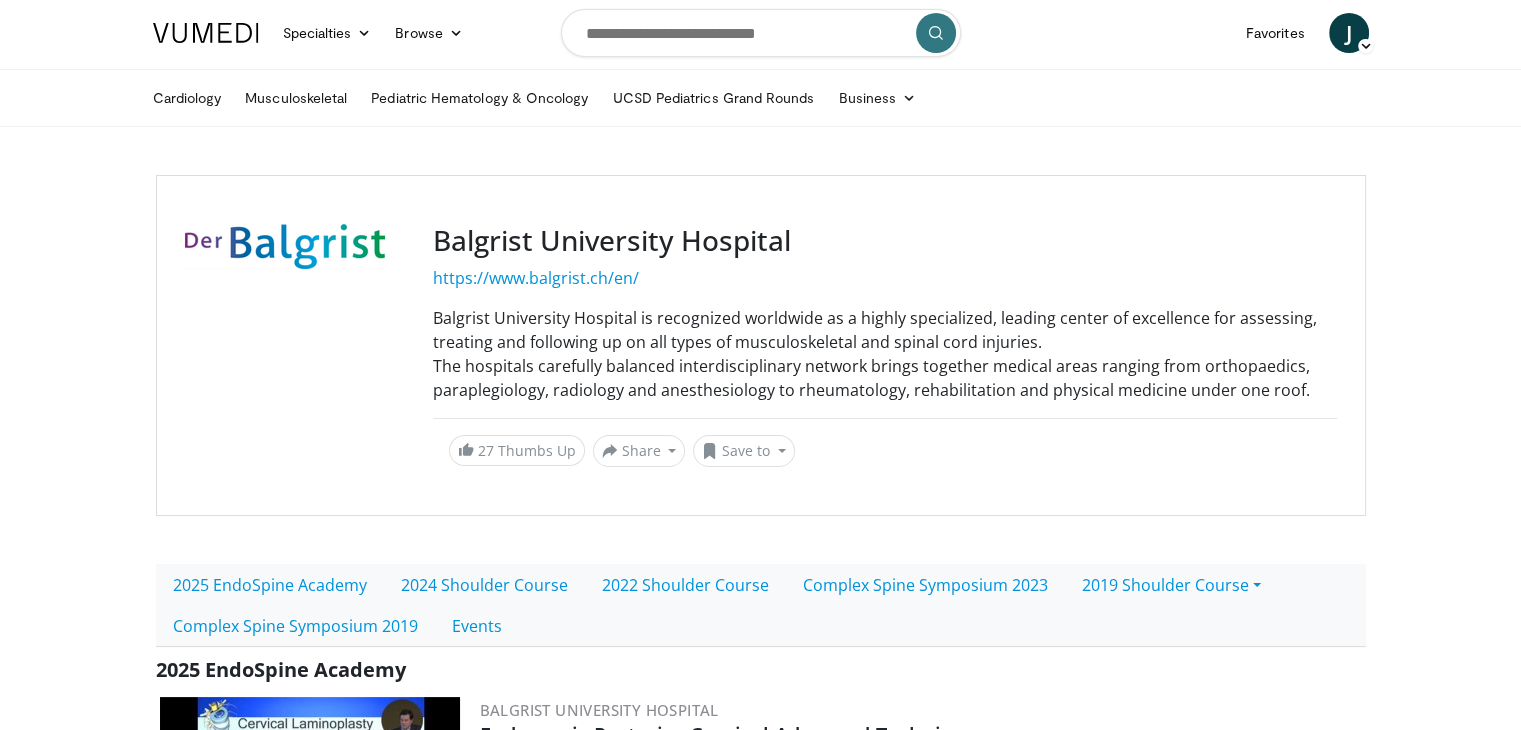 scroll, scrollTop: 0, scrollLeft: 0, axis: both 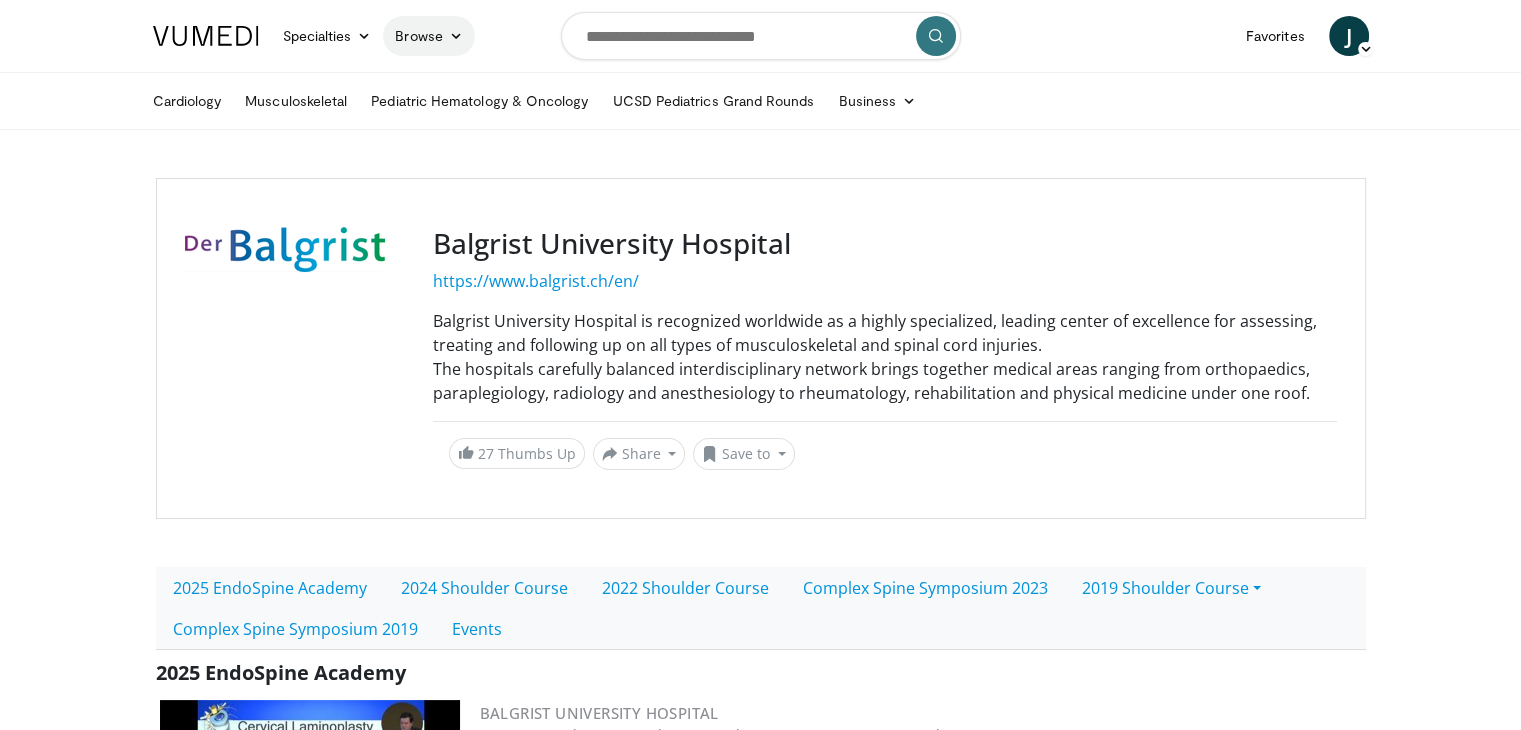 click on "Browse" at bounding box center (429, 36) 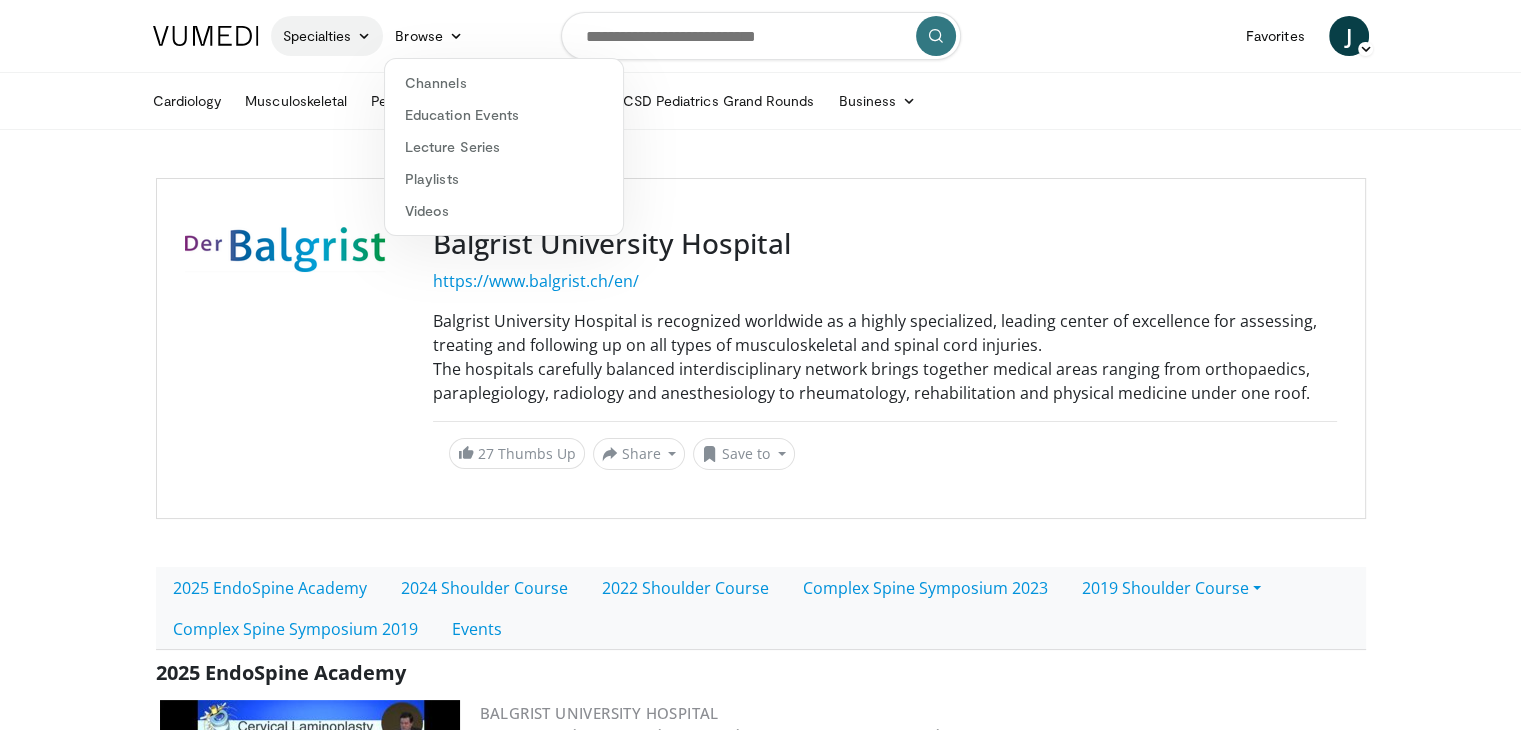 click on "Specialties" at bounding box center (327, 36) 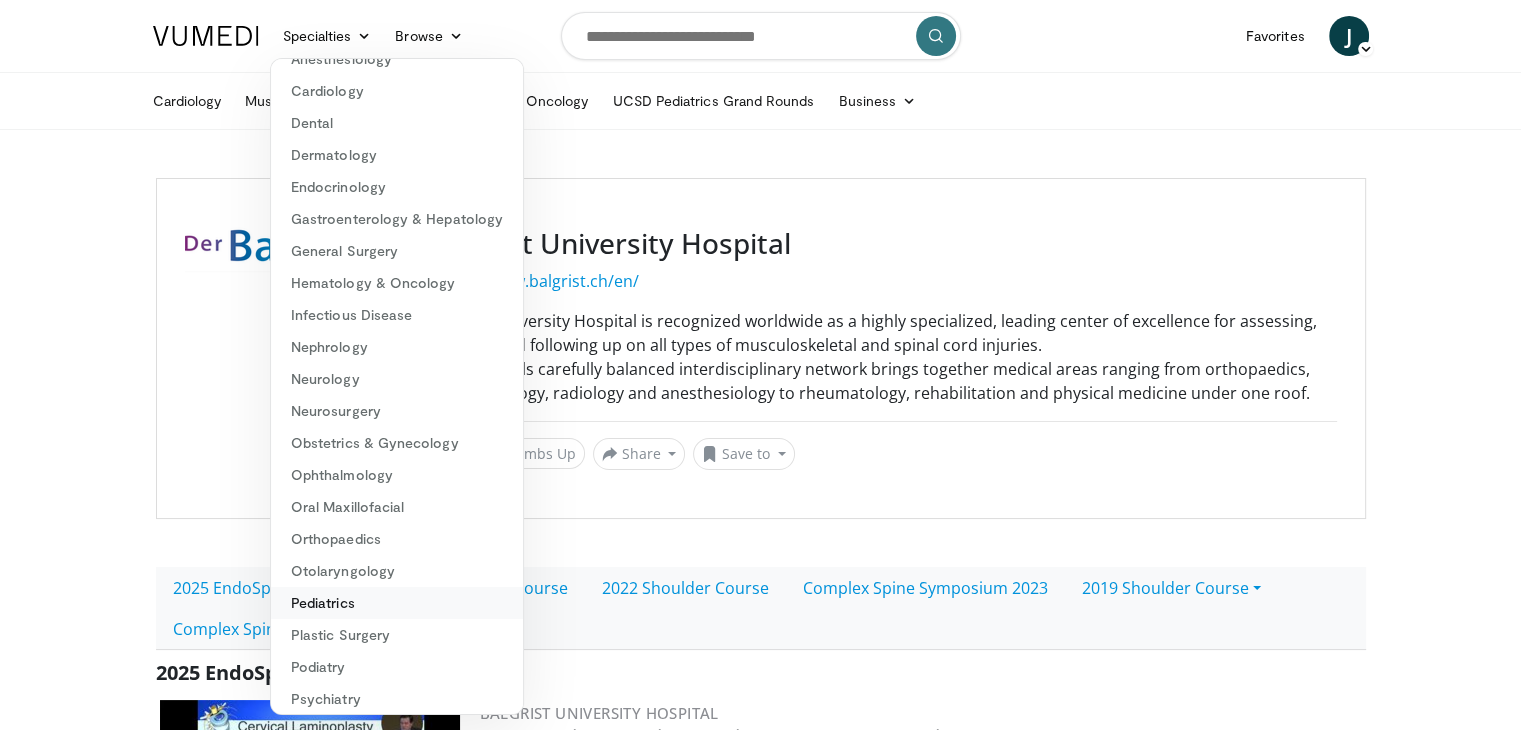 scroll, scrollTop: 100, scrollLeft: 0, axis: vertical 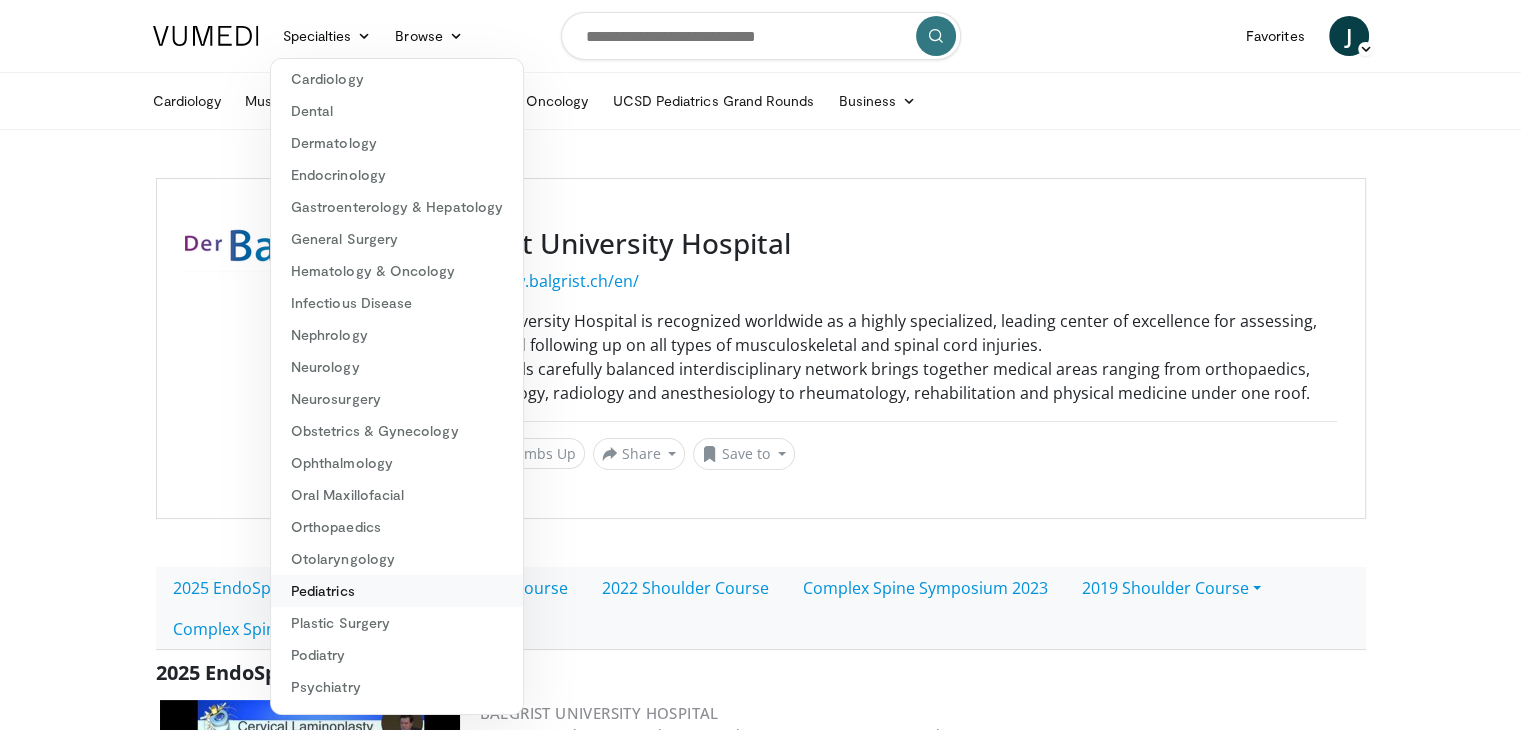 click on "Pediatrics" at bounding box center (397, 591) 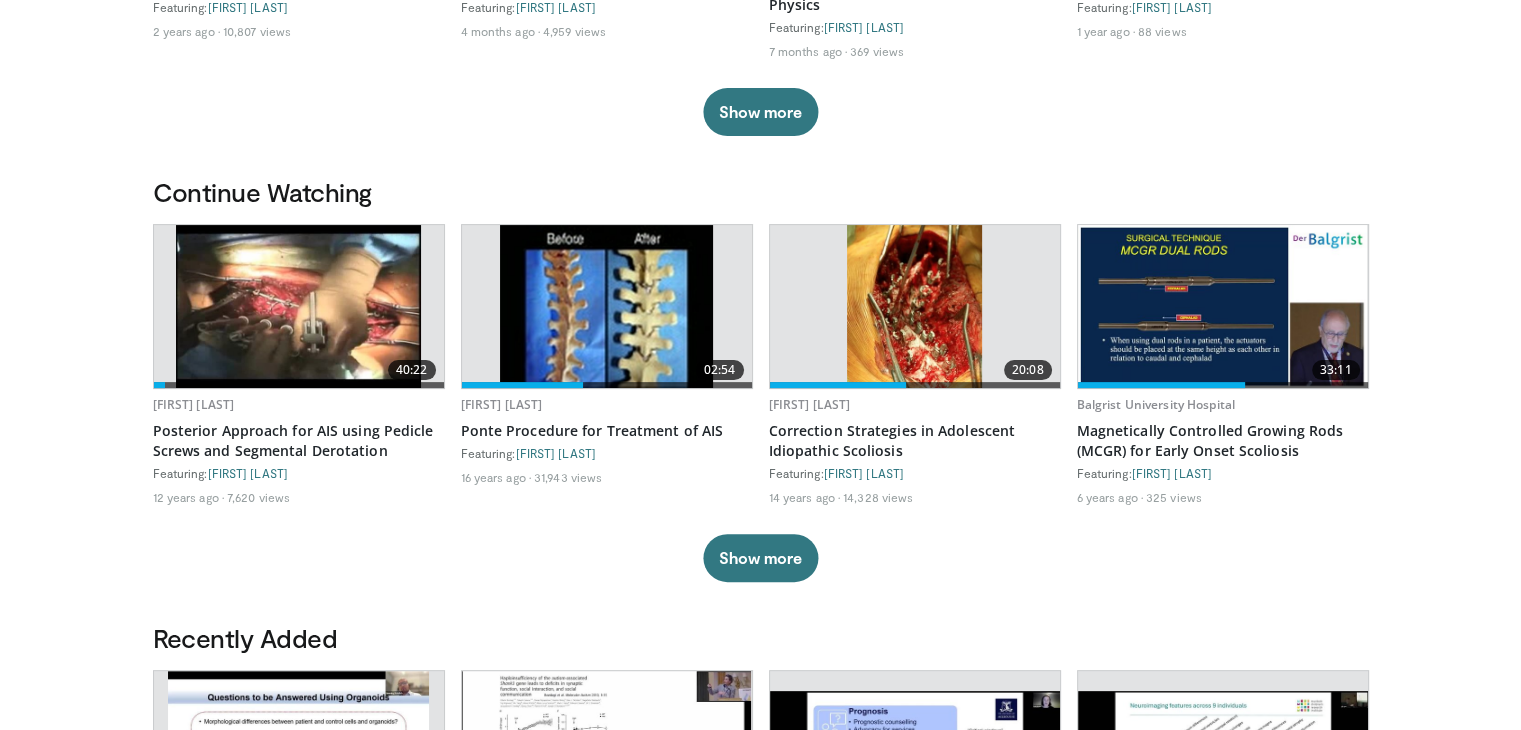 scroll, scrollTop: 800, scrollLeft: 0, axis: vertical 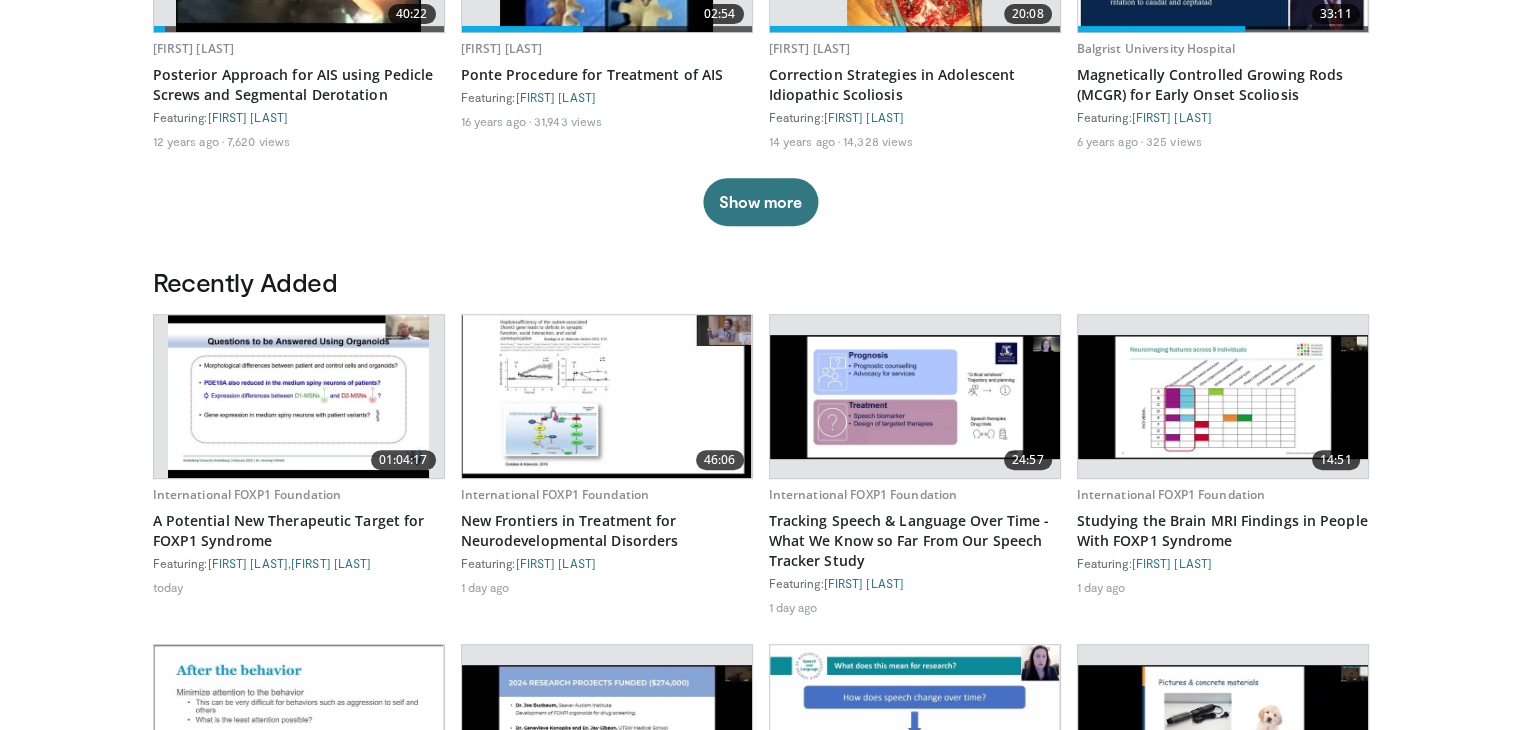 drag, startPoint x: 1491, startPoint y: 369, endPoint x: 1535, endPoint y: 426, distance: 72.00694 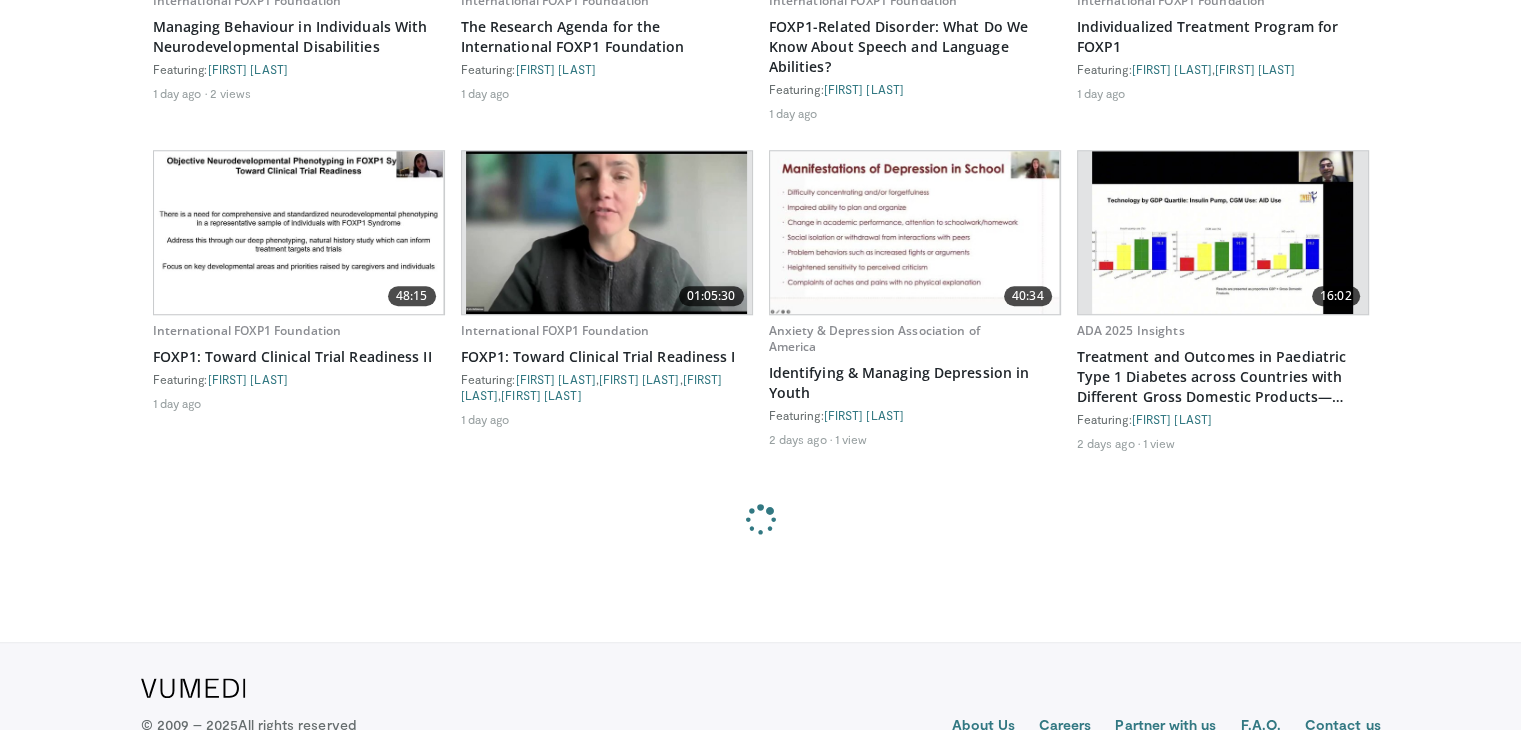 scroll, scrollTop: 1628, scrollLeft: 0, axis: vertical 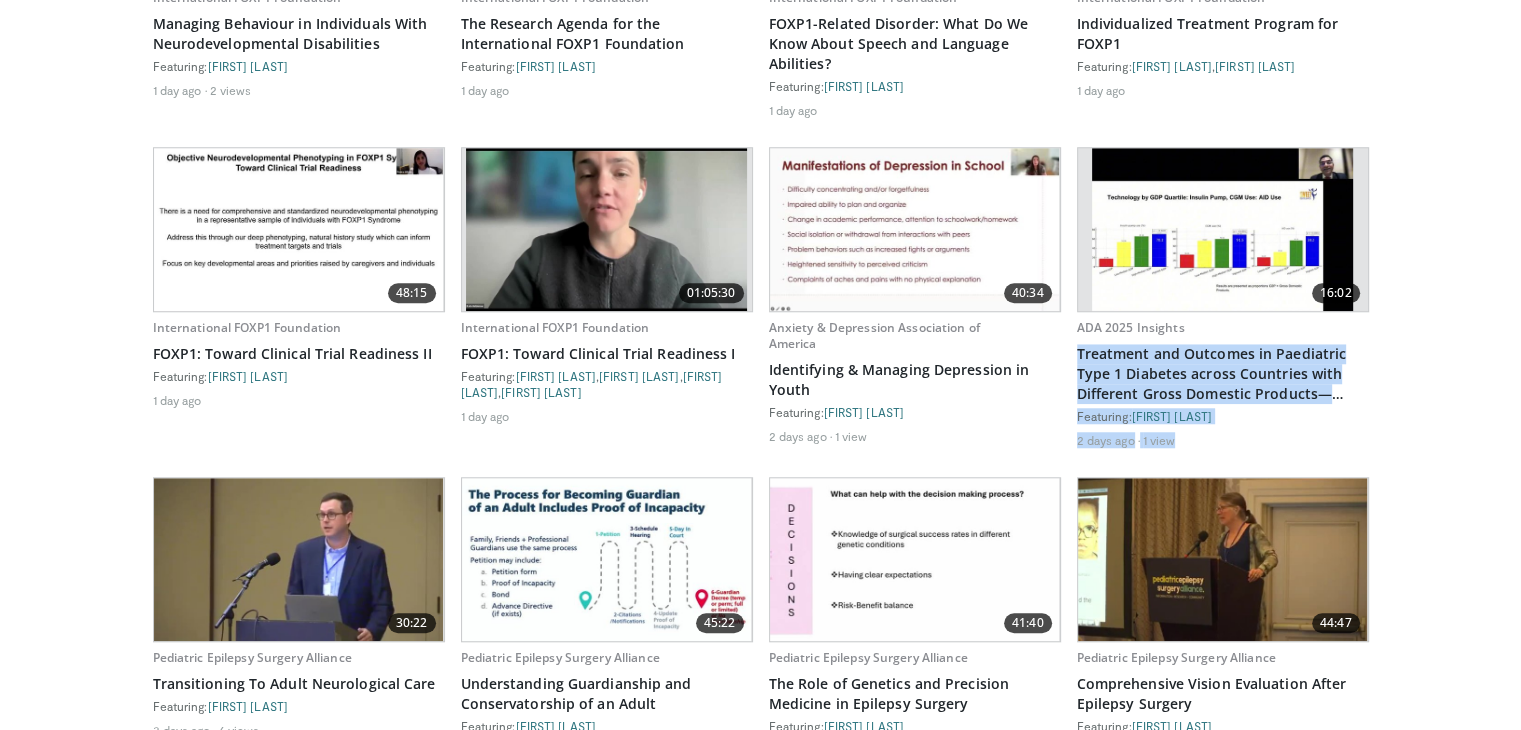 drag, startPoint x: 1512, startPoint y: 425, endPoint x: 1452, endPoint y: 313, distance: 127.059044 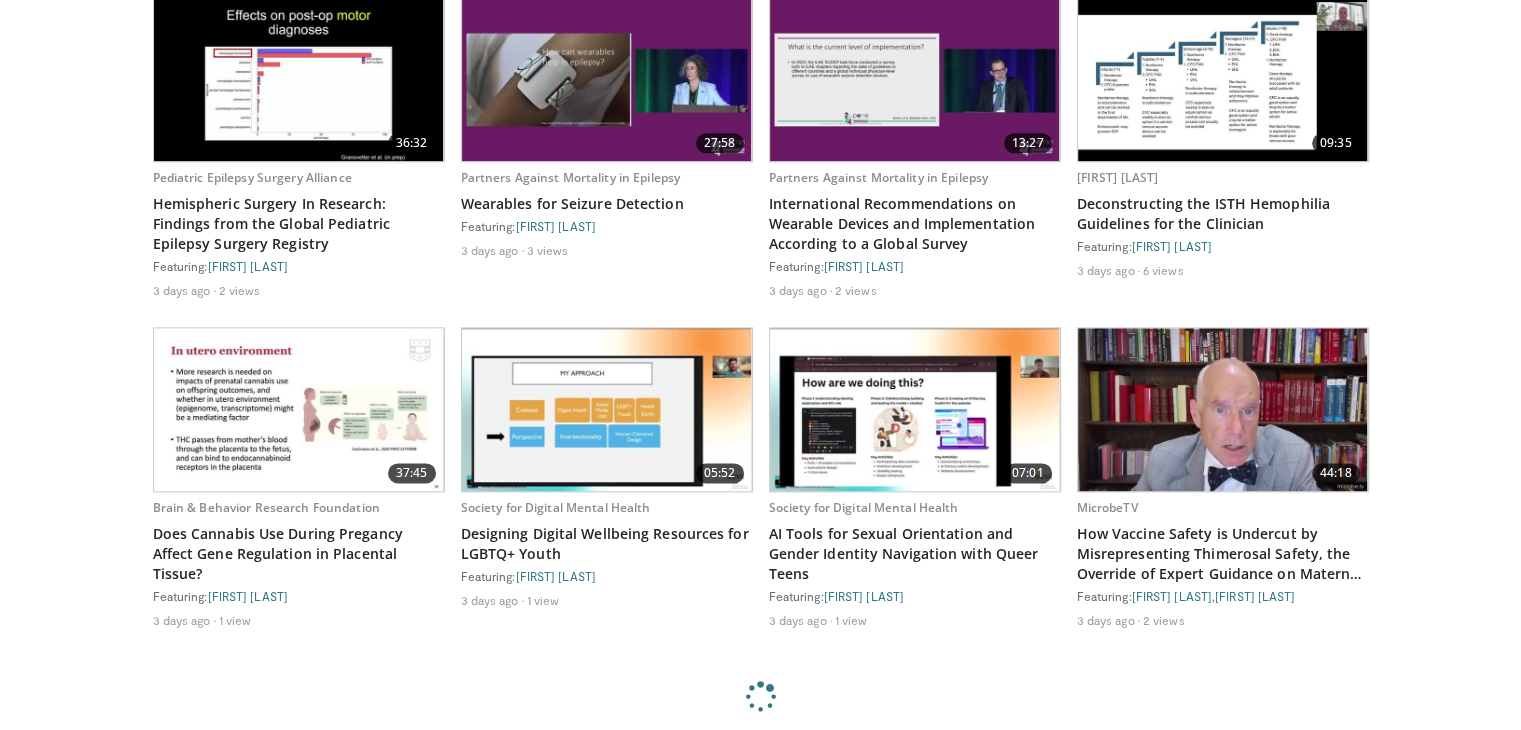 scroll, scrollTop: 2426, scrollLeft: 0, axis: vertical 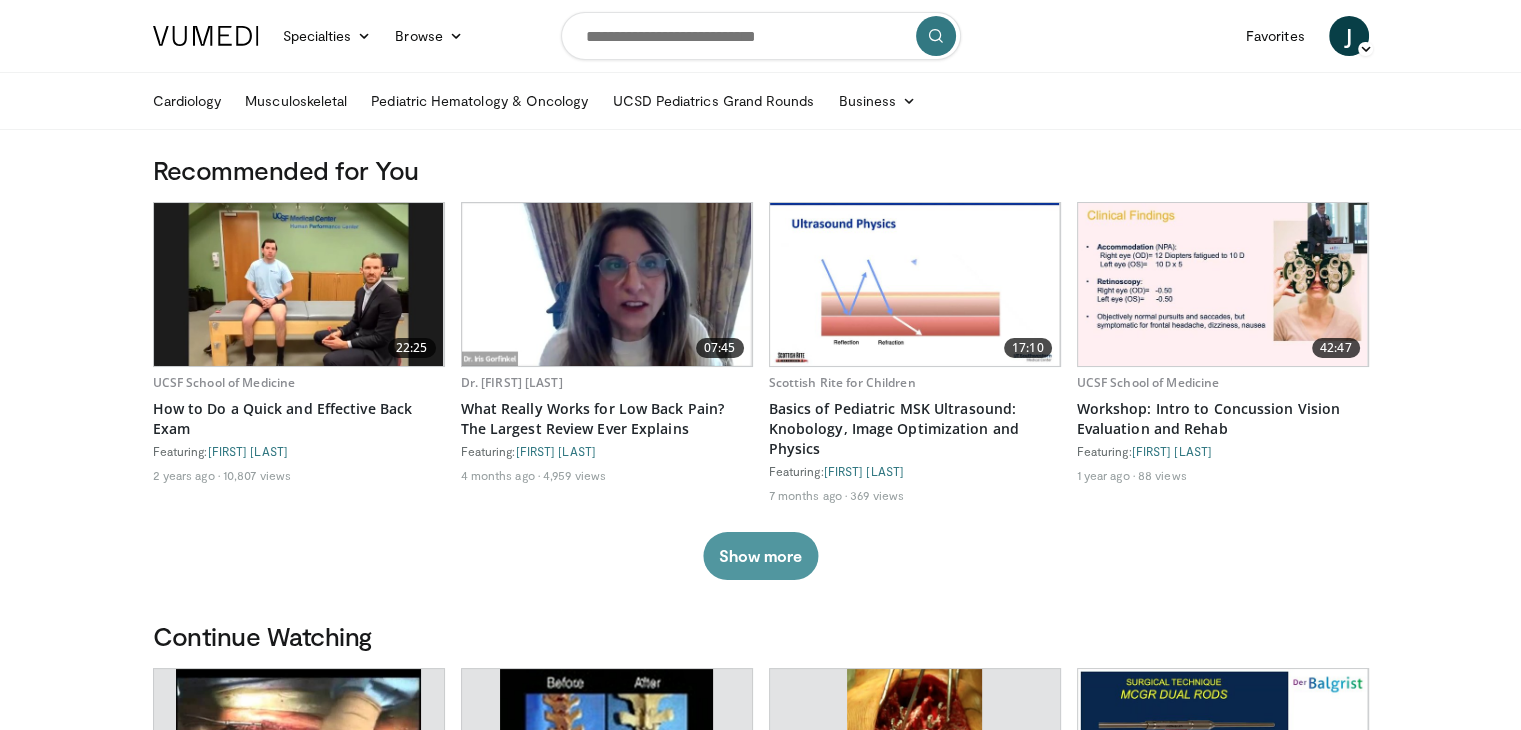 click on "Show more" at bounding box center (760, 556) 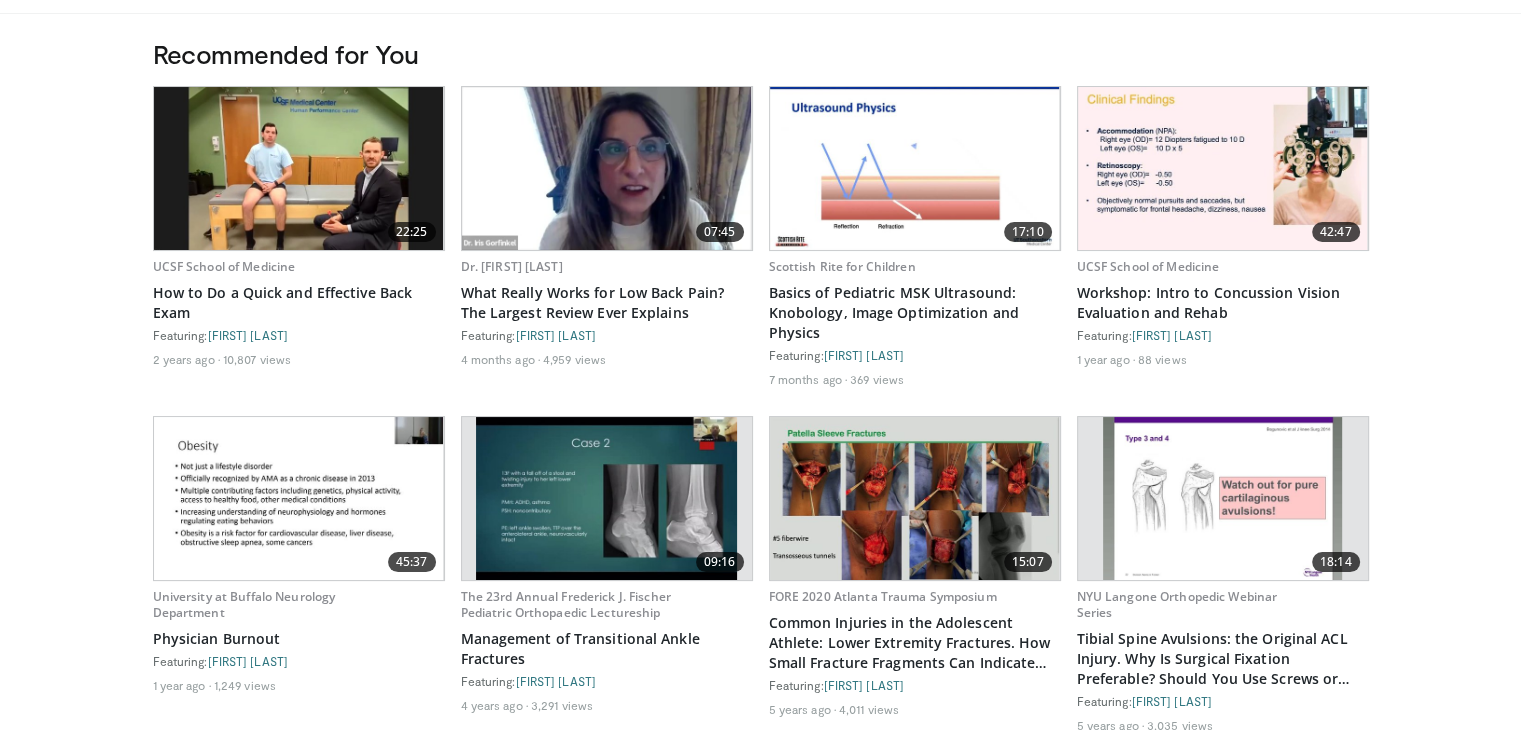 scroll, scrollTop: 100, scrollLeft: 0, axis: vertical 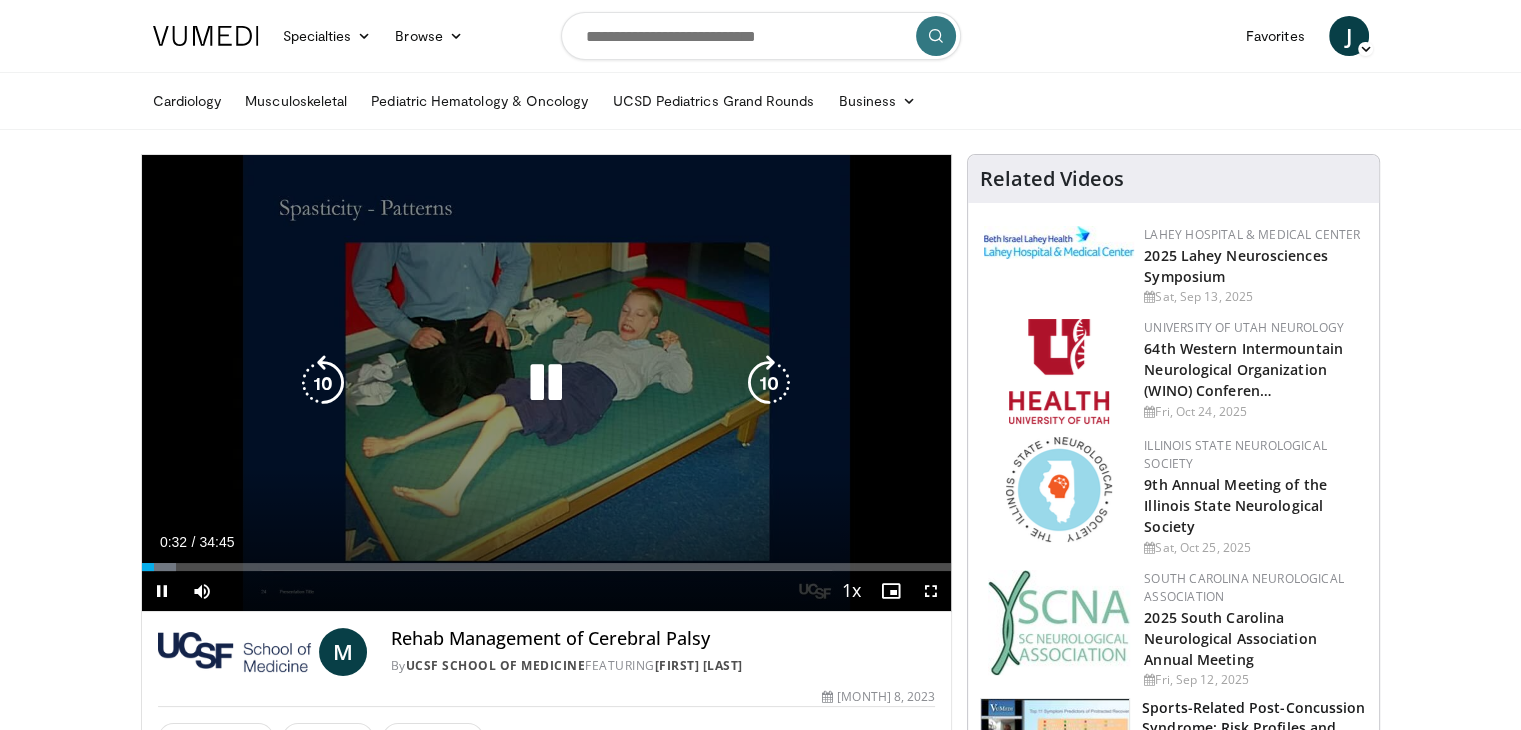 click at bounding box center (546, 383) 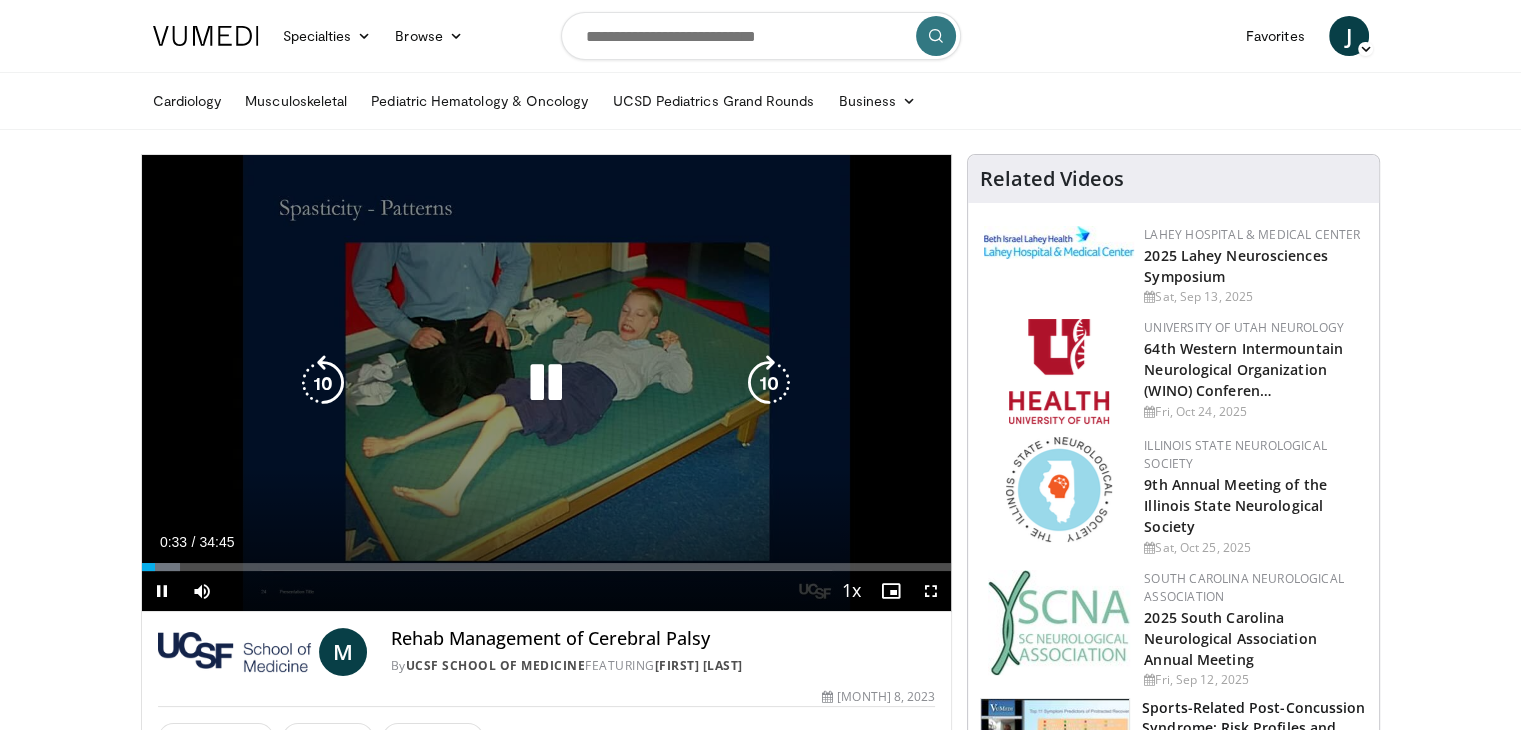 click at bounding box center [546, 383] 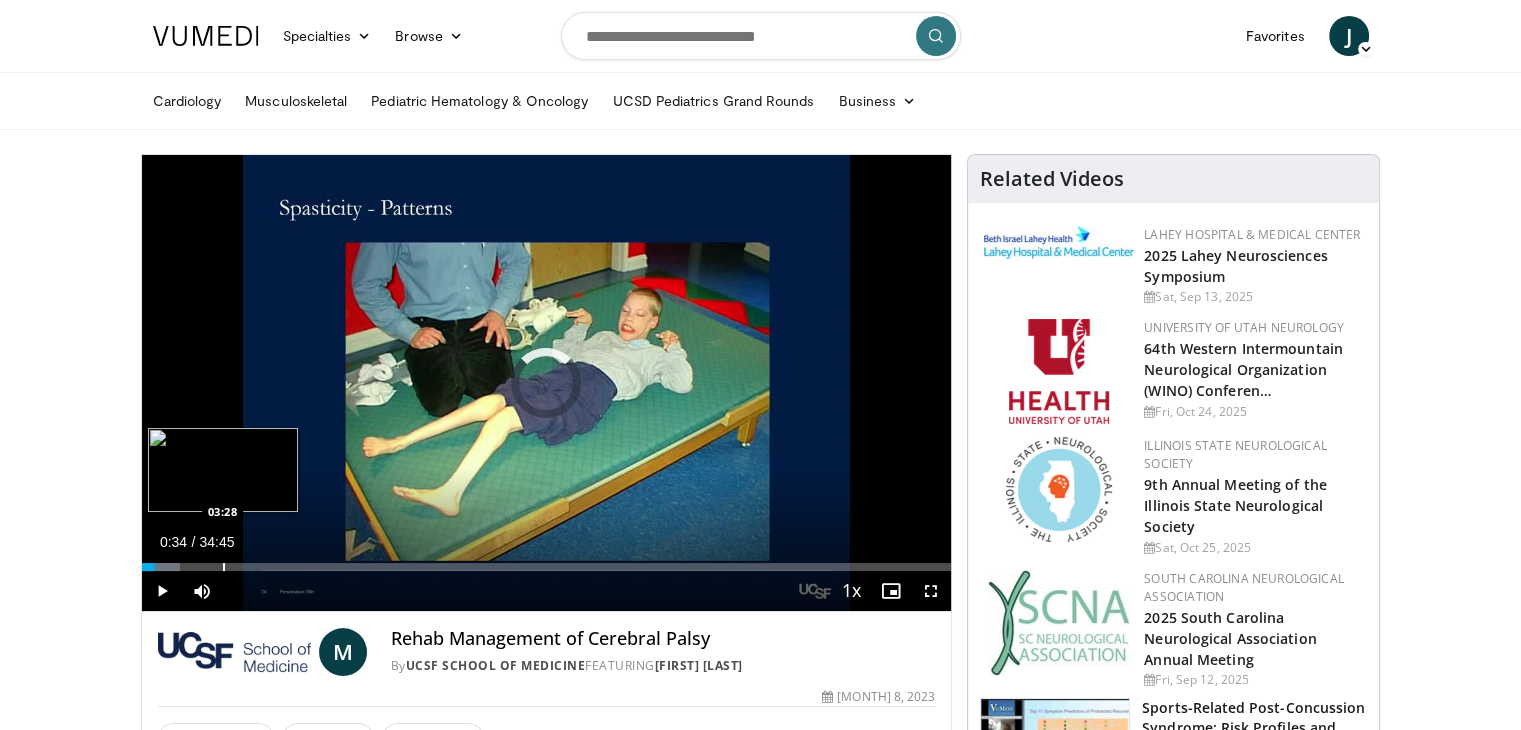 click at bounding box center (224, 567) 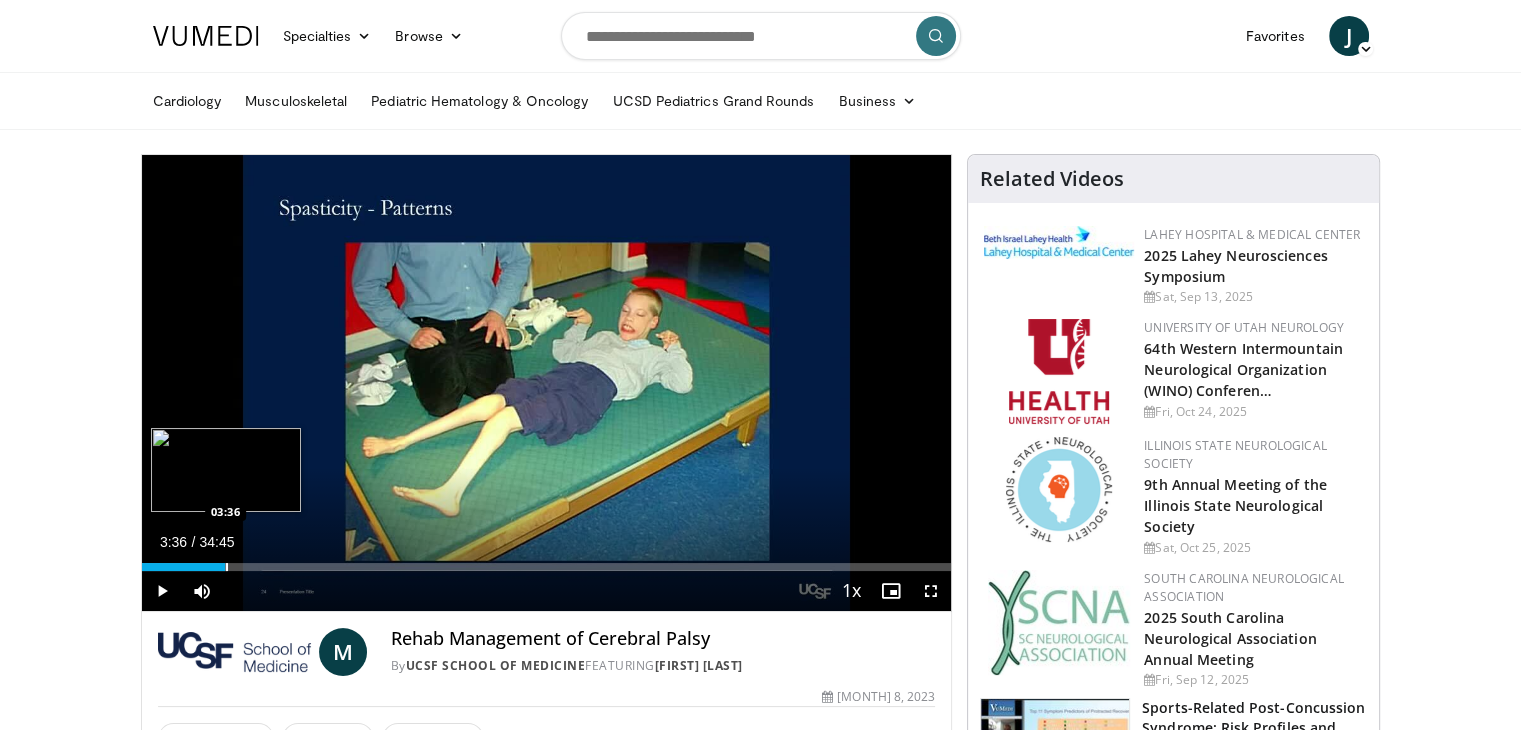 click at bounding box center (227, 567) 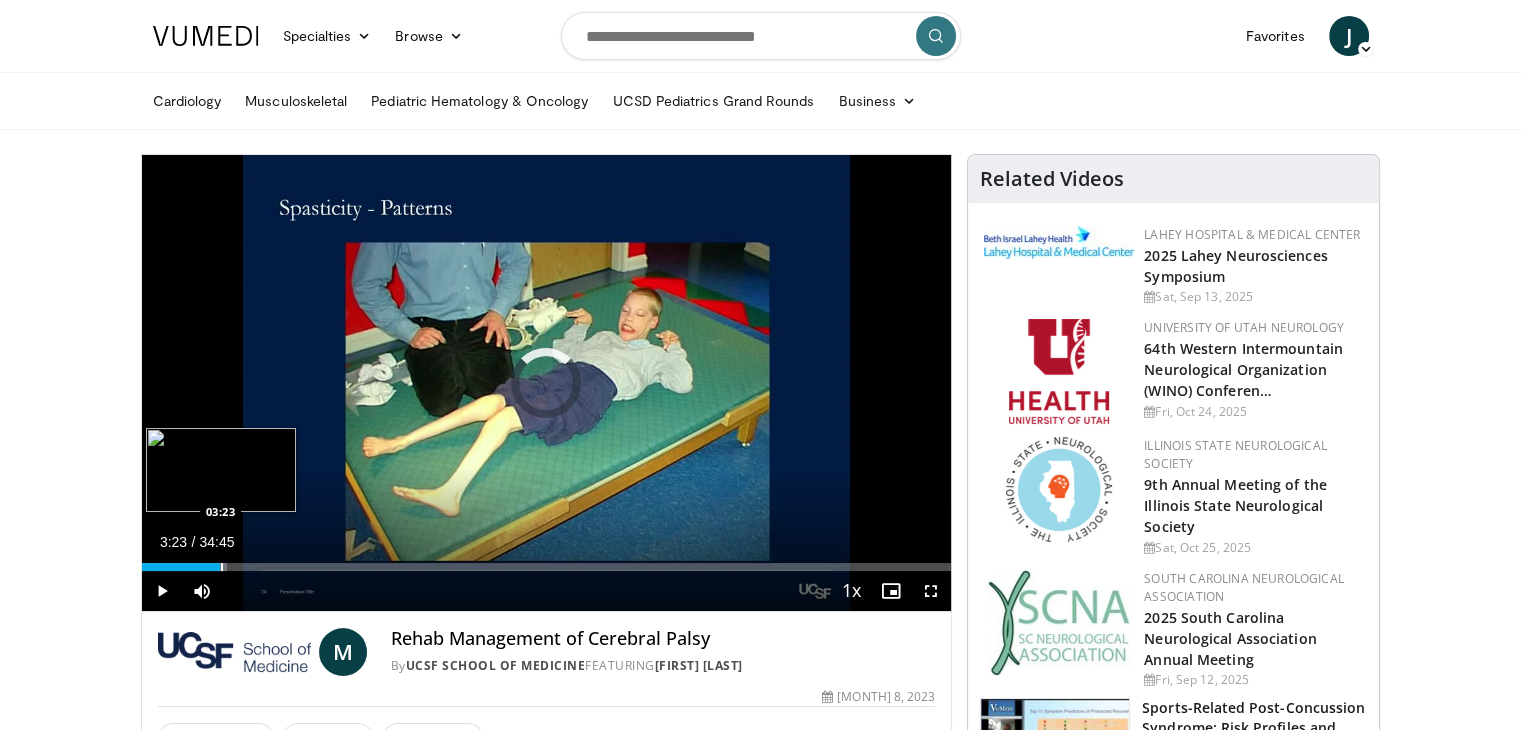 click on "Loaded :  10.53% 03:23 03:23" at bounding box center [547, 567] 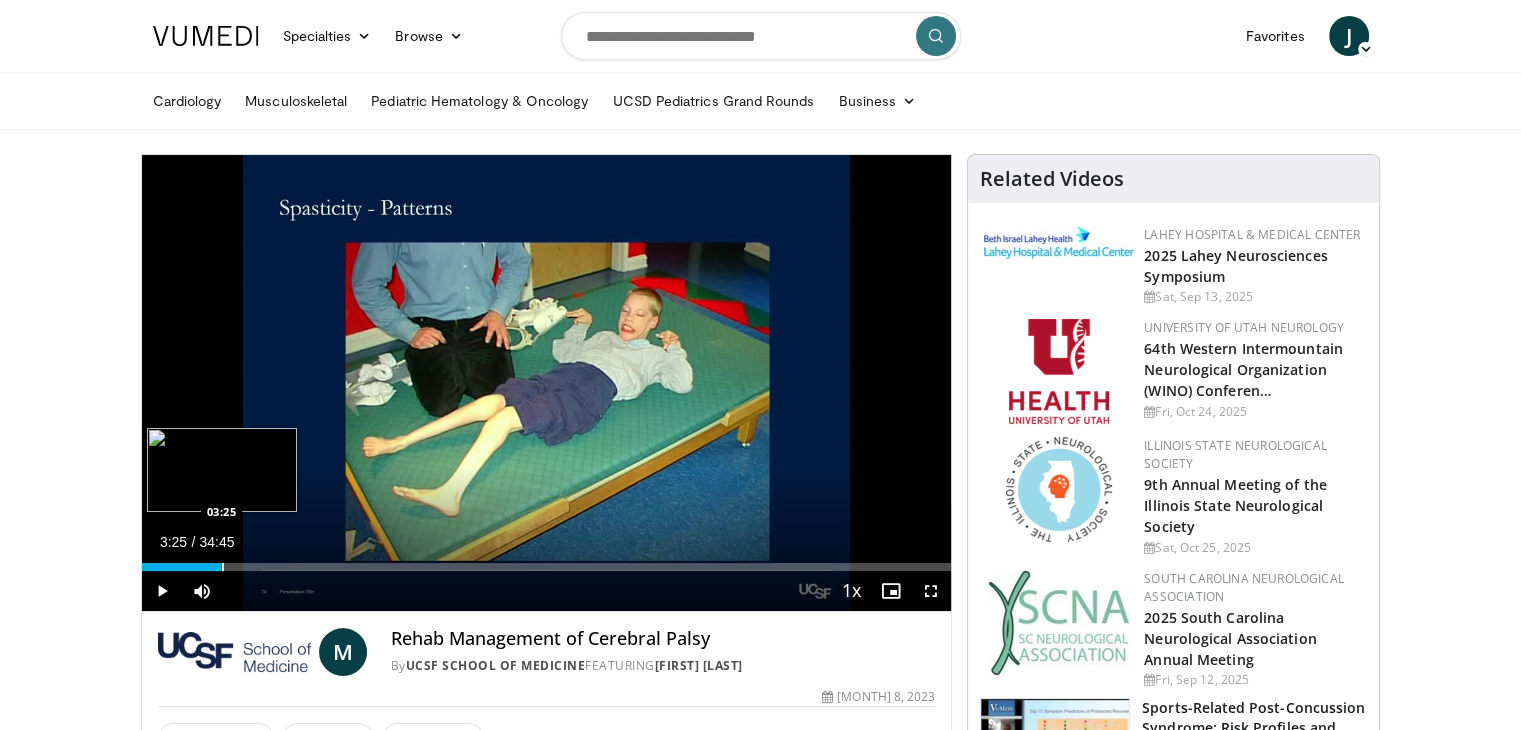click at bounding box center [223, 567] 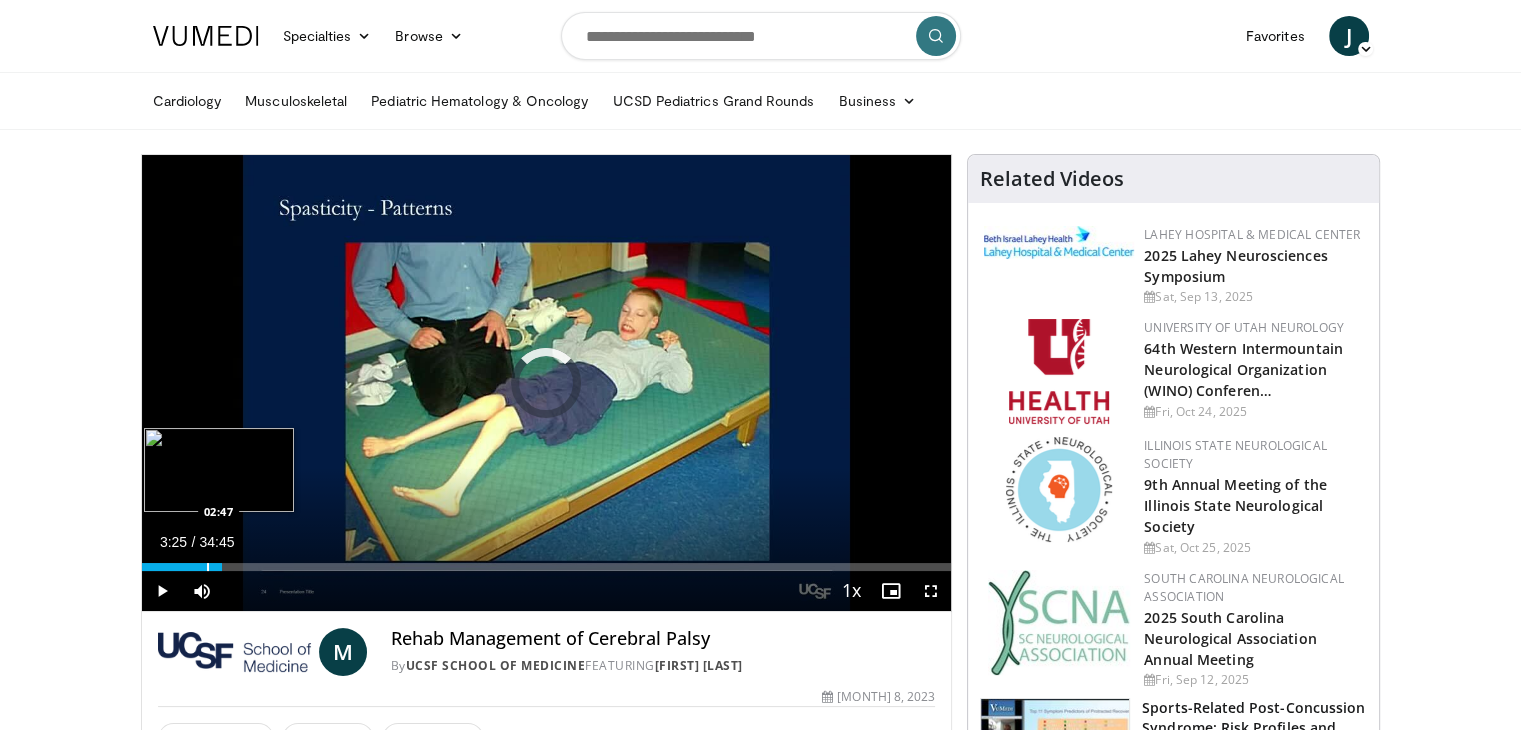 drag, startPoint x: 220, startPoint y: 565, endPoint x: 193, endPoint y: 565, distance: 27 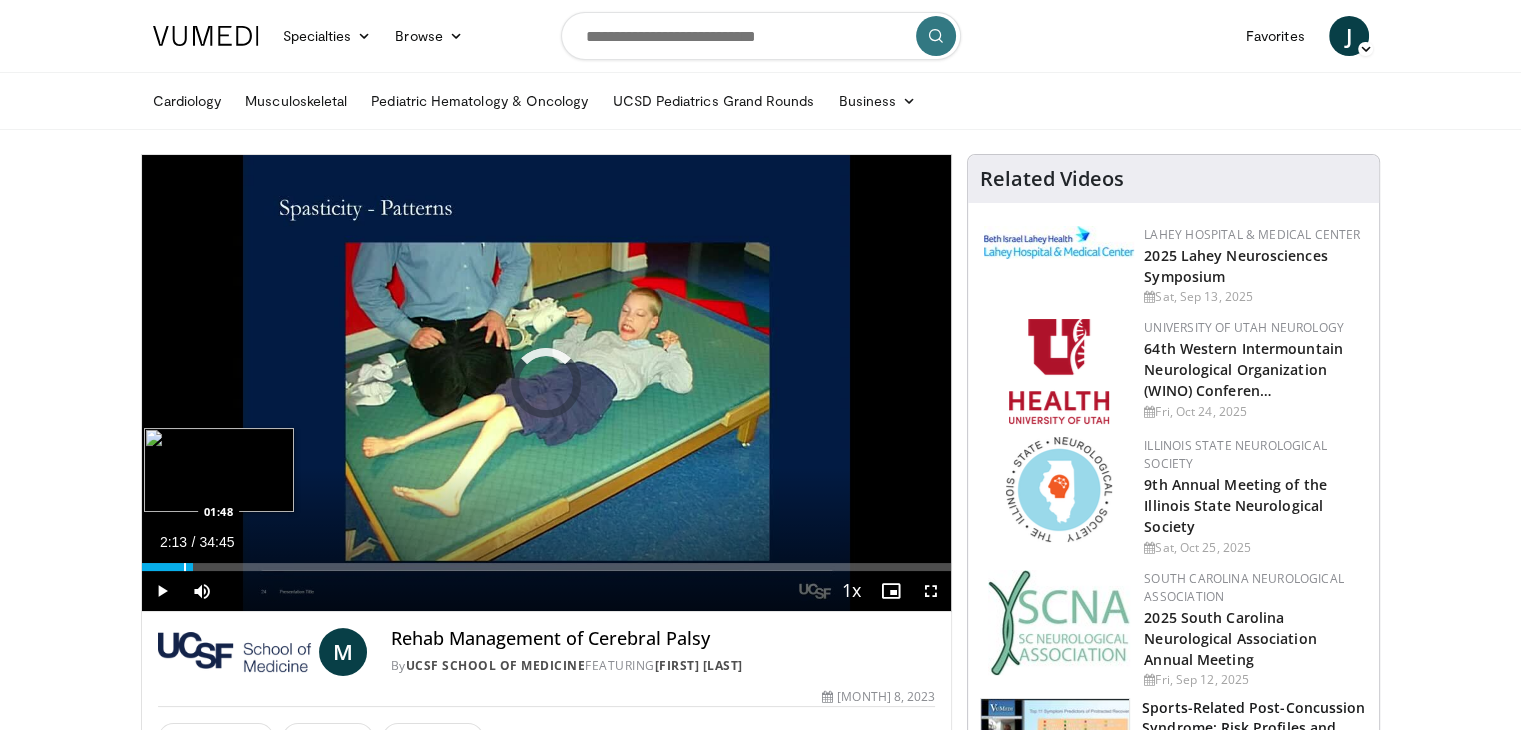 click on "Loaded :  0.00% 01:50 01:48" at bounding box center (547, 567) 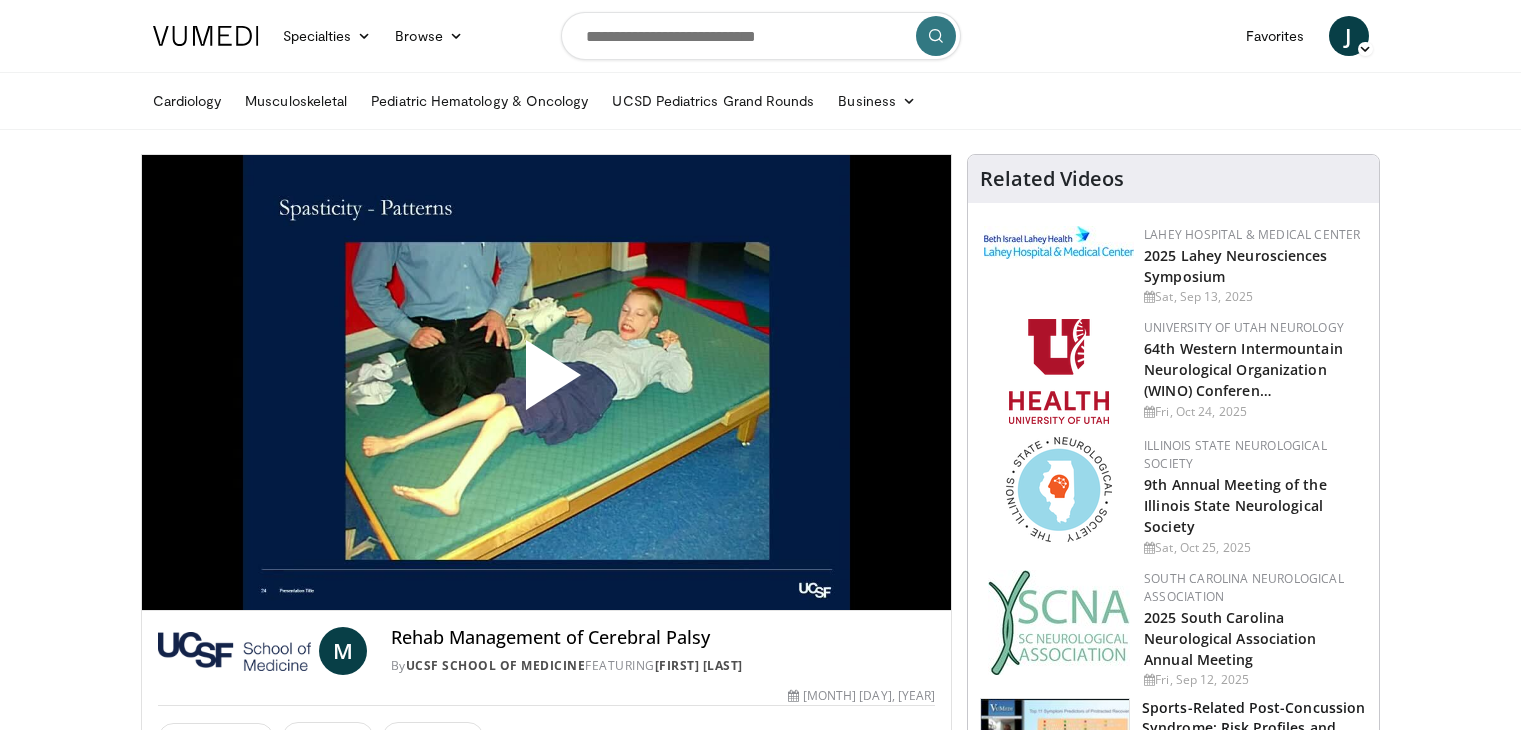 scroll, scrollTop: 0, scrollLeft: 0, axis: both 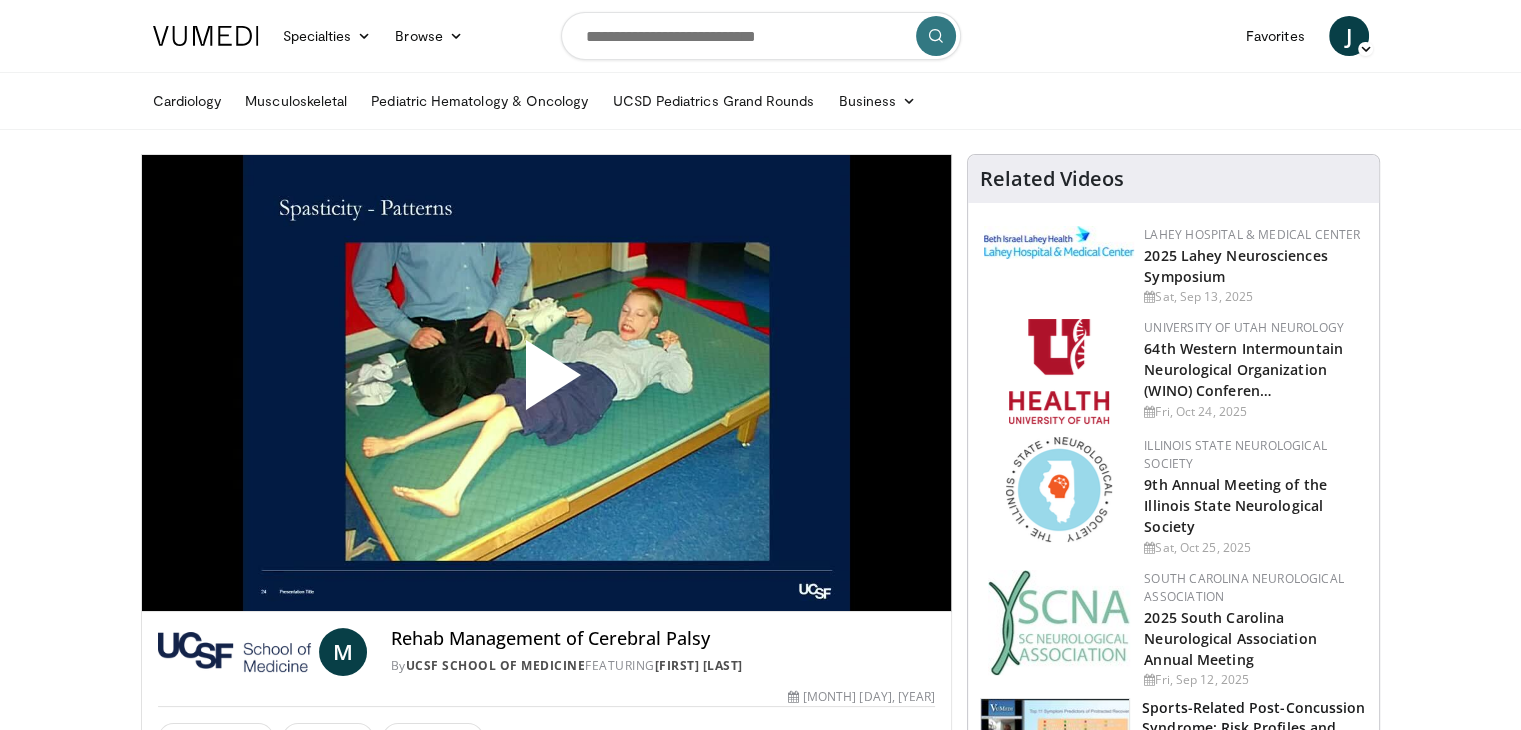 click at bounding box center [546, 383] 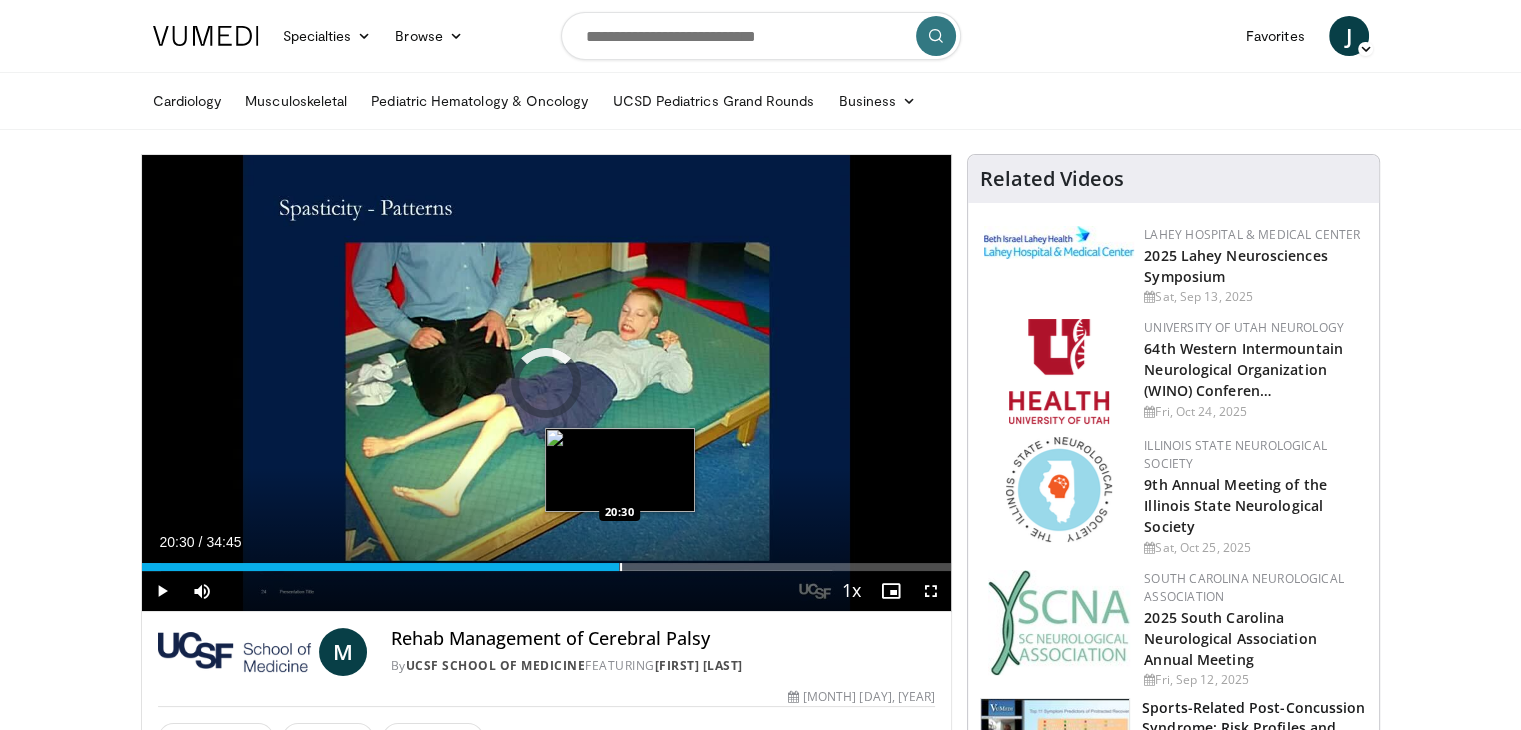 click on "Loaded :  2.39% 20:30 20:30" at bounding box center (547, 561) 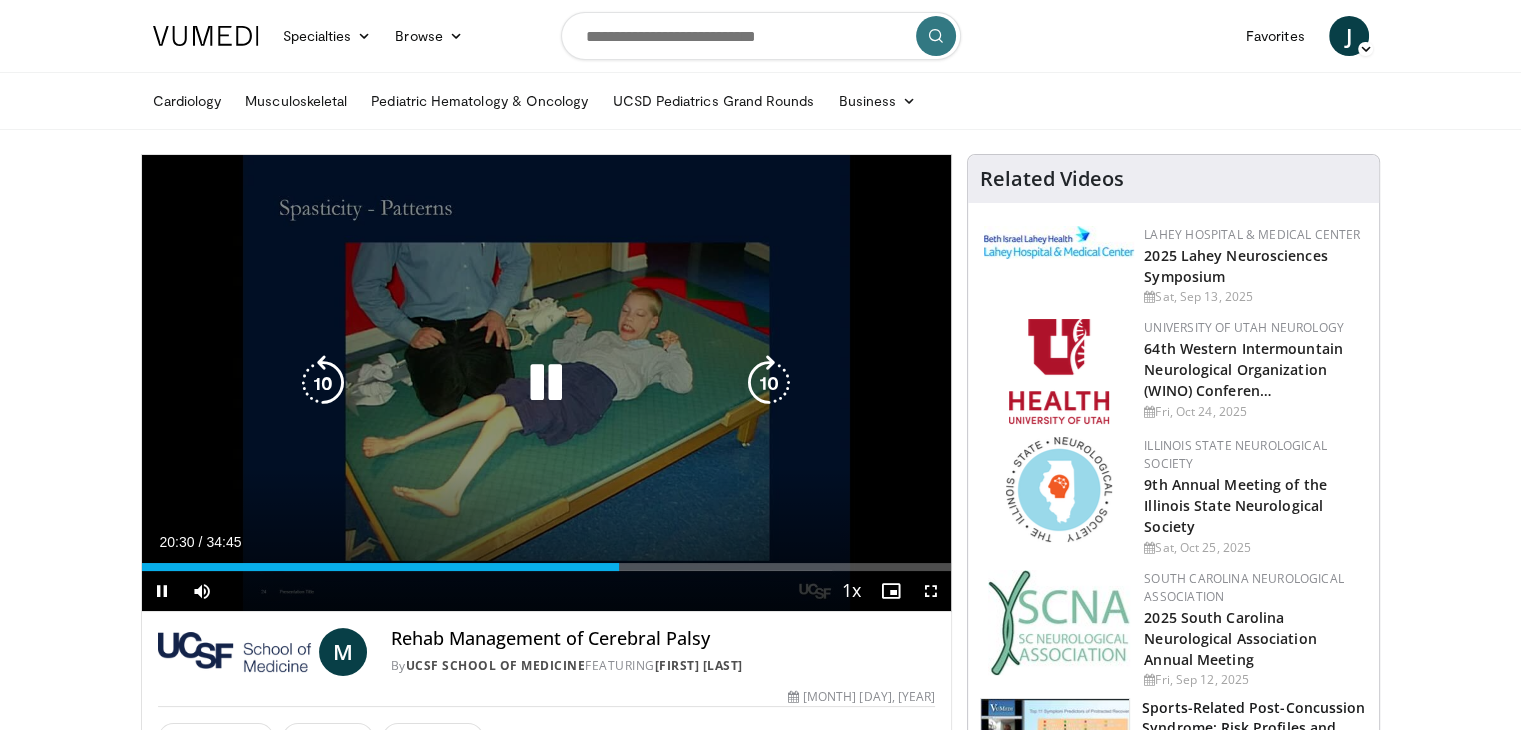 click at bounding box center [546, 383] 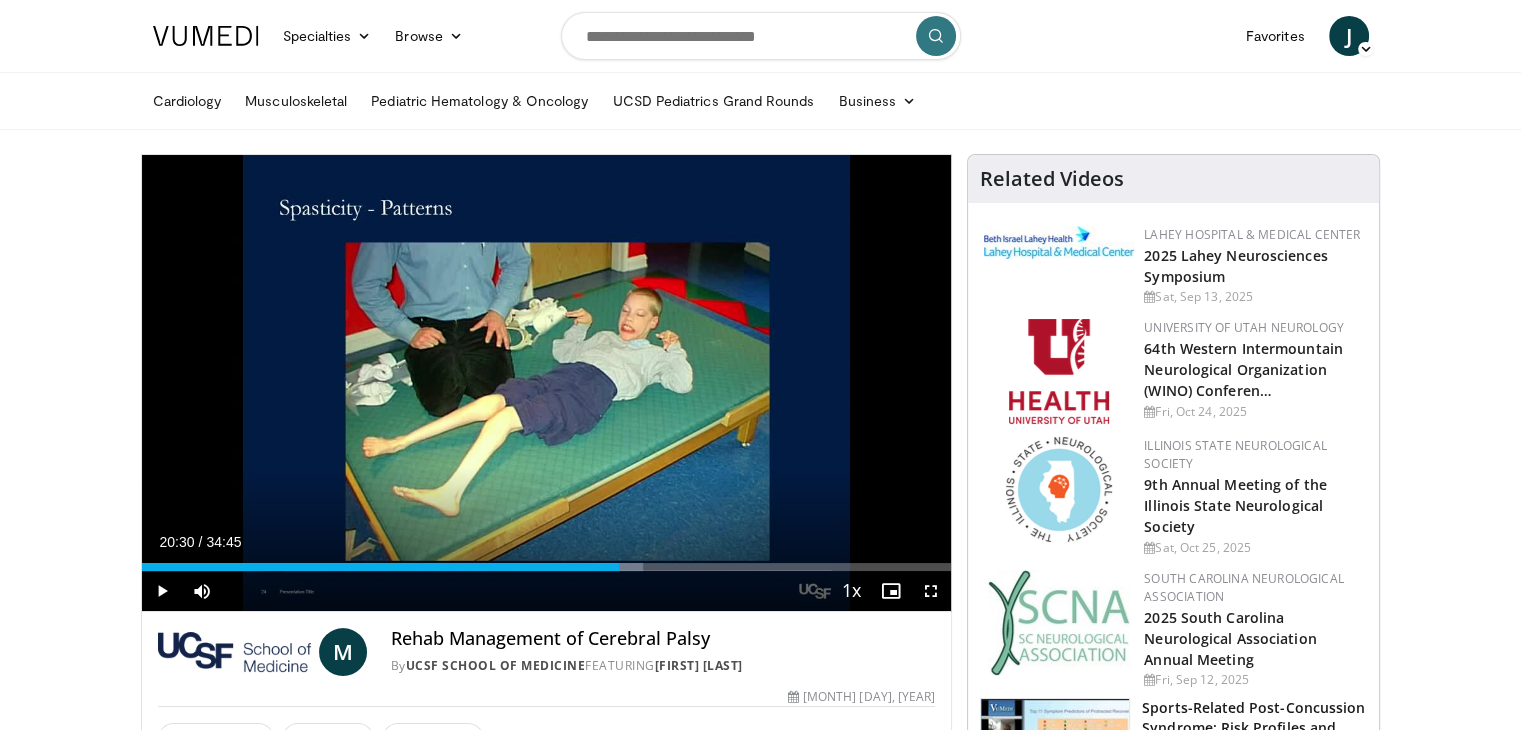 drag, startPoint x: 724, startPoint y: 621, endPoint x: 794, endPoint y: 576, distance: 83.21658 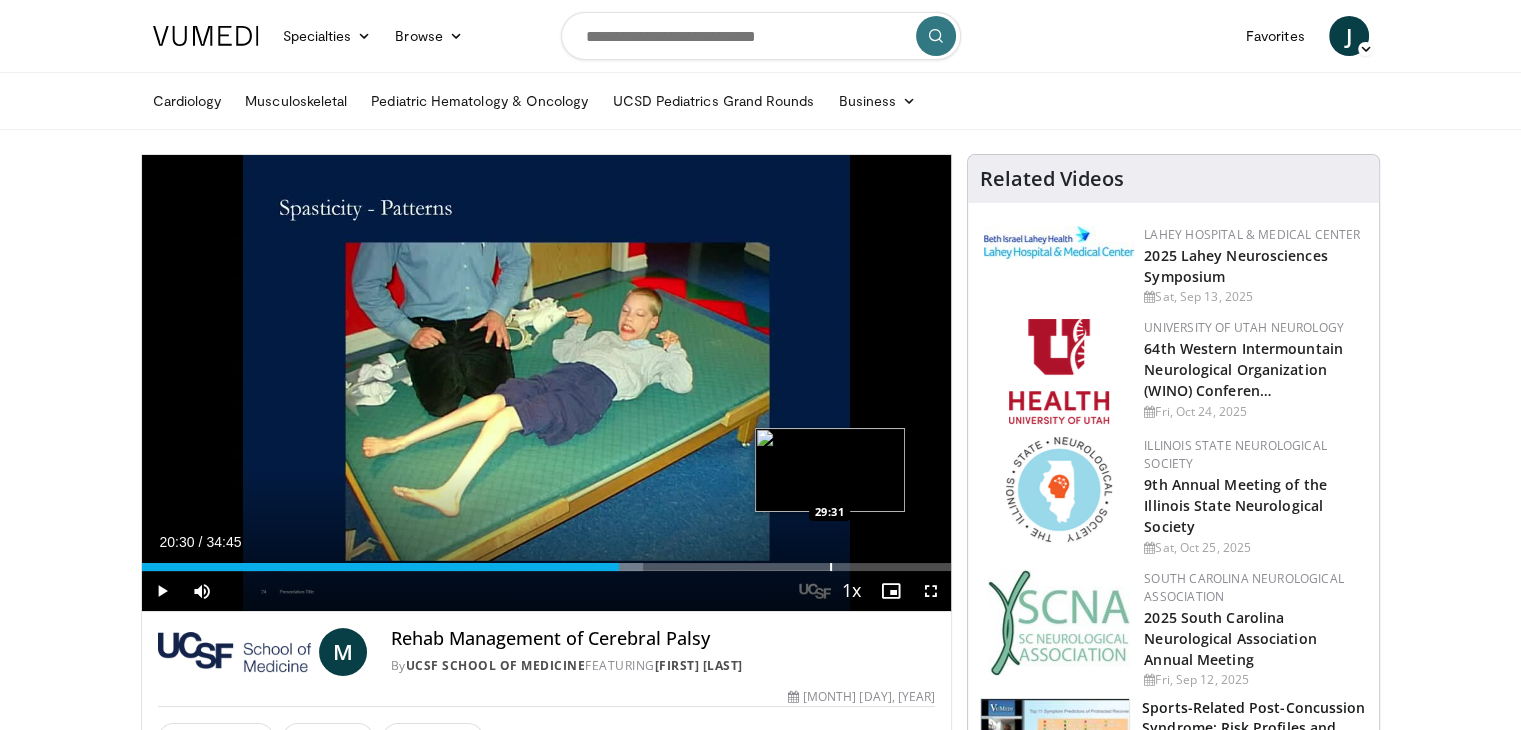 click at bounding box center (831, 567) 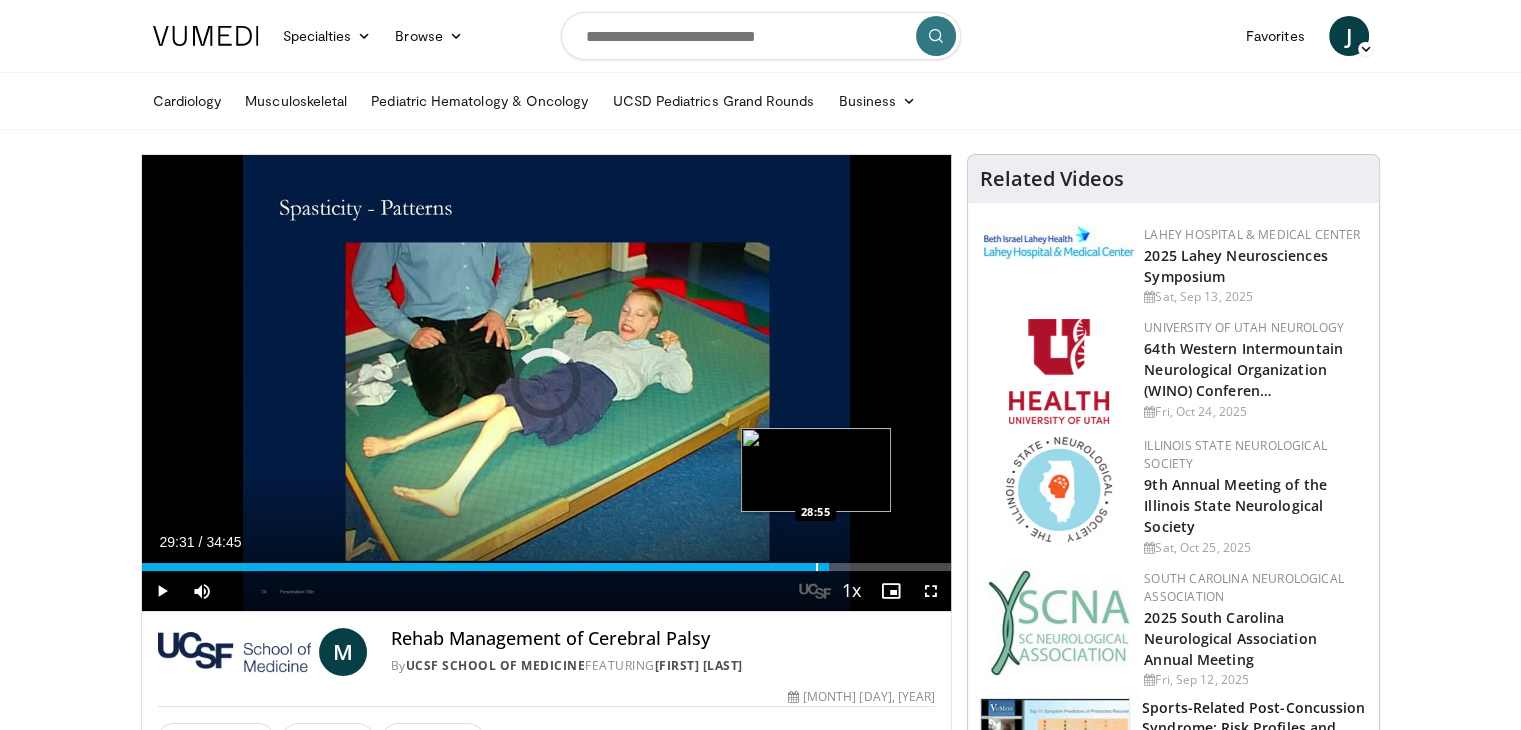 click on "Loaded :  0.00% 29:31 28:55" at bounding box center [547, 561] 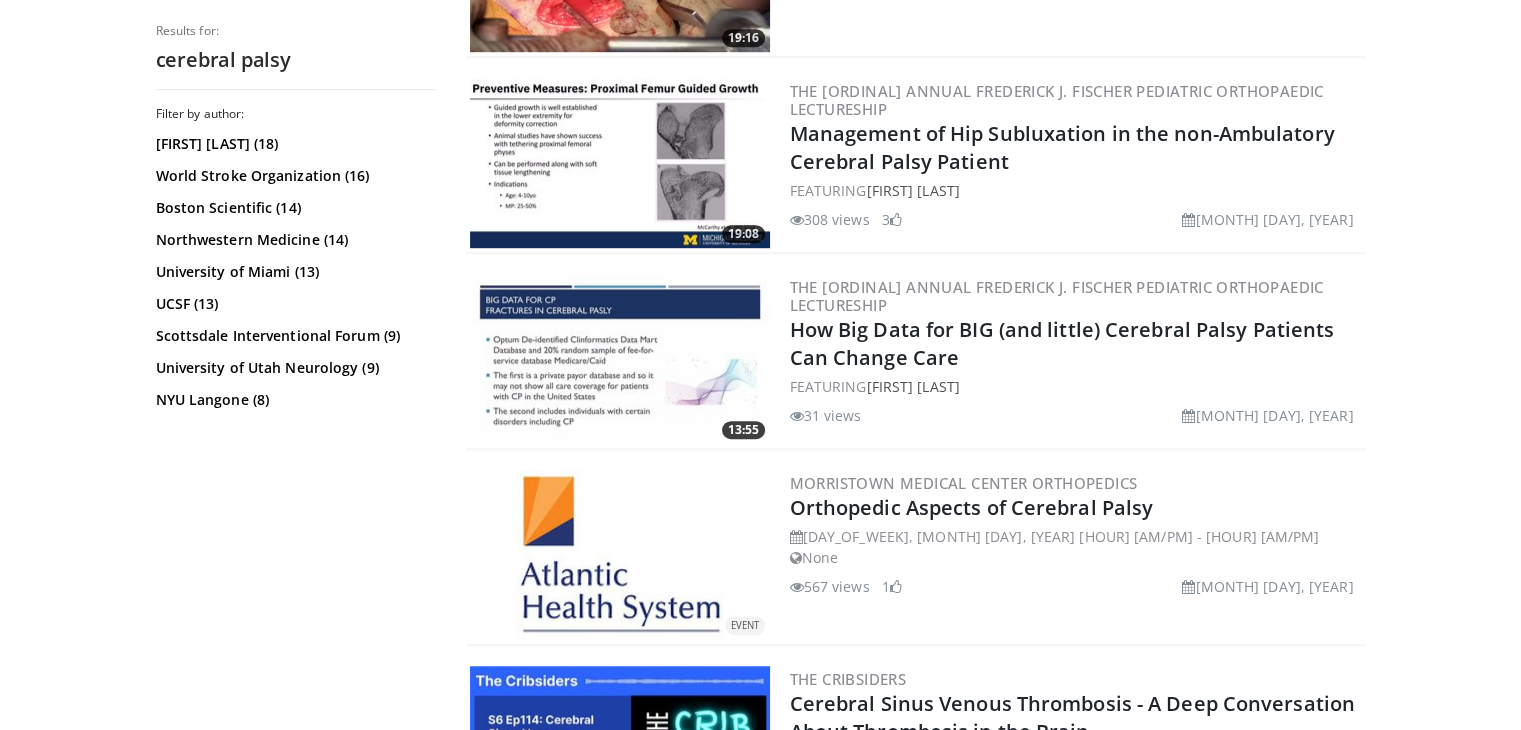 scroll, scrollTop: 1316, scrollLeft: 0, axis: vertical 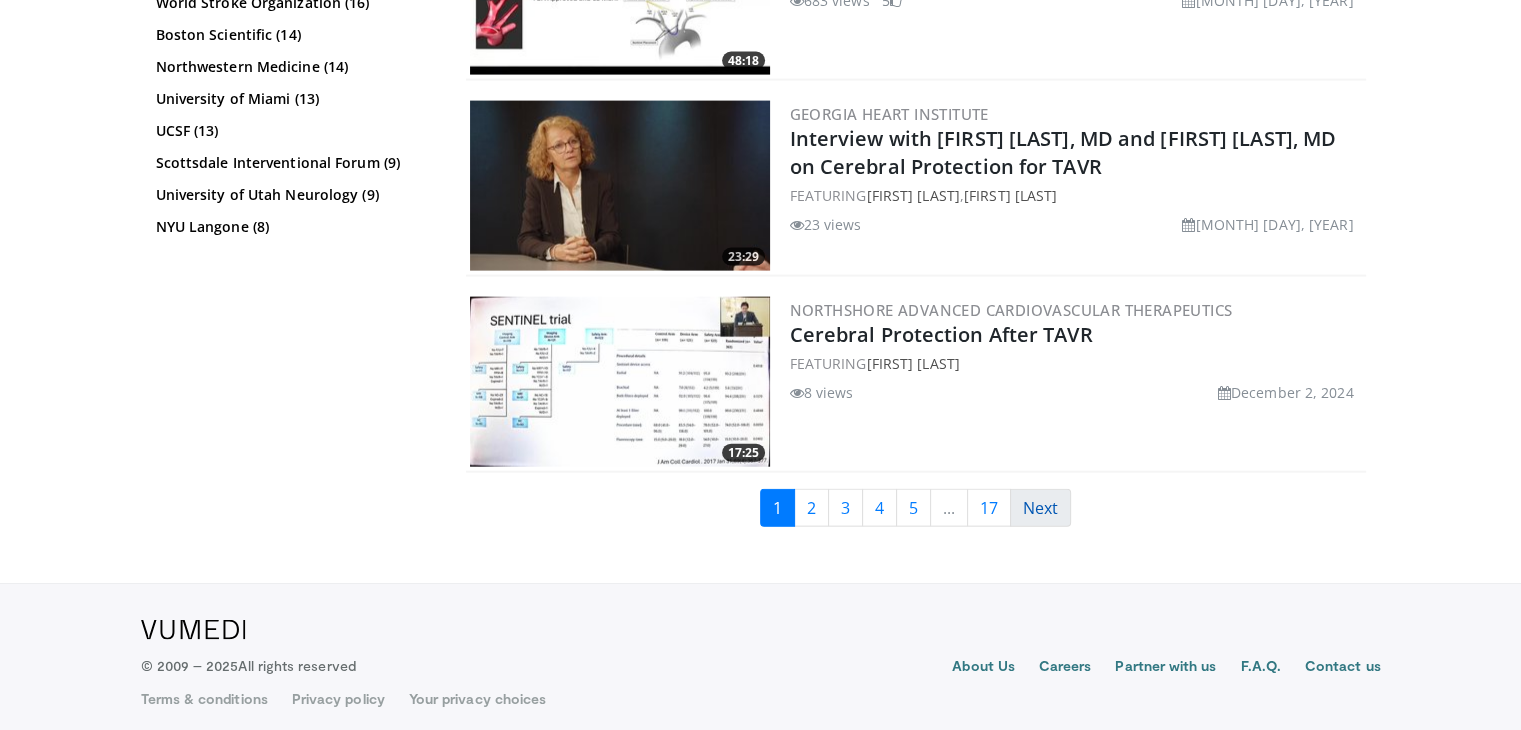 click on "Next" at bounding box center (1040, 508) 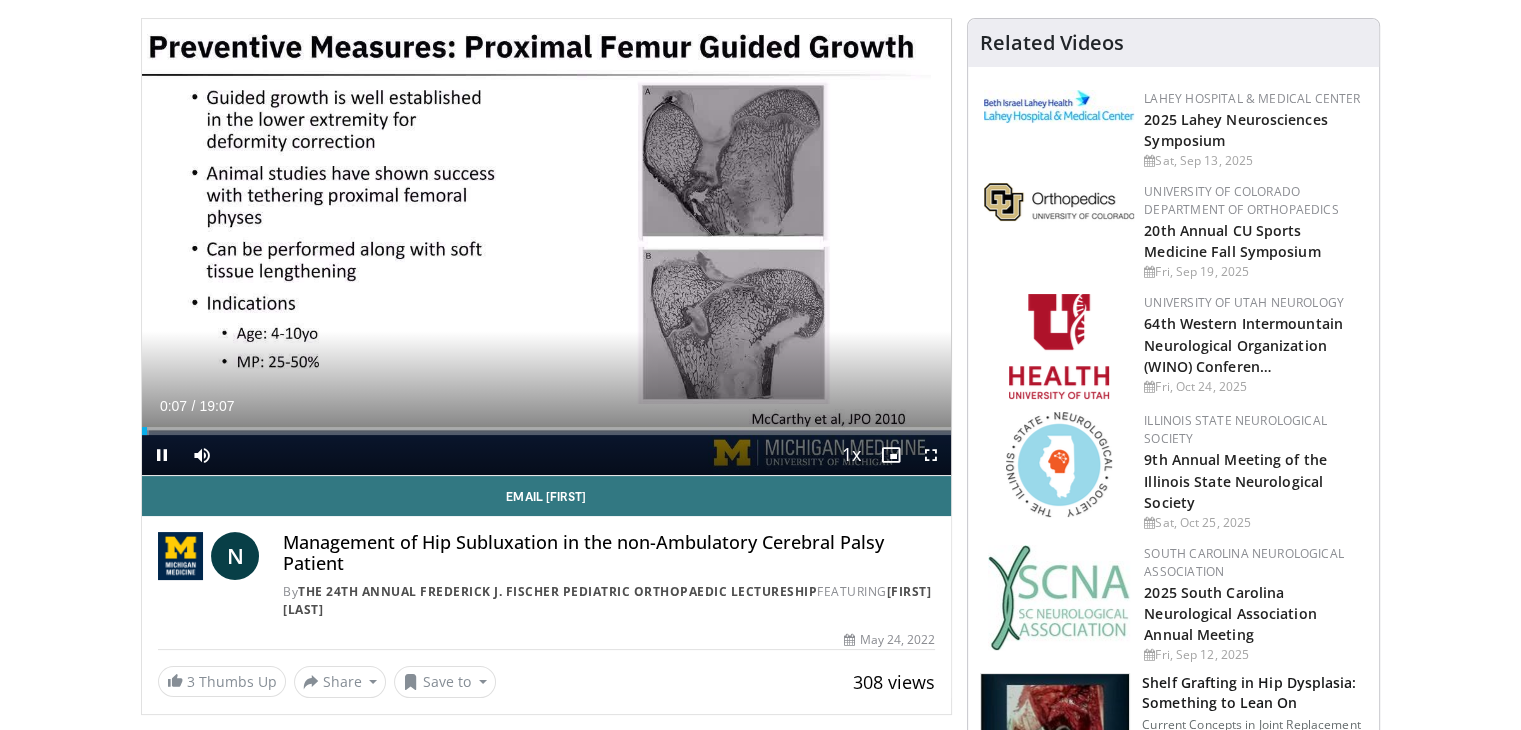 scroll, scrollTop: 100, scrollLeft: 0, axis: vertical 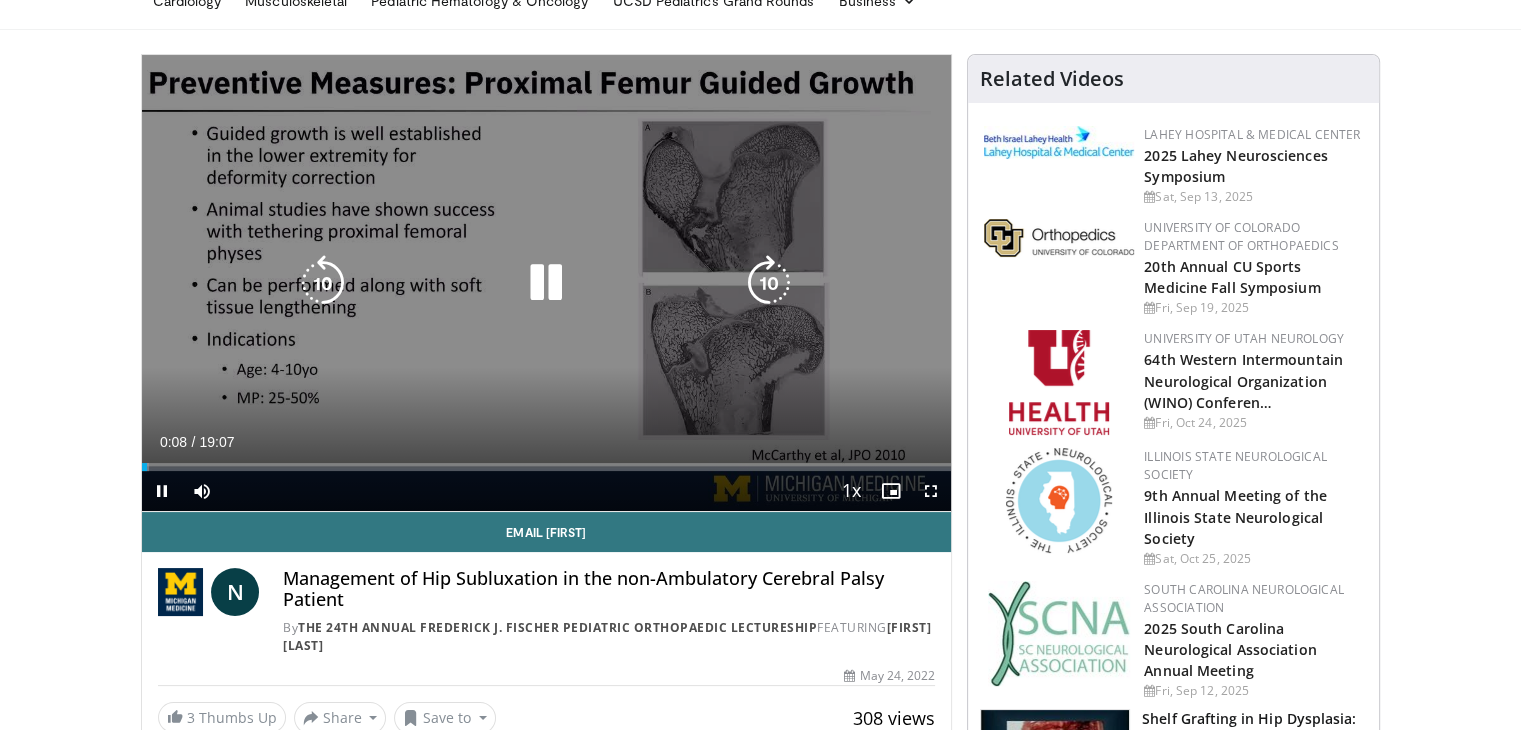 click on "10 seconds
Tap to unmute" at bounding box center (547, 283) 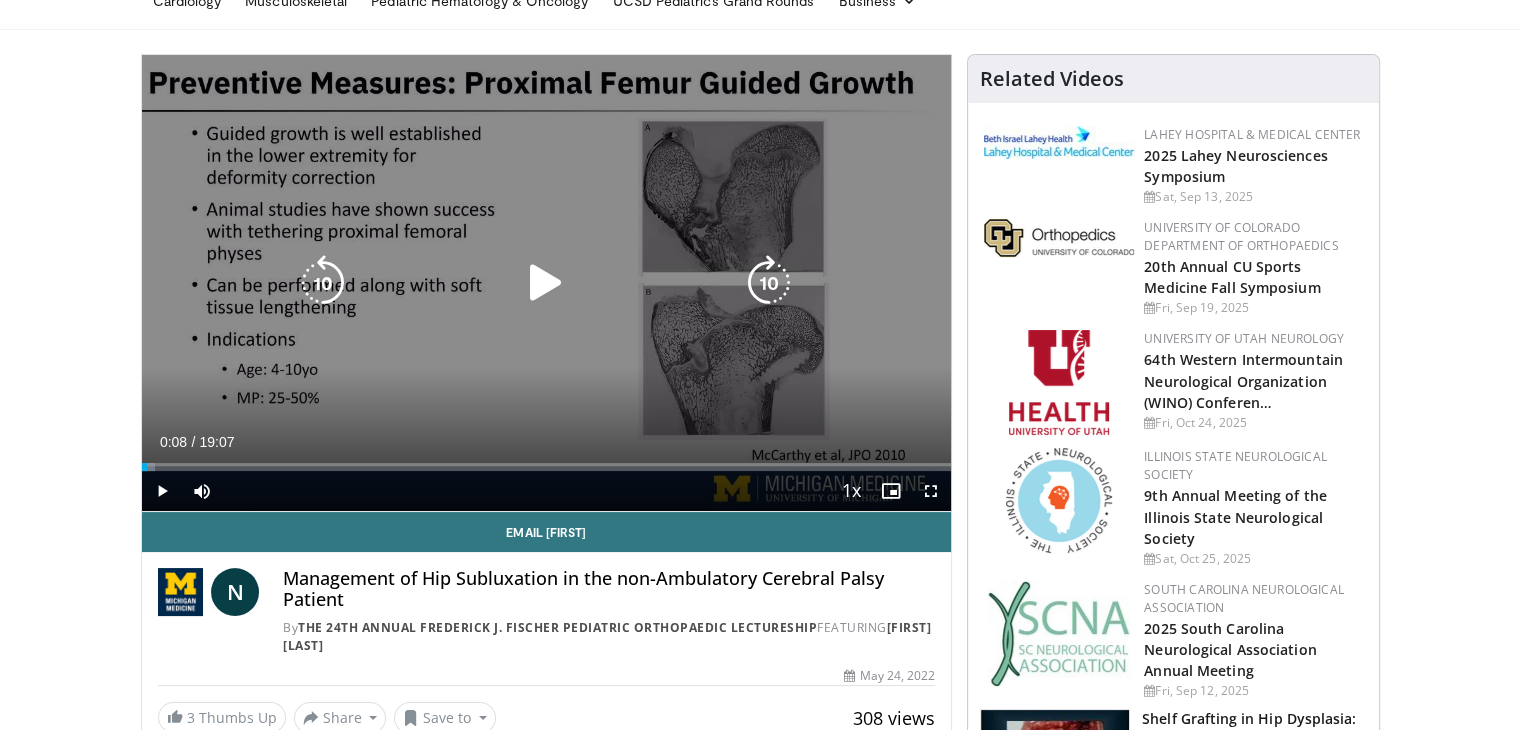 click at bounding box center [546, 283] 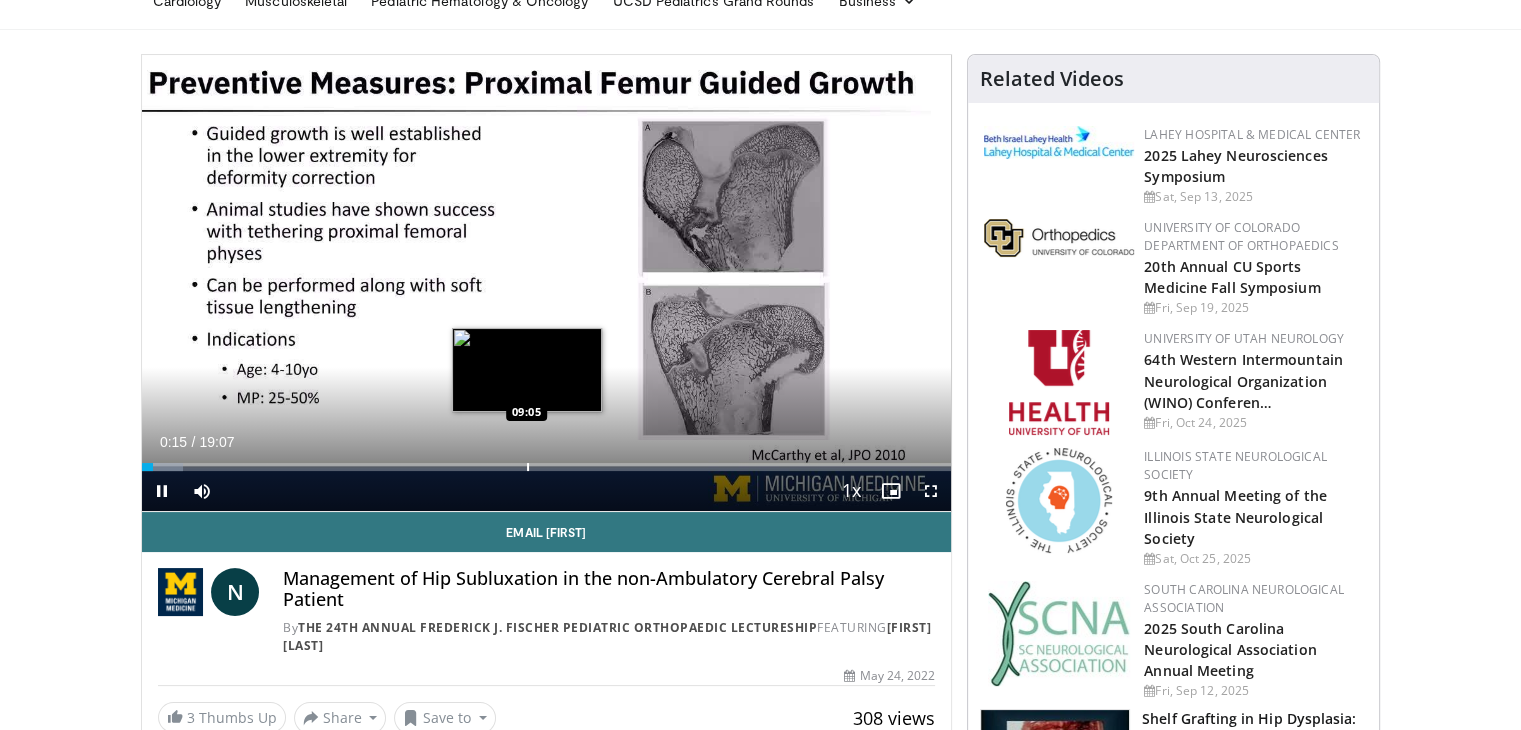 click on "Loaded :  5.18% 00:15 09:05" at bounding box center (547, 461) 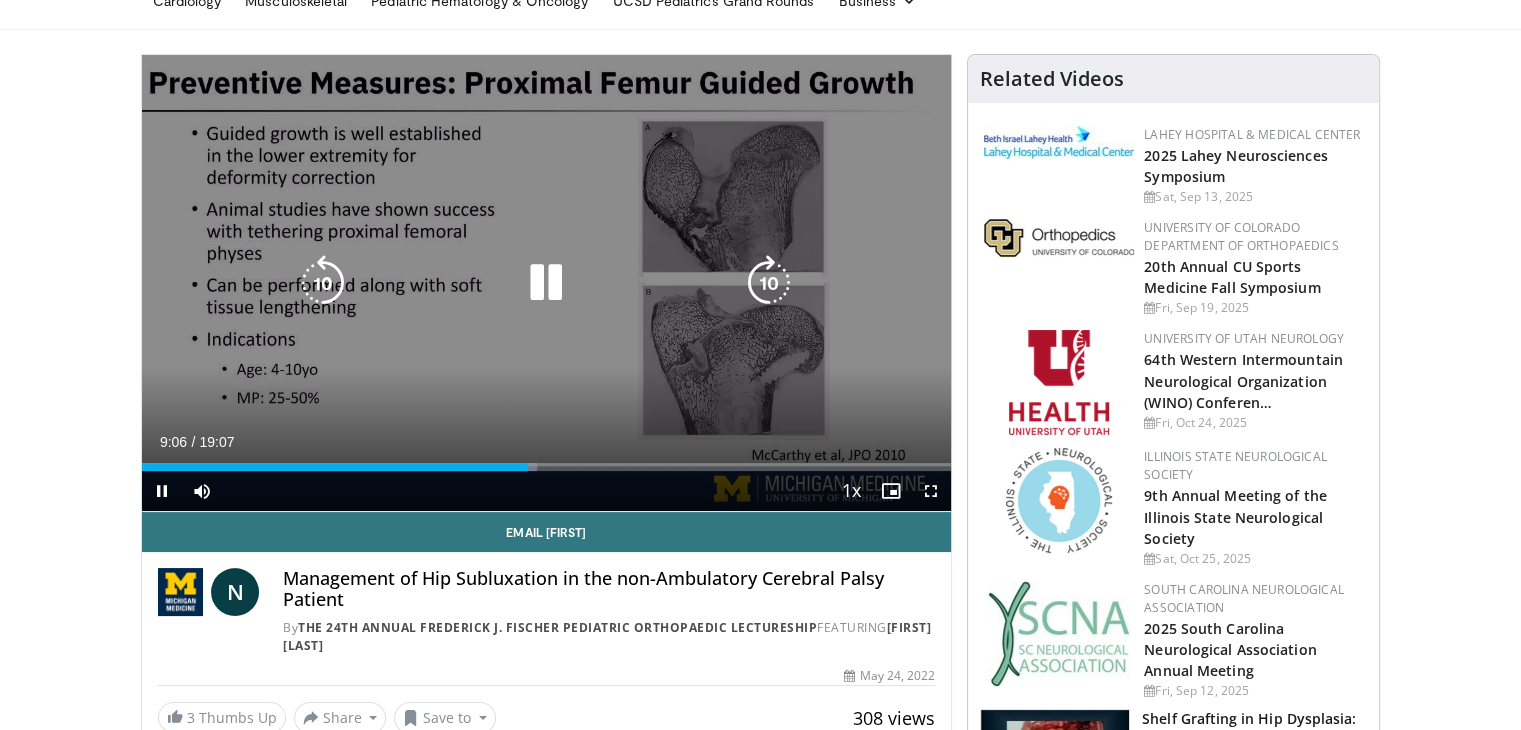 click at bounding box center (546, 283) 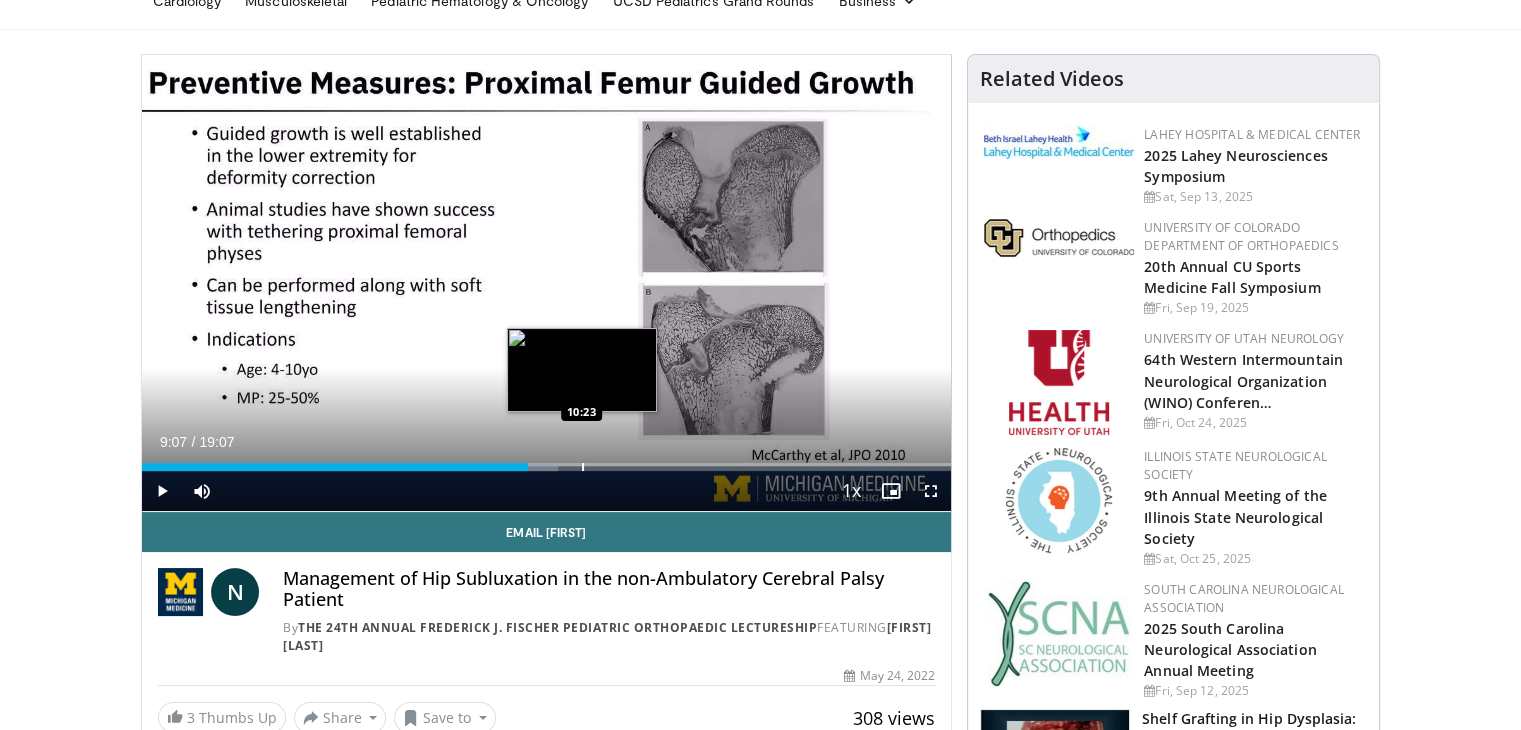 click on "Loaded :  51.44% 09:07 10:23" at bounding box center (547, 467) 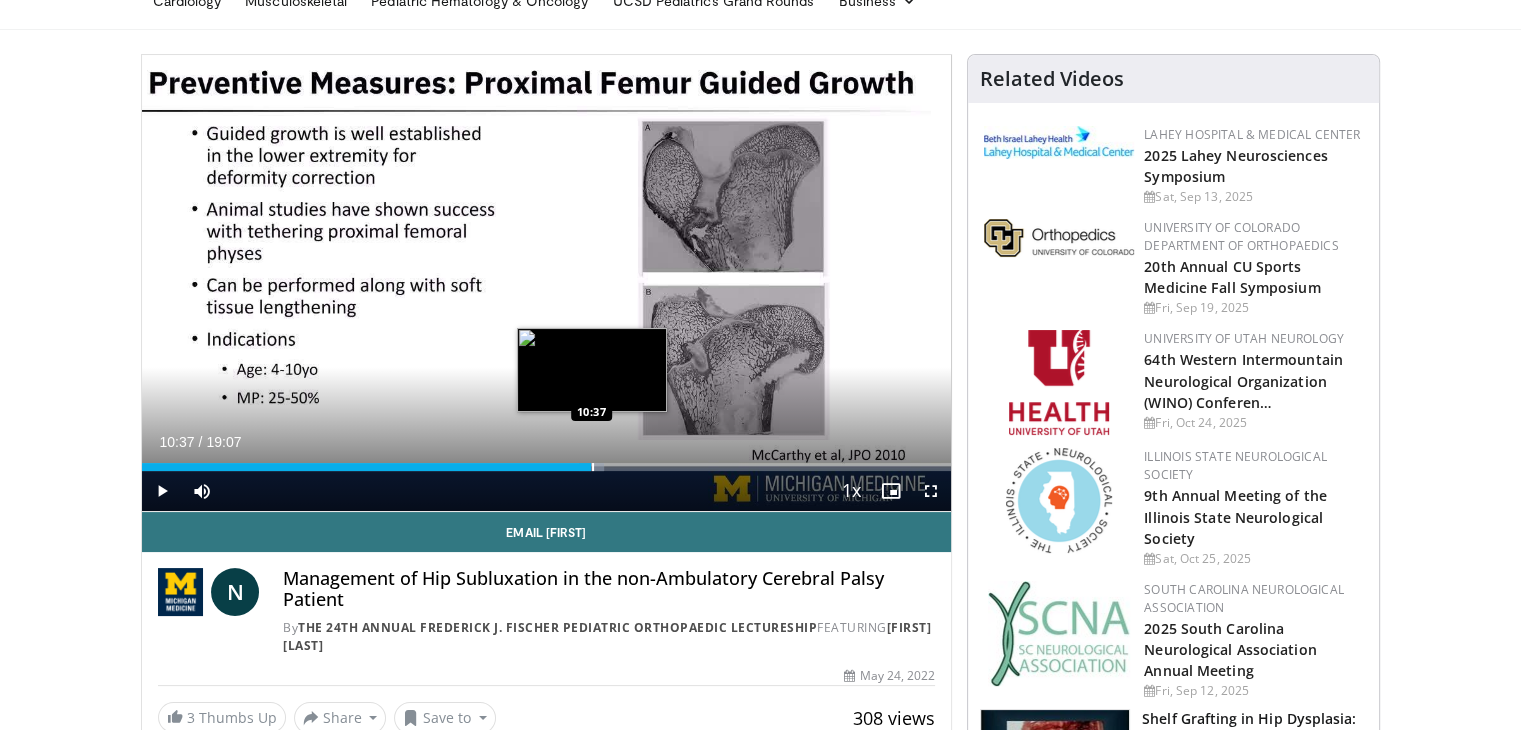 click at bounding box center [593, 467] 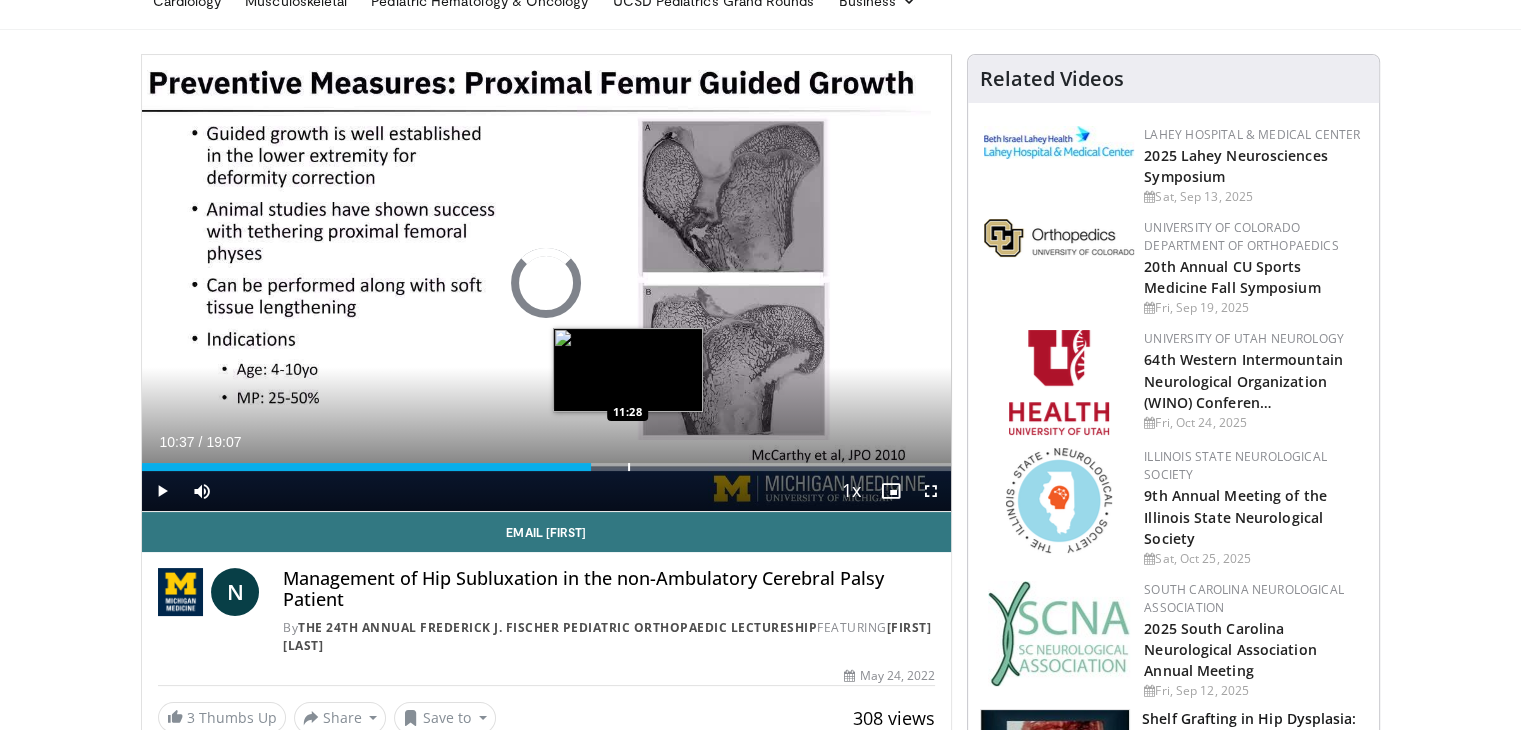 click at bounding box center [629, 467] 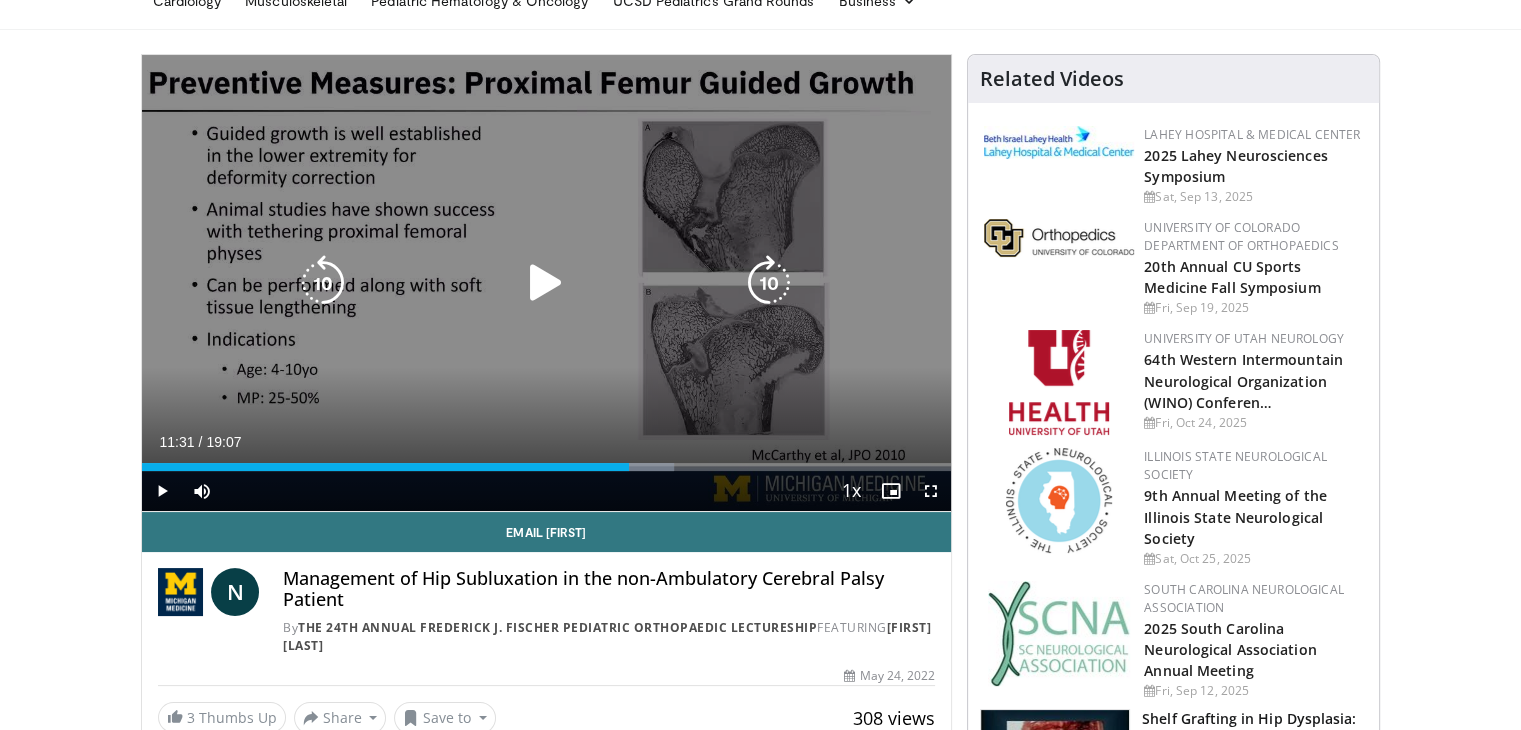 click on "10 seconds
Tap to unmute" at bounding box center (547, 283) 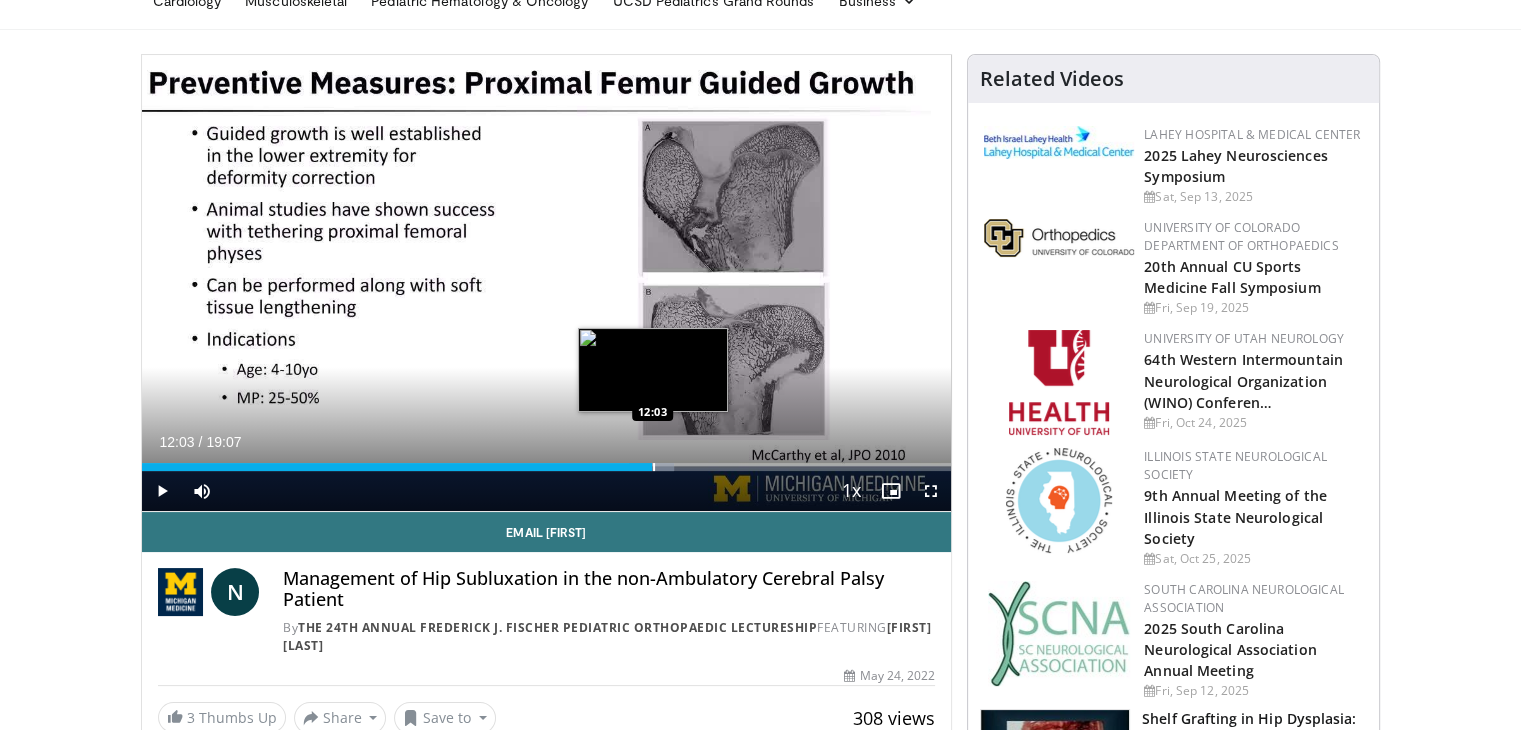 click on "Loaded :  65.72% 11:32 12:03" at bounding box center [547, 467] 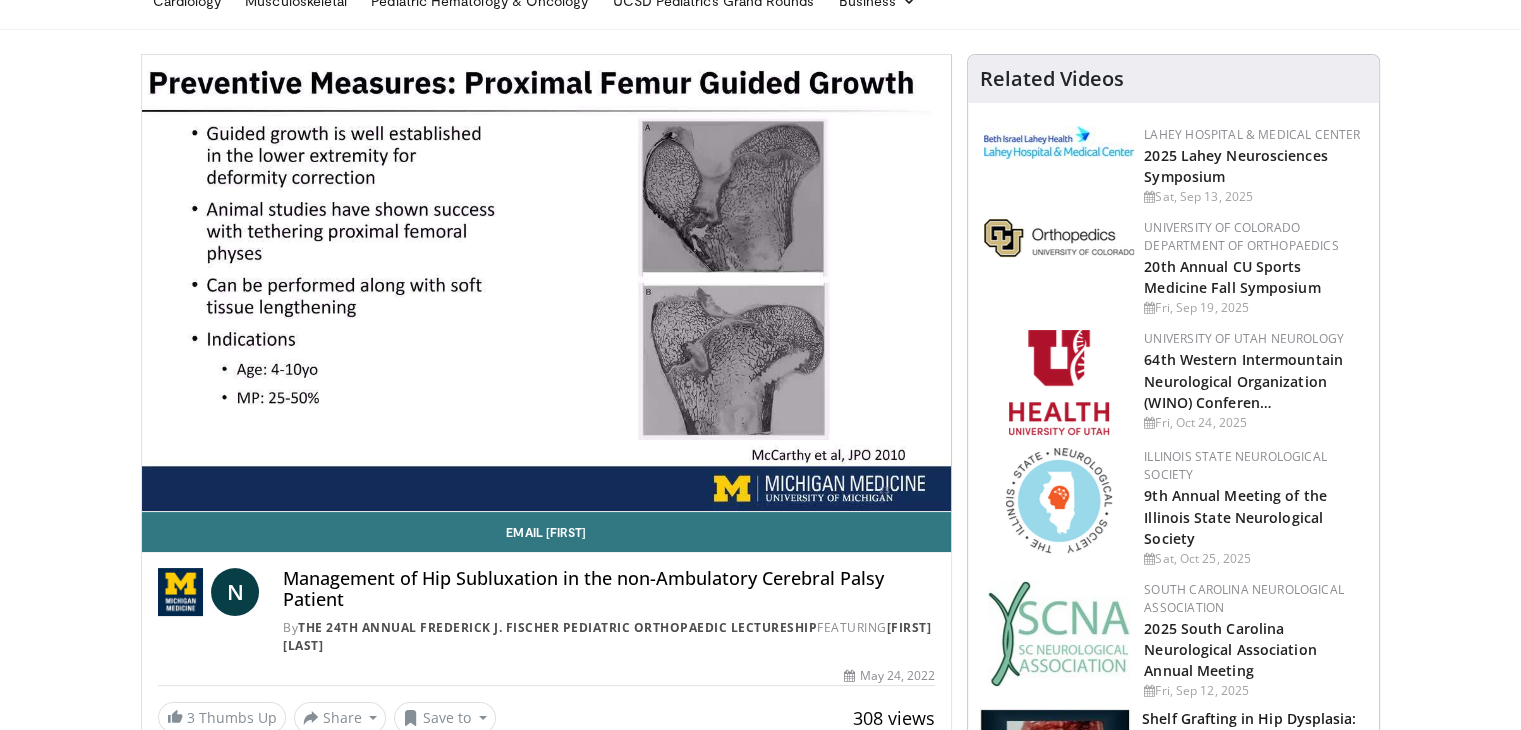 click on "10 seconds
Tap to unmute" at bounding box center (547, 283) 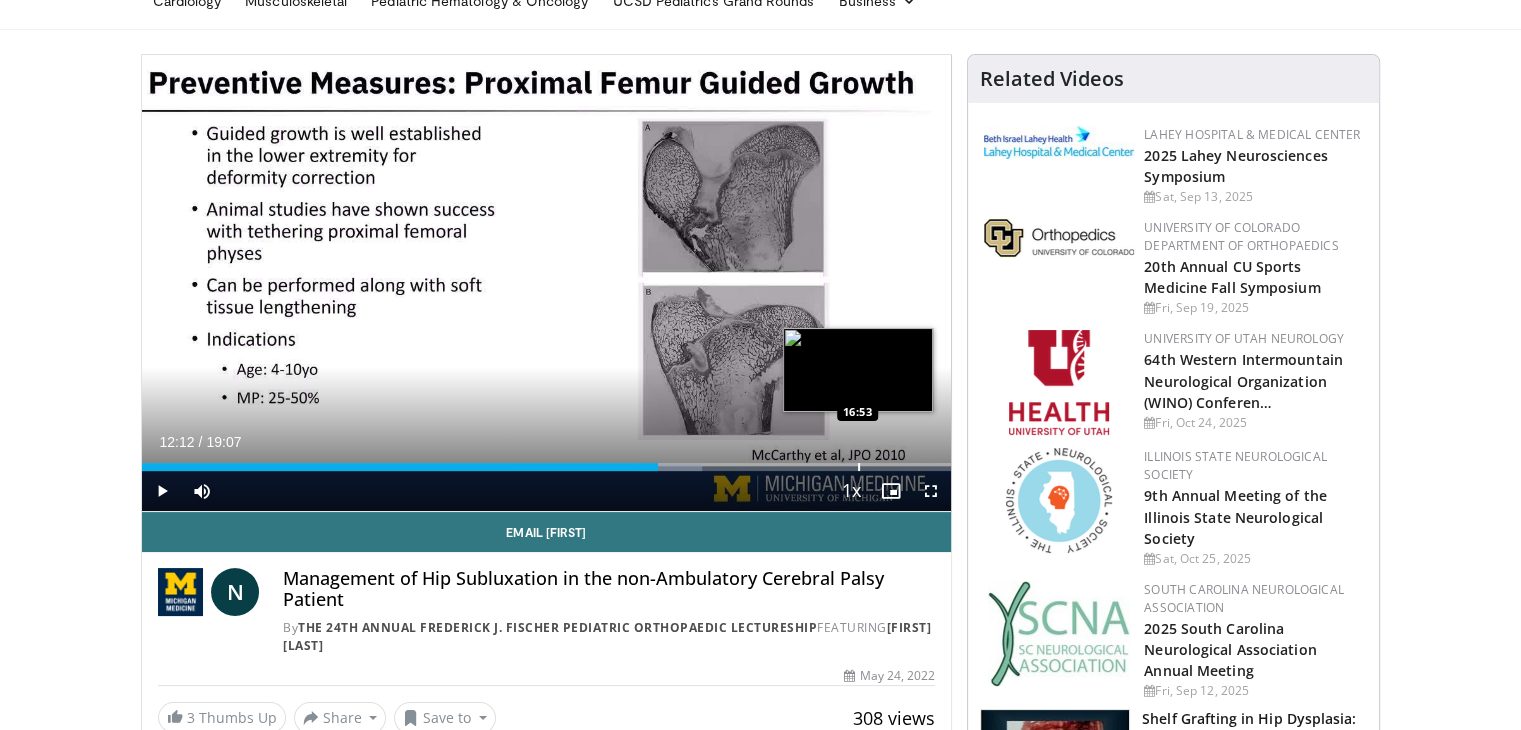 click on "Loaded :  69.18% 12:12 16:53" at bounding box center (547, 461) 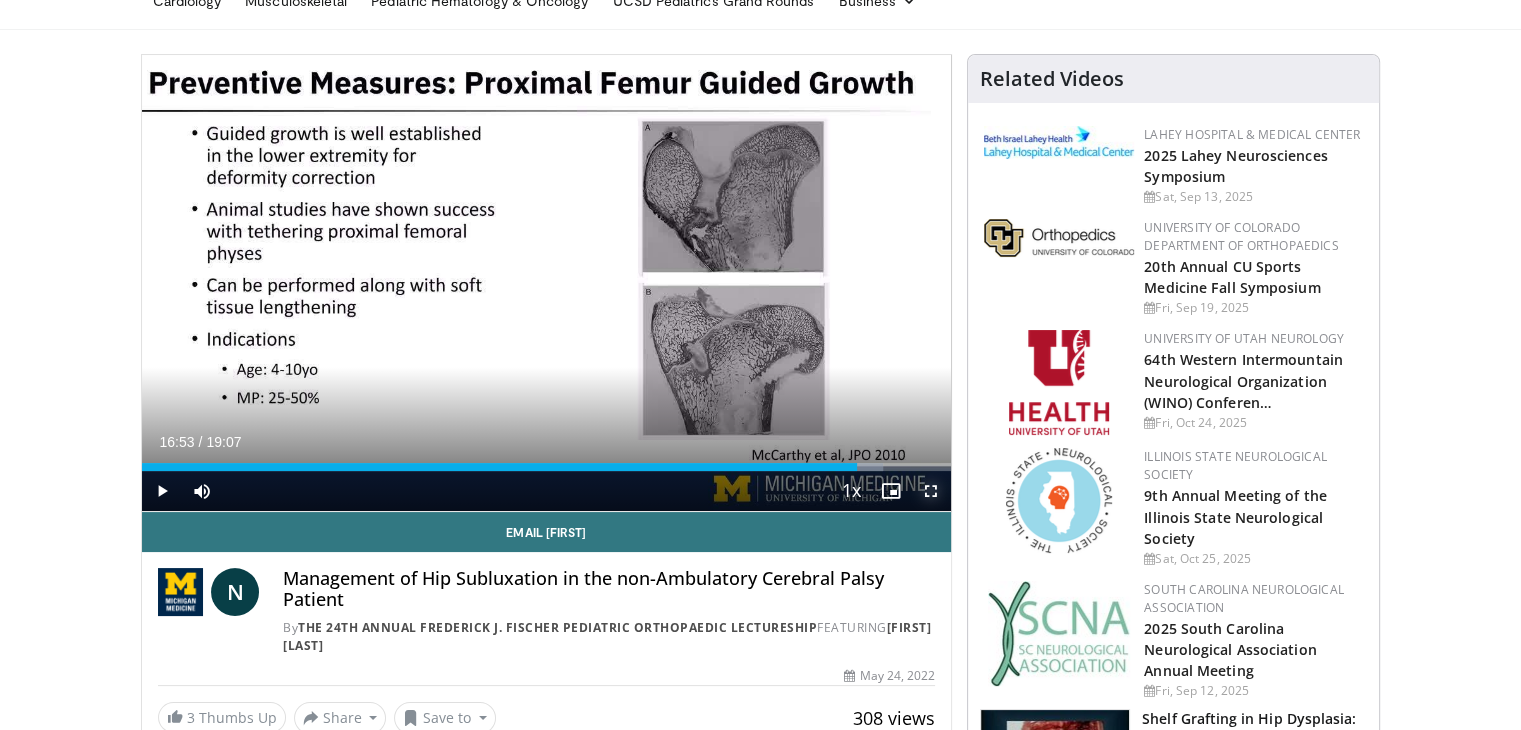 click at bounding box center [931, 491] 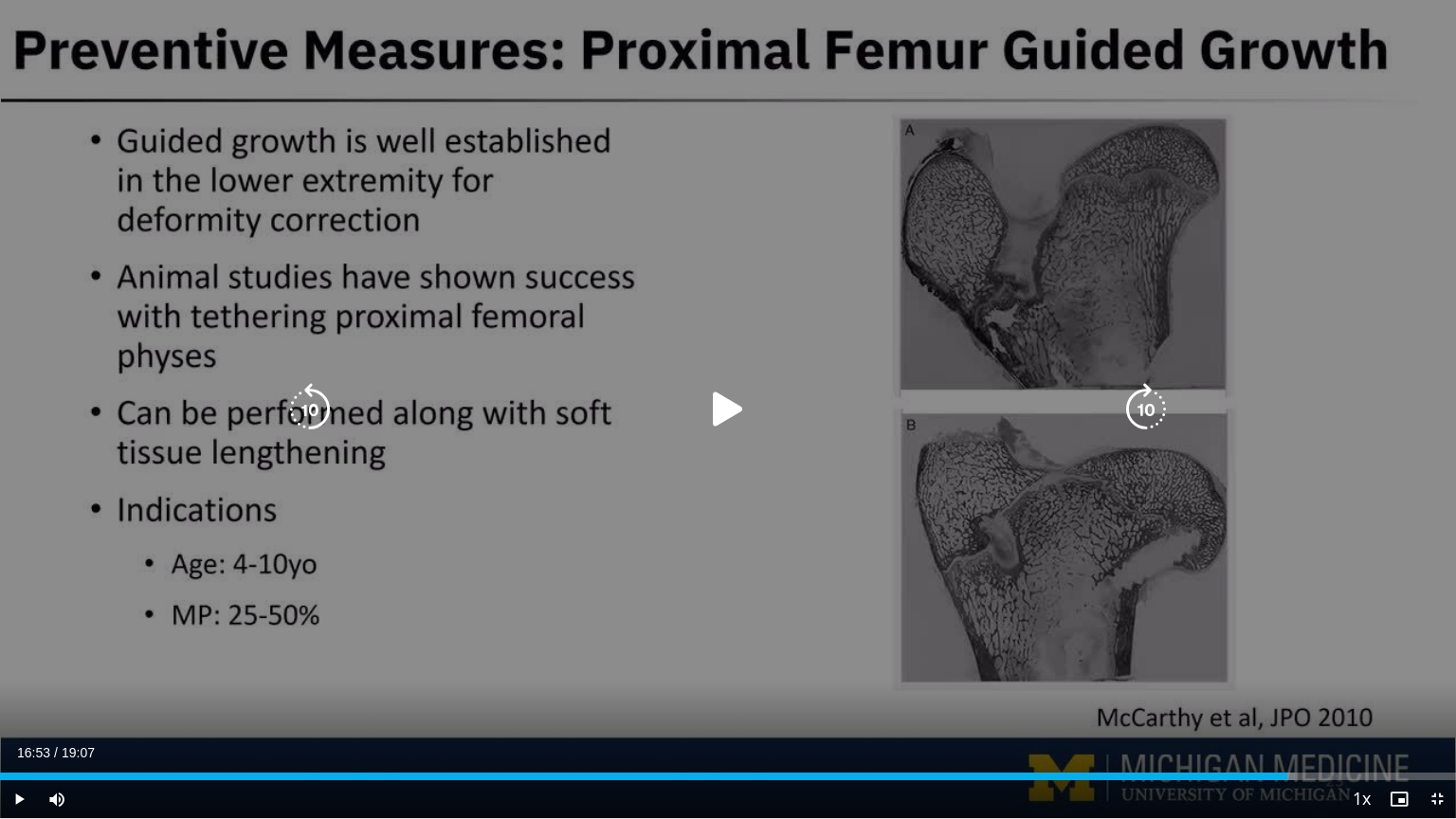 click on "10 seconds
Tap to unmute" at bounding box center [728, 409] 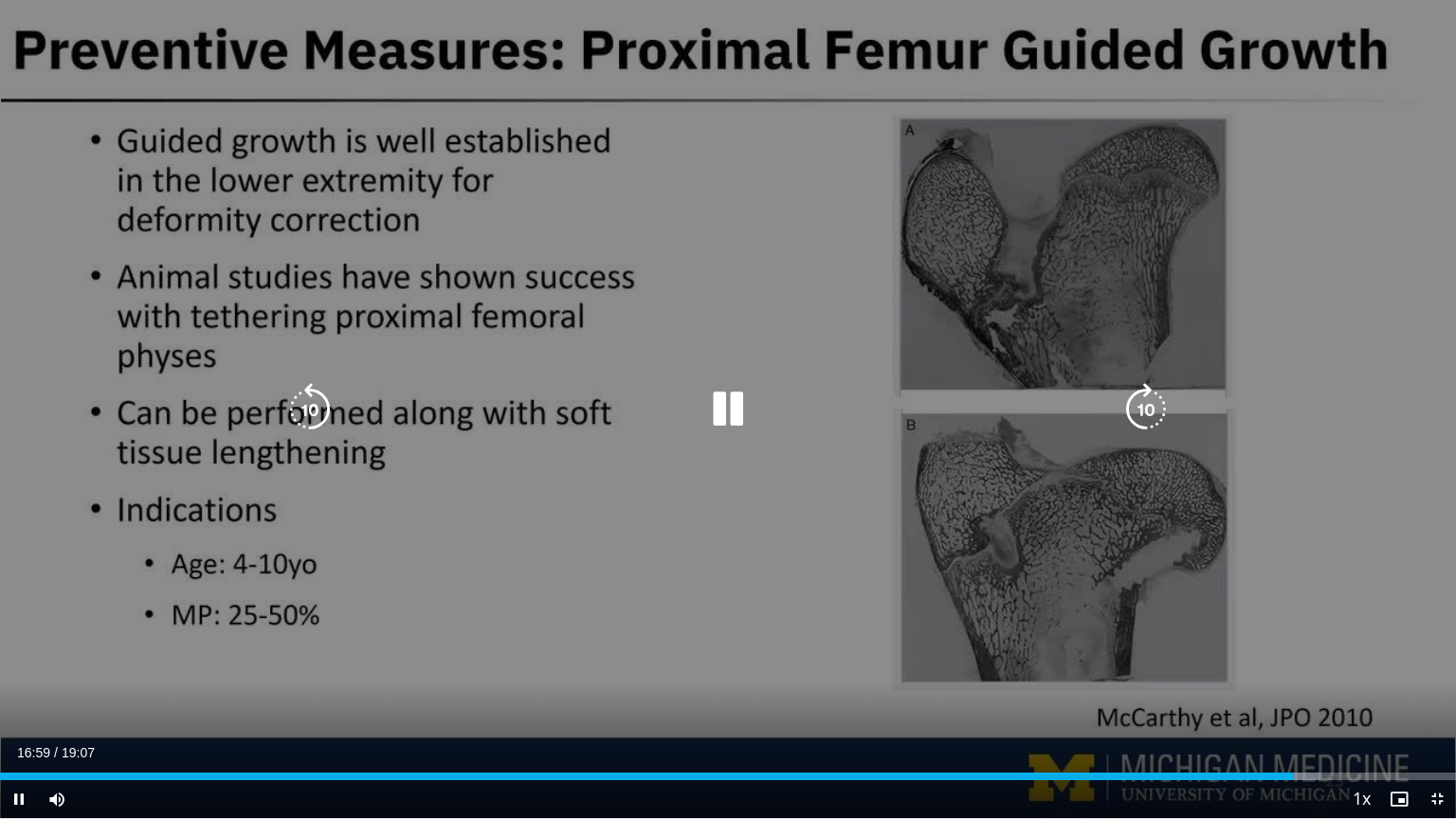 click at bounding box center (728, 410) 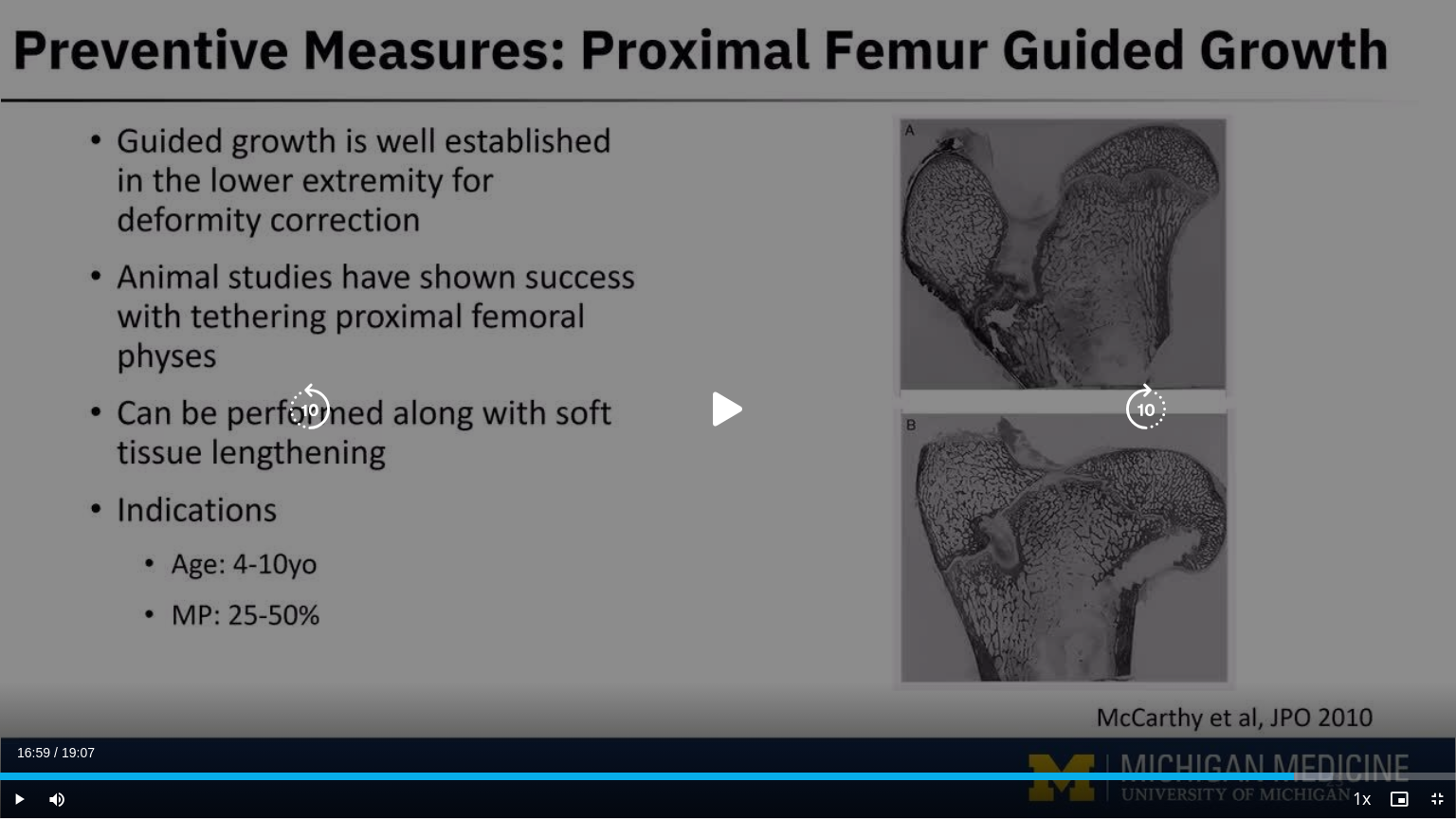 click at bounding box center [728, 410] 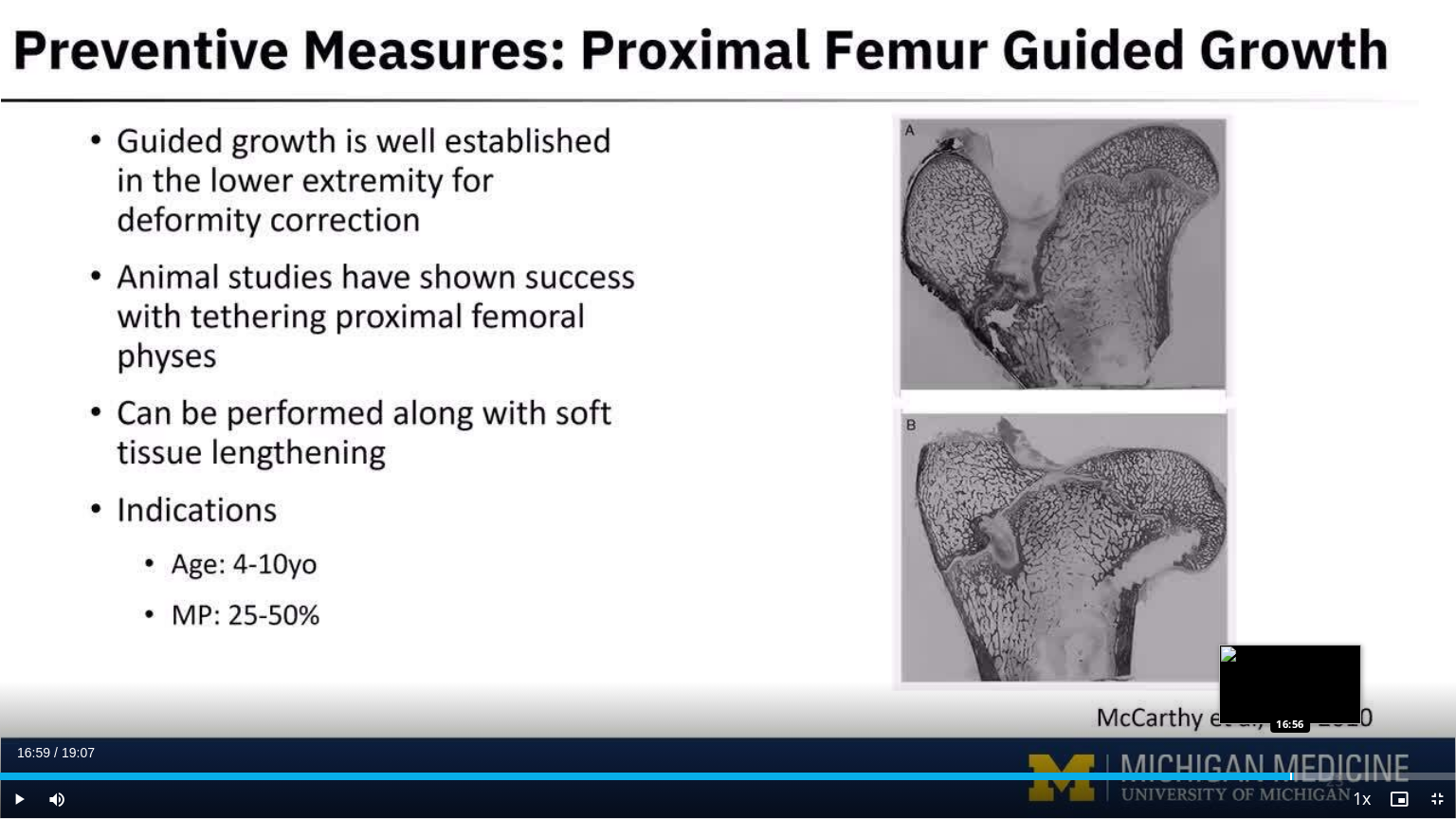 click at bounding box center (1291, 776) 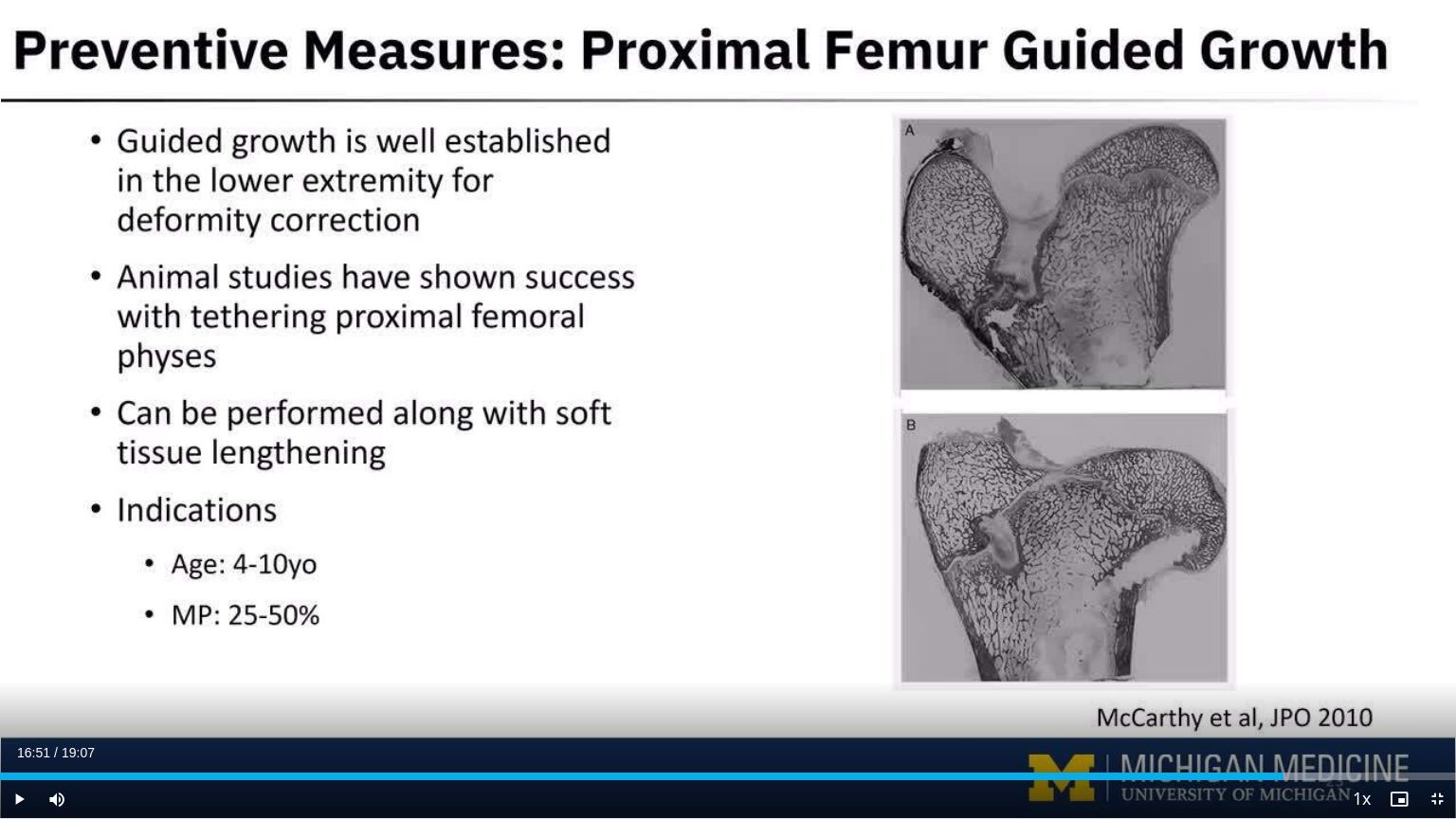 click on "10 seconds
Tap to unmute" at bounding box center (728, 409) 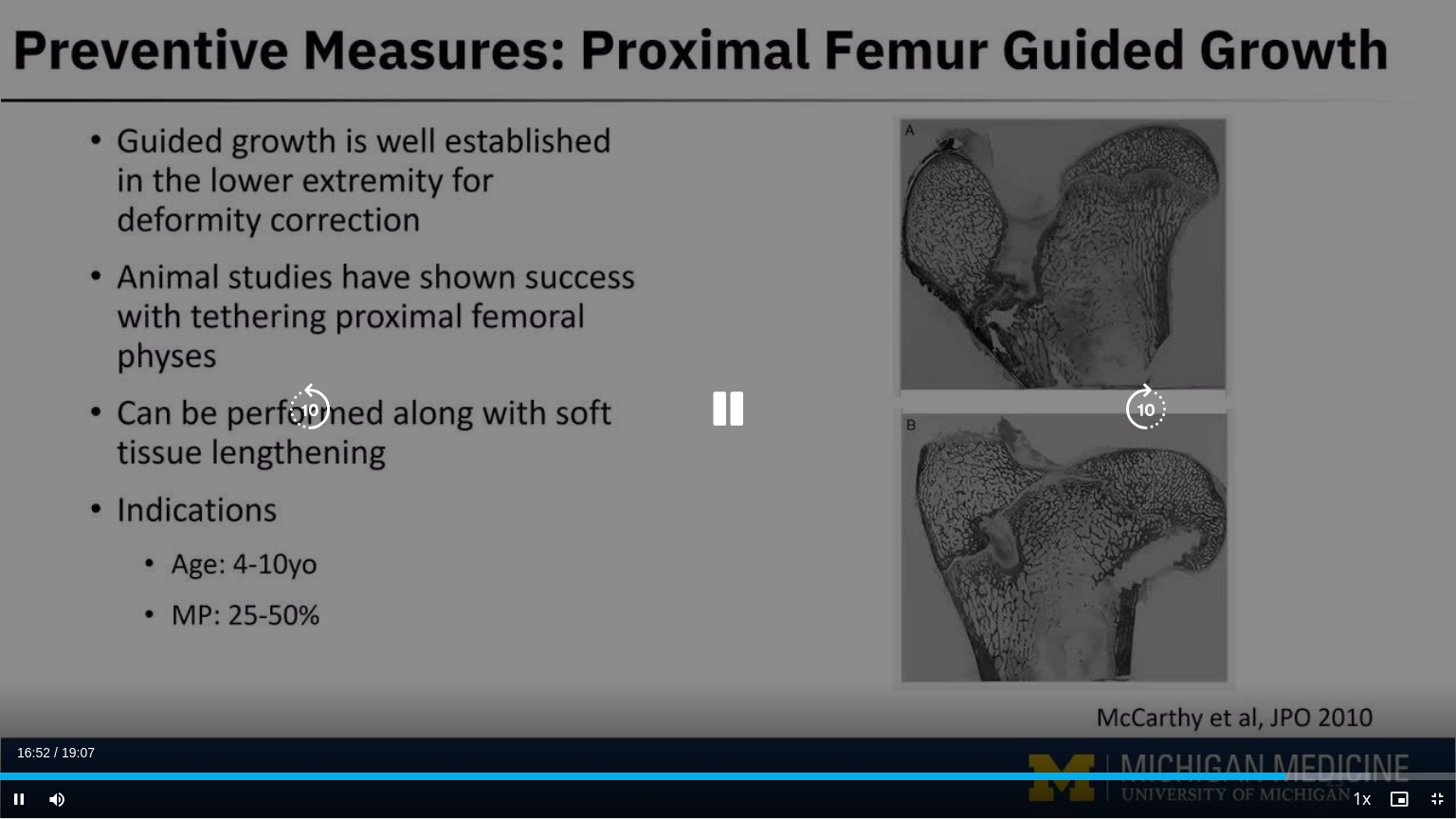 click at bounding box center [728, 410] 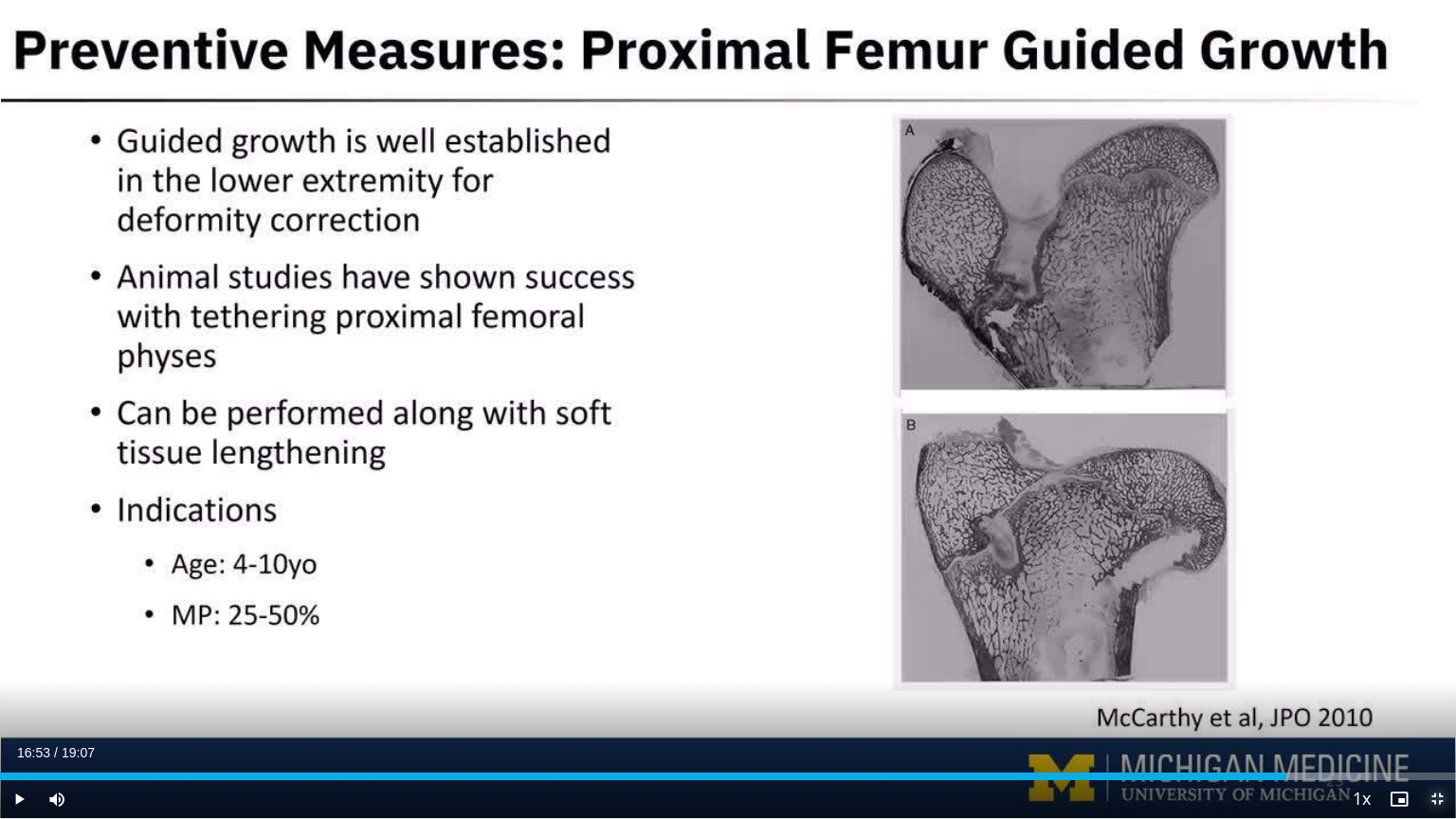 click at bounding box center [1437, 799] 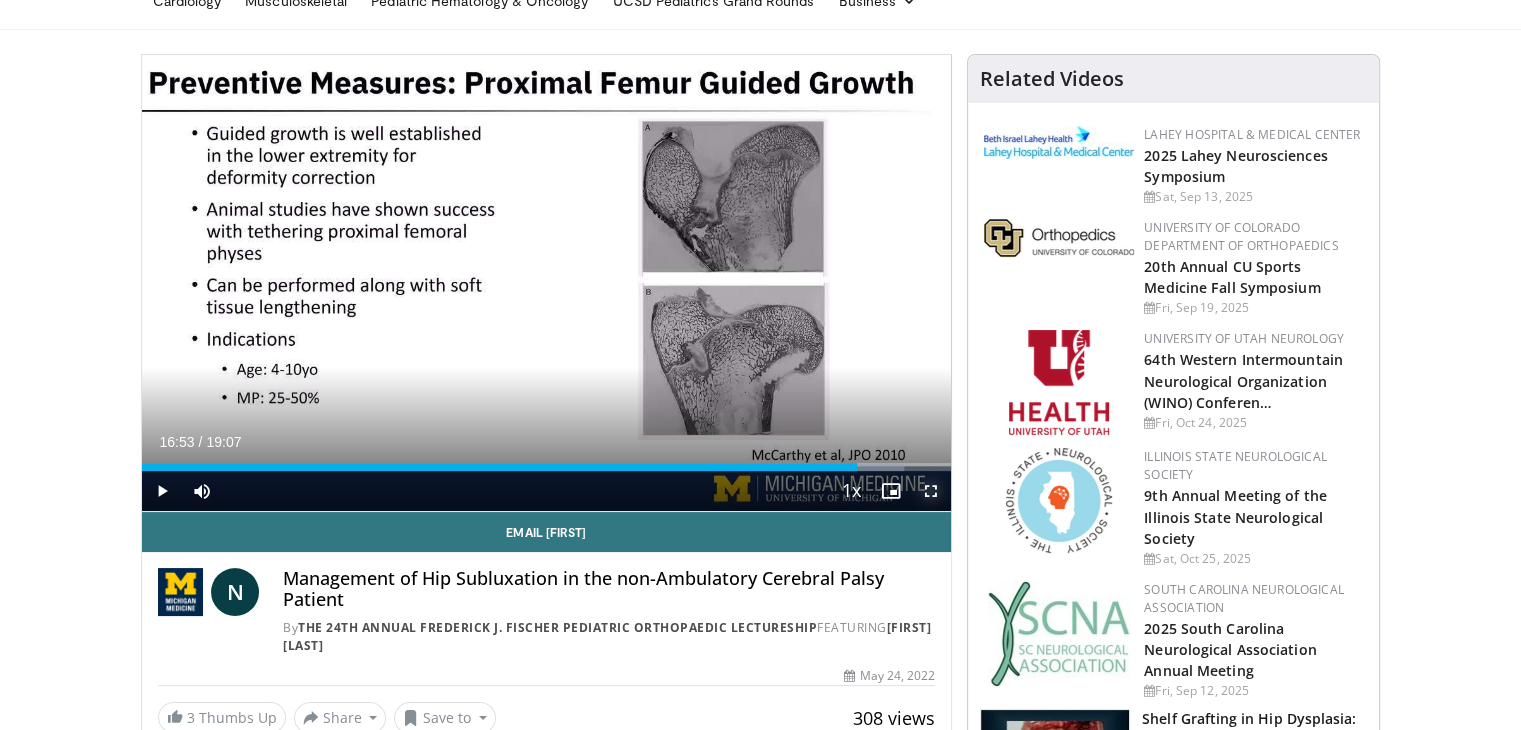 click at bounding box center (931, 491) 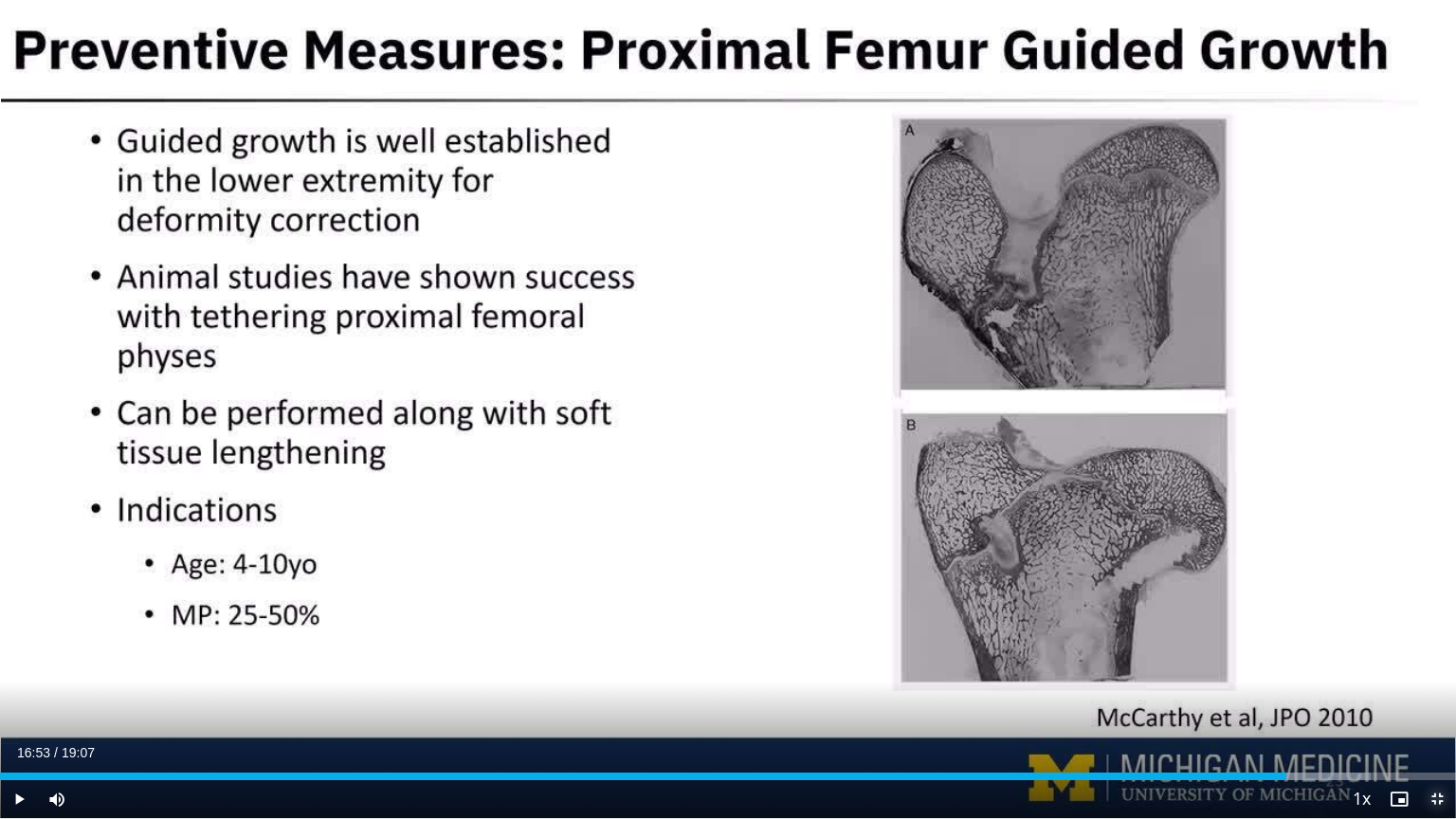 click at bounding box center (1437, 799) 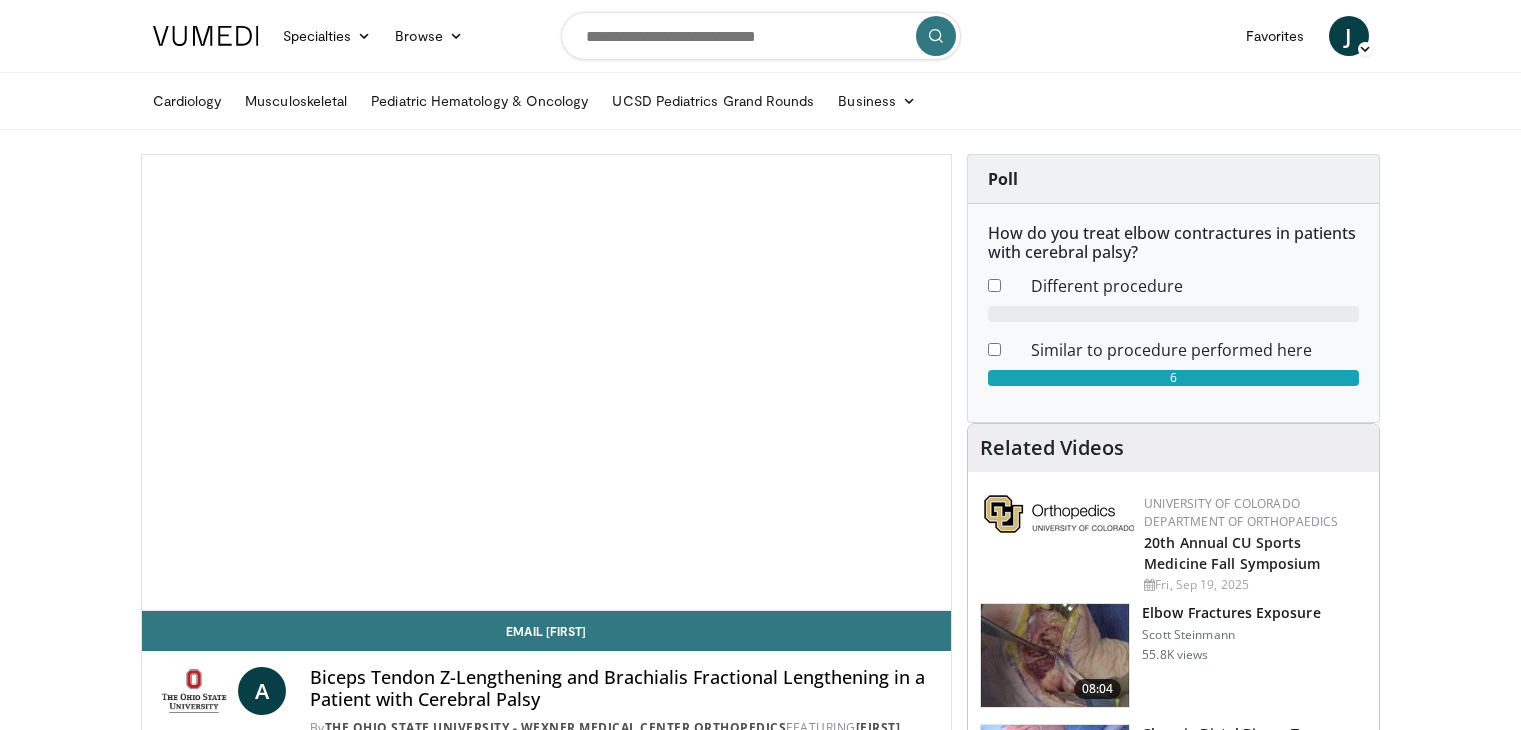 scroll, scrollTop: 0, scrollLeft: 0, axis: both 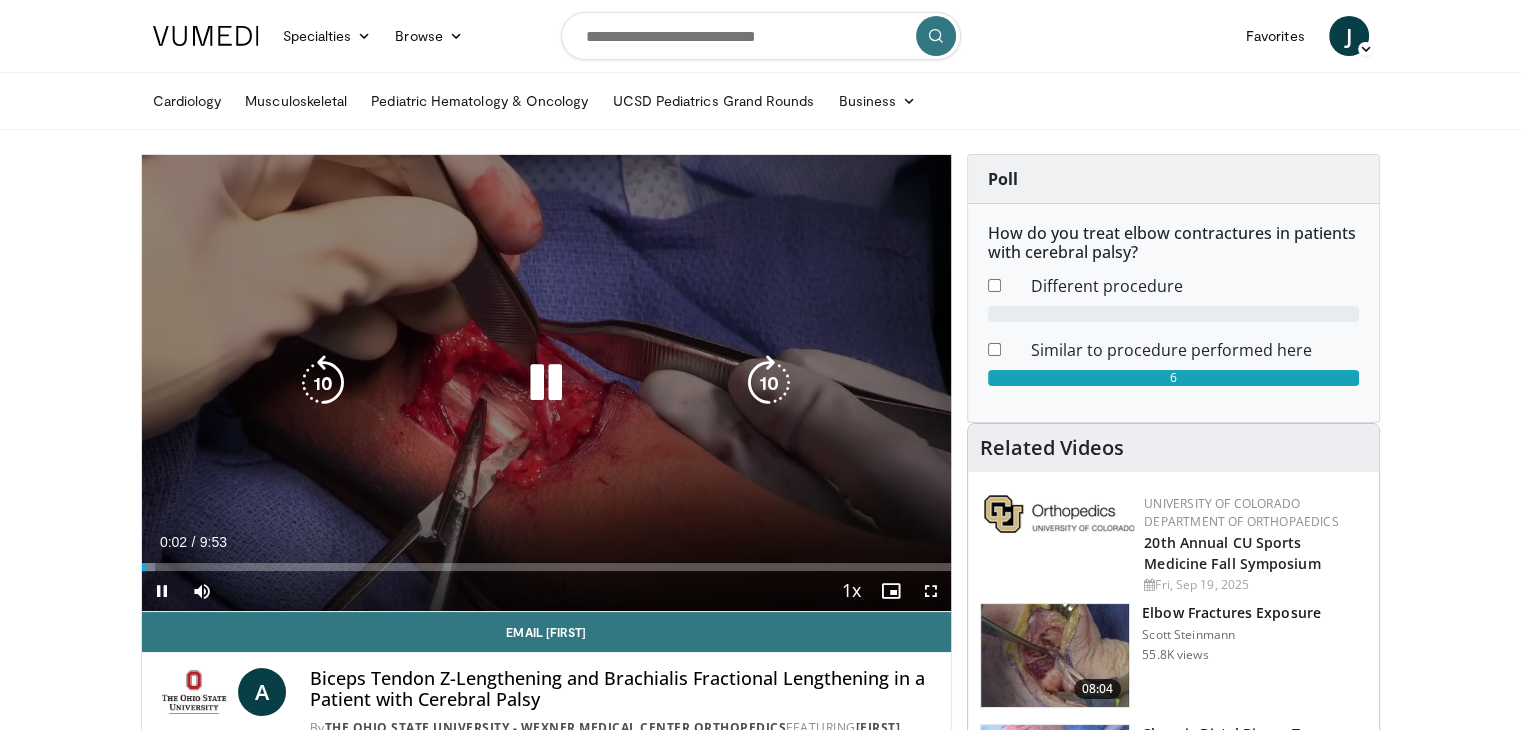 click at bounding box center (546, 383) 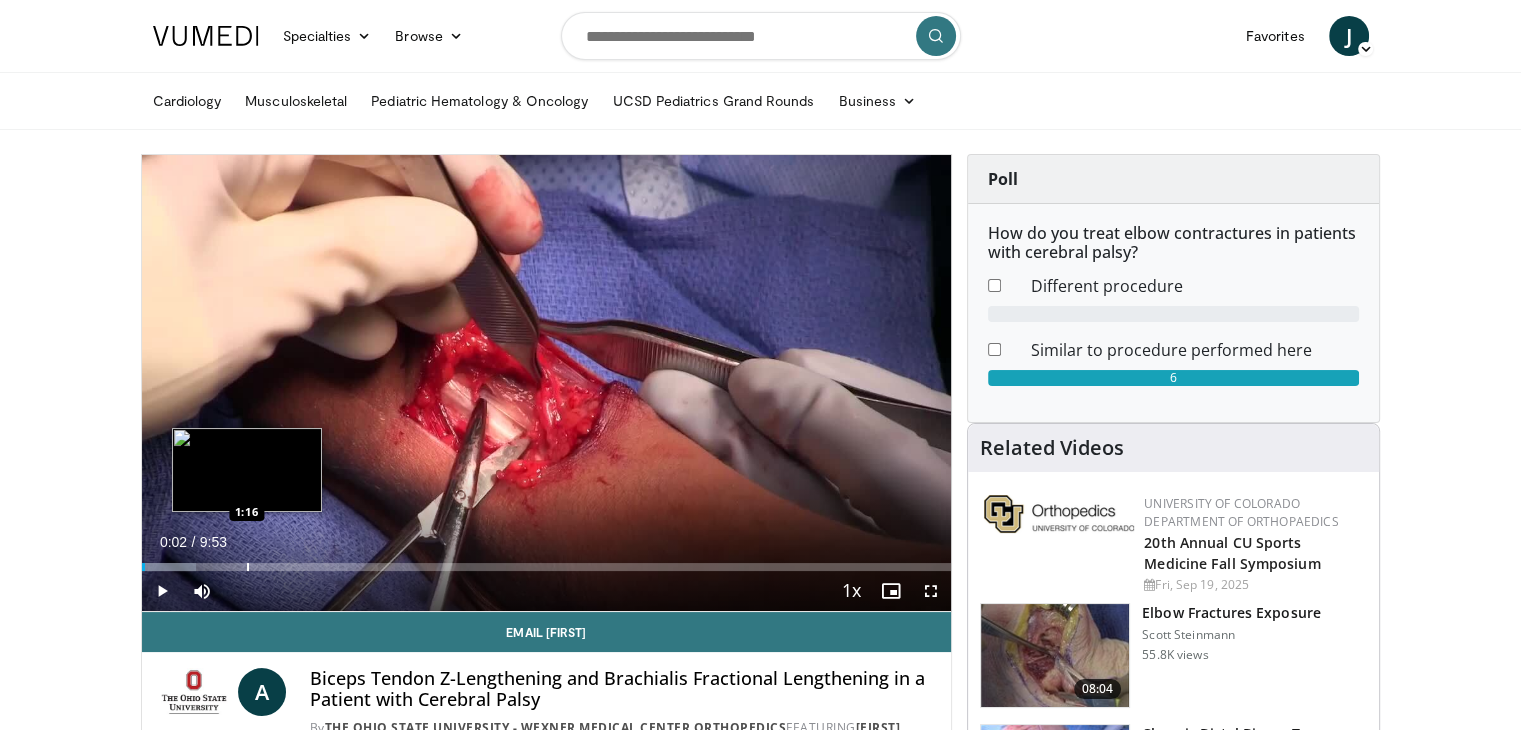 click at bounding box center (248, 567) 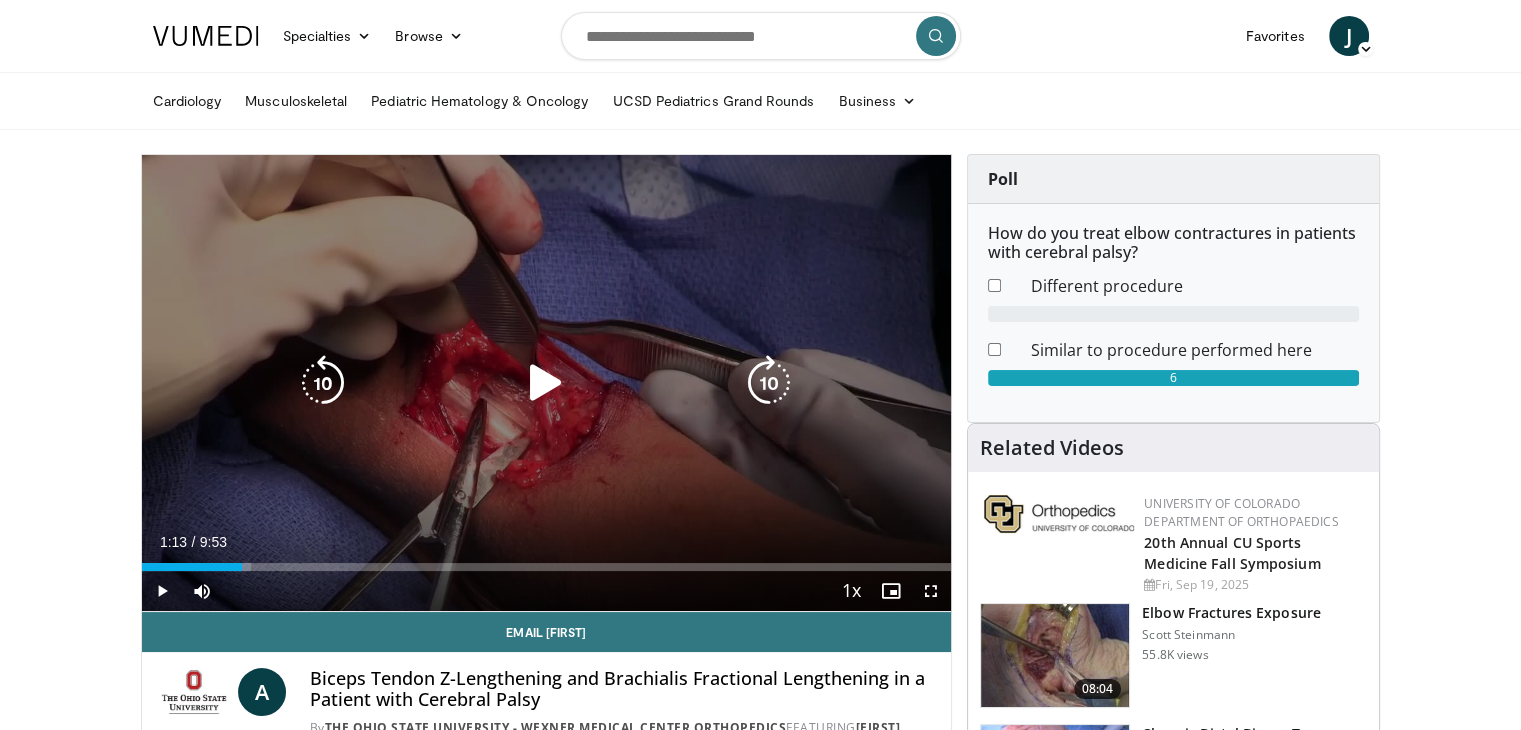 click on "10 seconds
Tap to unmute" at bounding box center [547, 383] 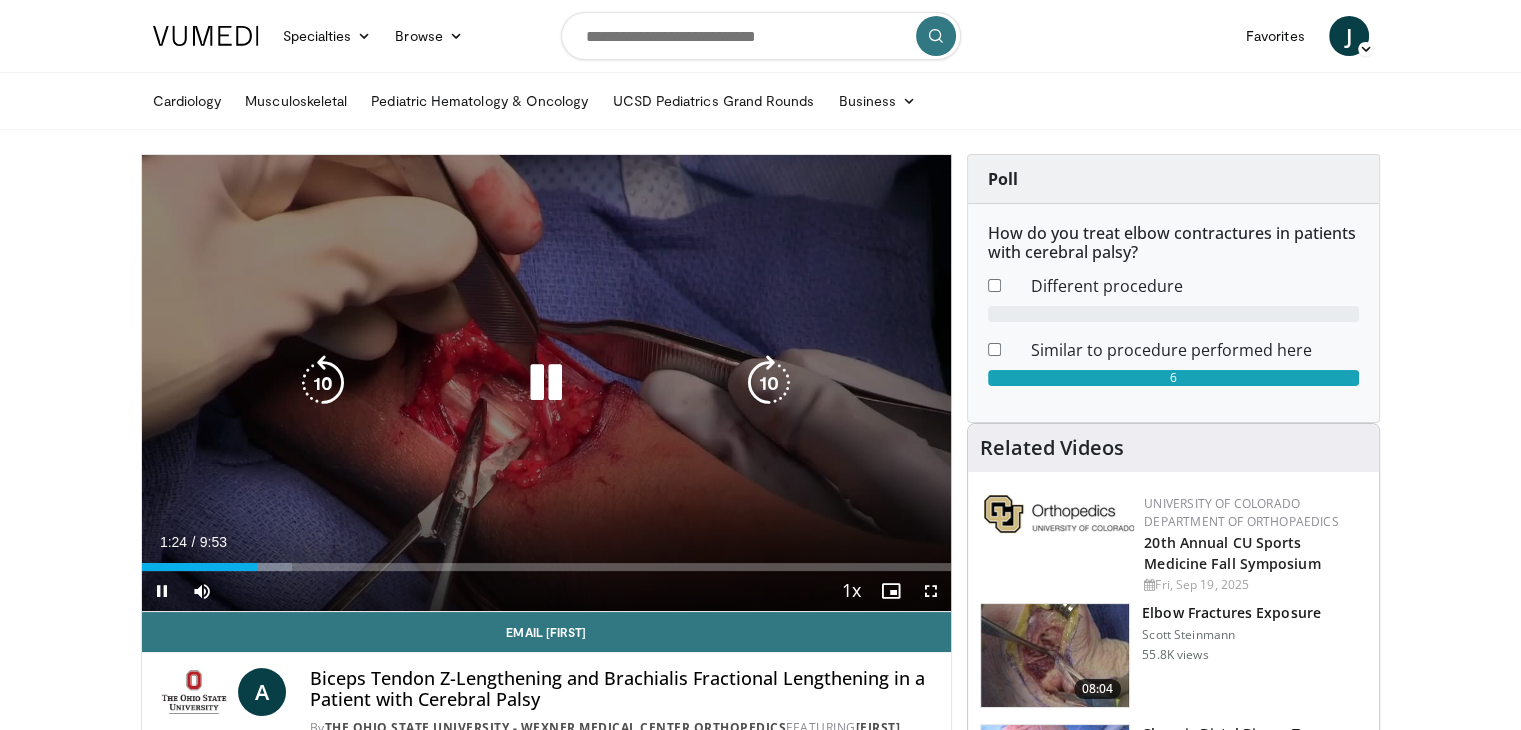 click on "10 seconds
Tap to unmute" at bounding box center [547, 383] 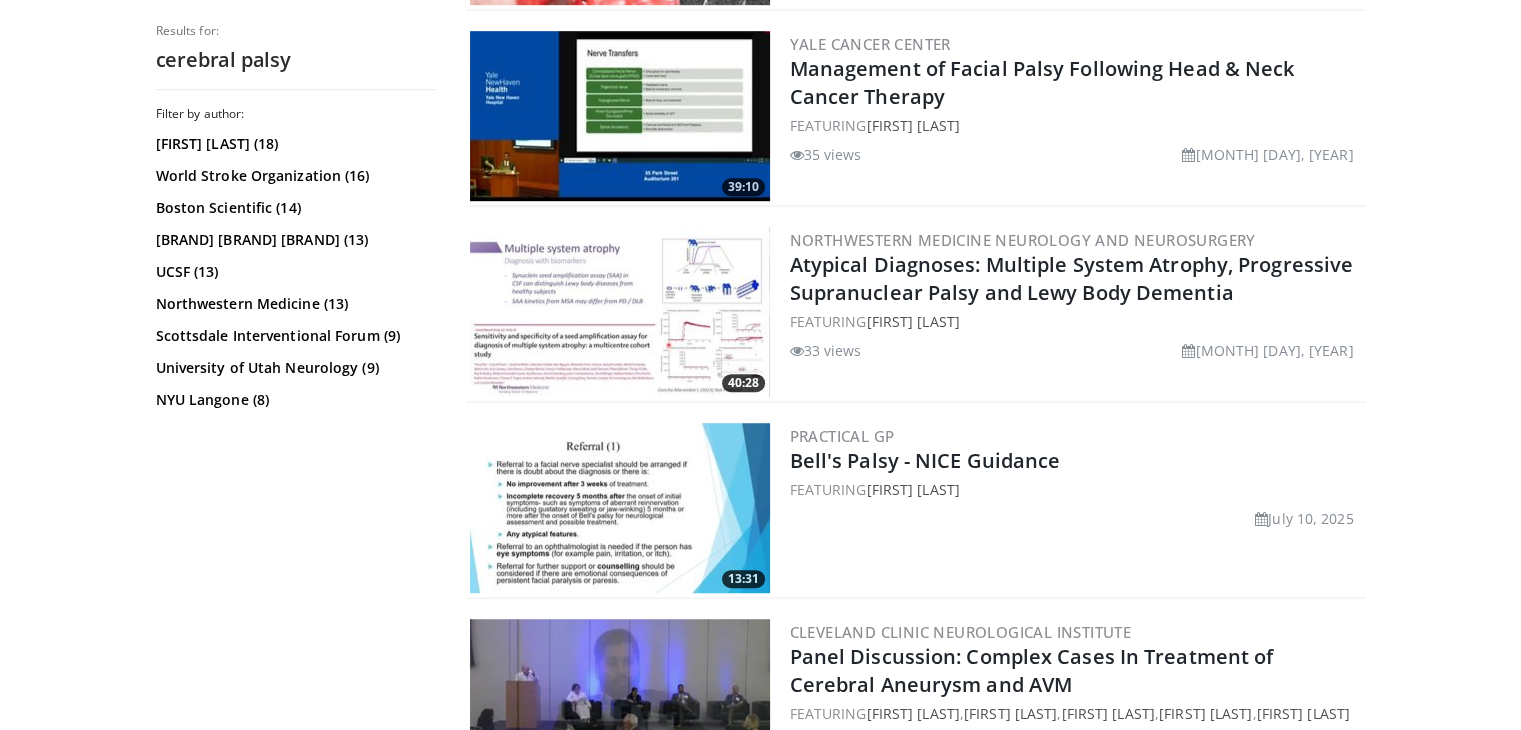 scroll, scrollTop: 1200, scrollLeft: 0, axis: vertical 